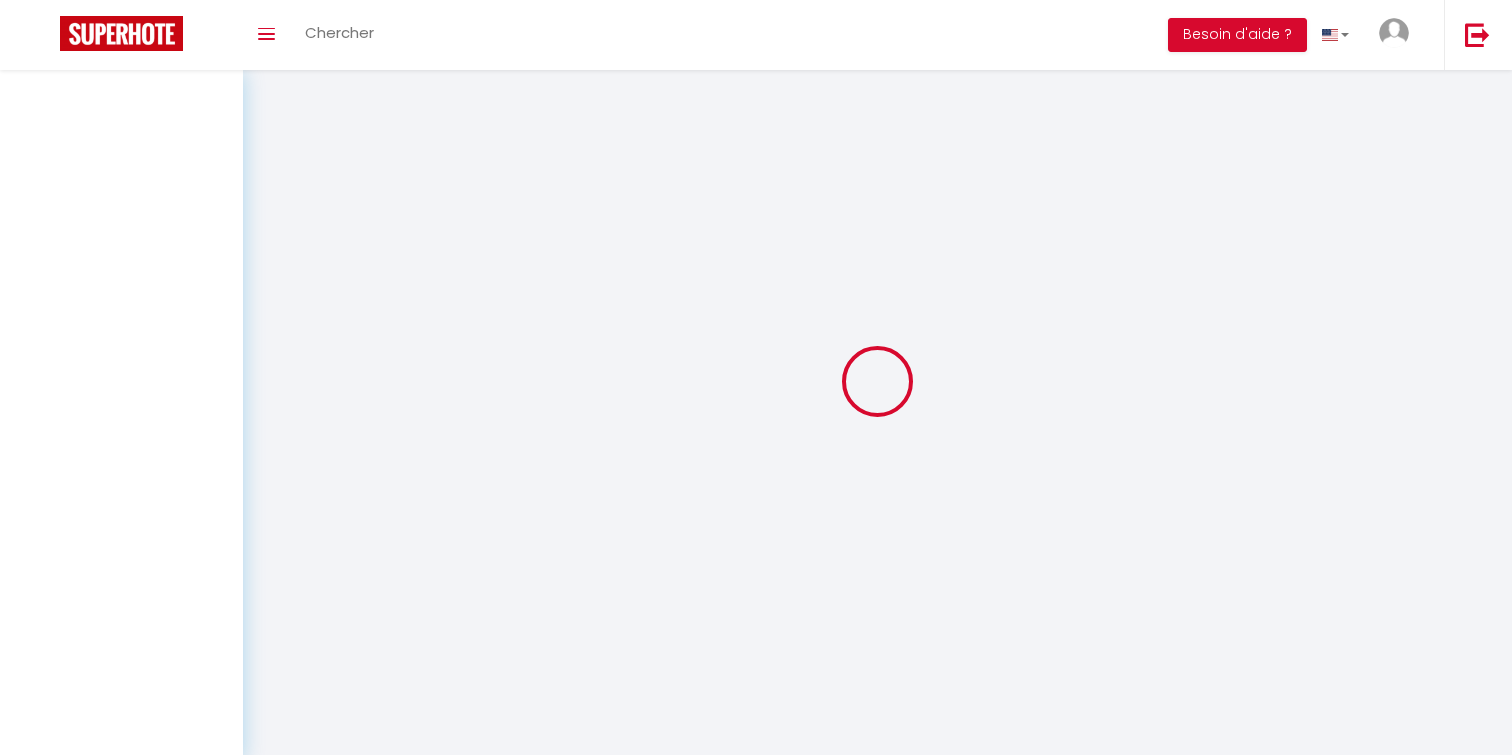 scroll, scrollTop: 0, scrollLeft: 0, axis: both 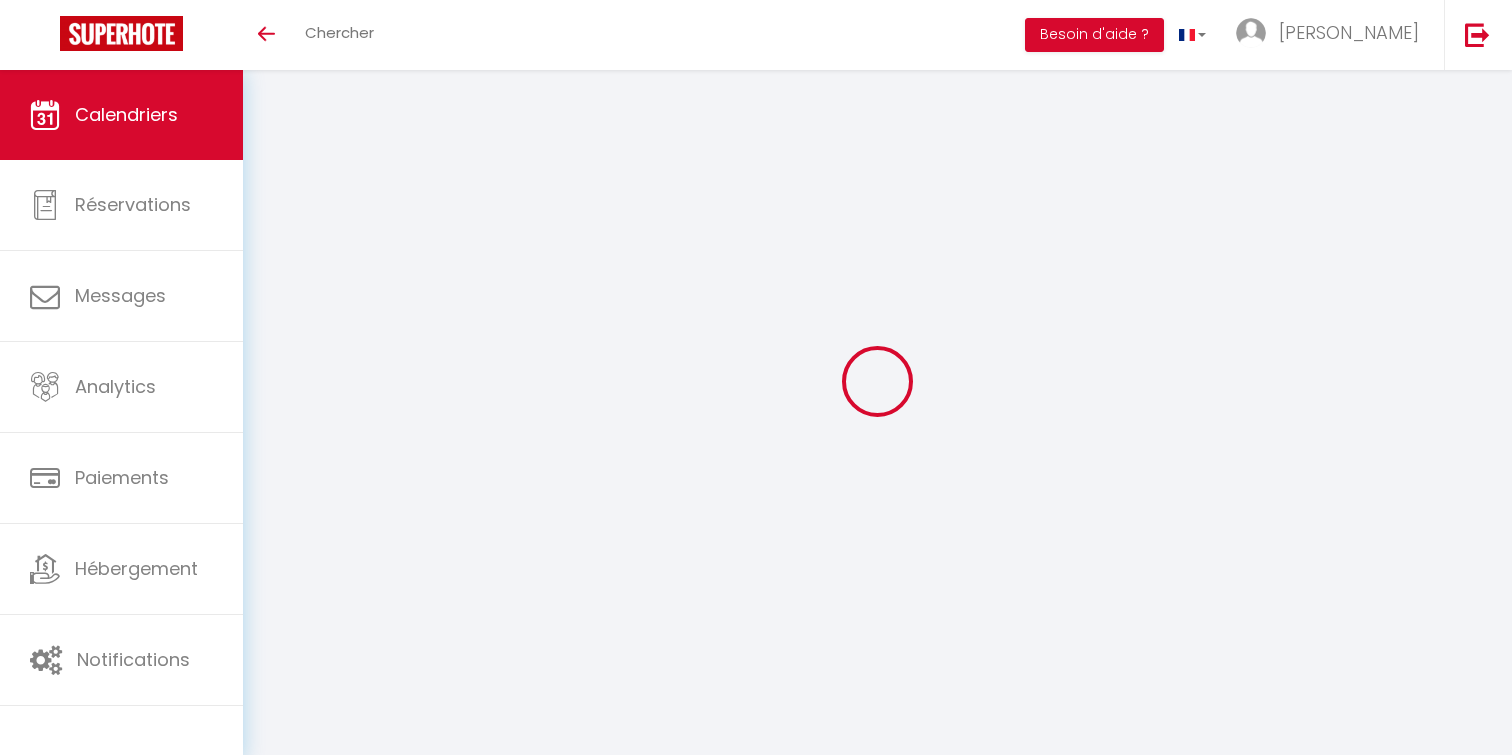 select 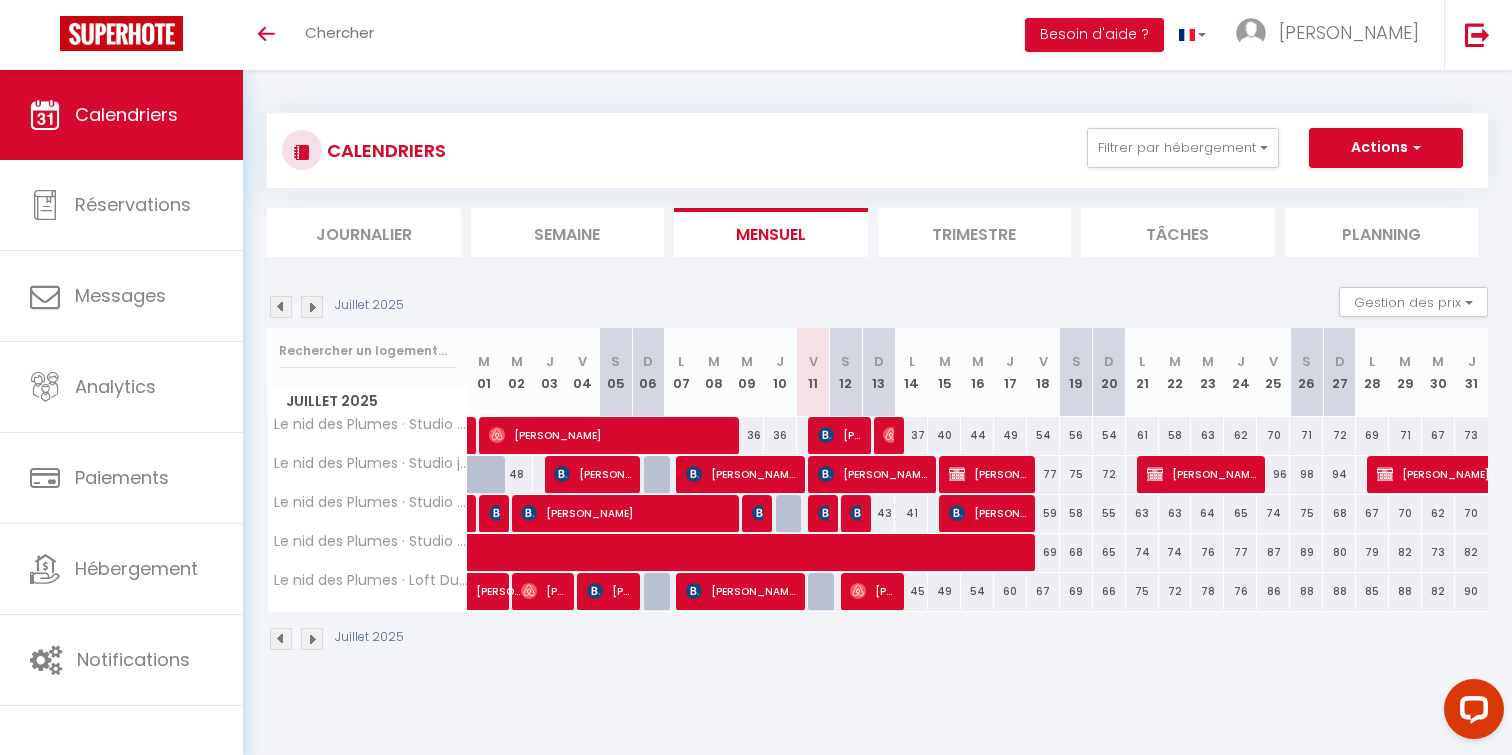 scroll, scrollTop: 0, scrollLeft: 0, axis: both 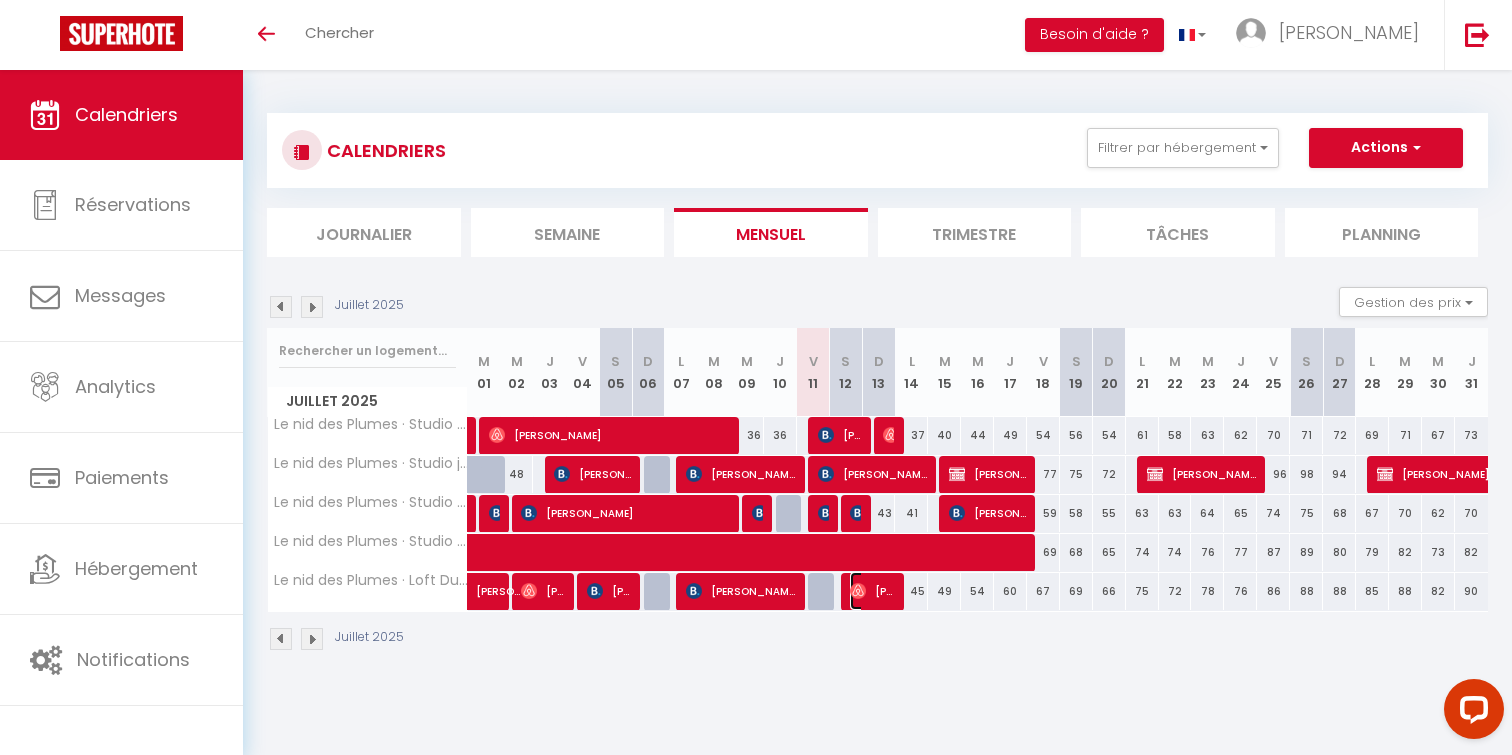 click on "[PERSON_NAME]" at bounding box center (872, 591) 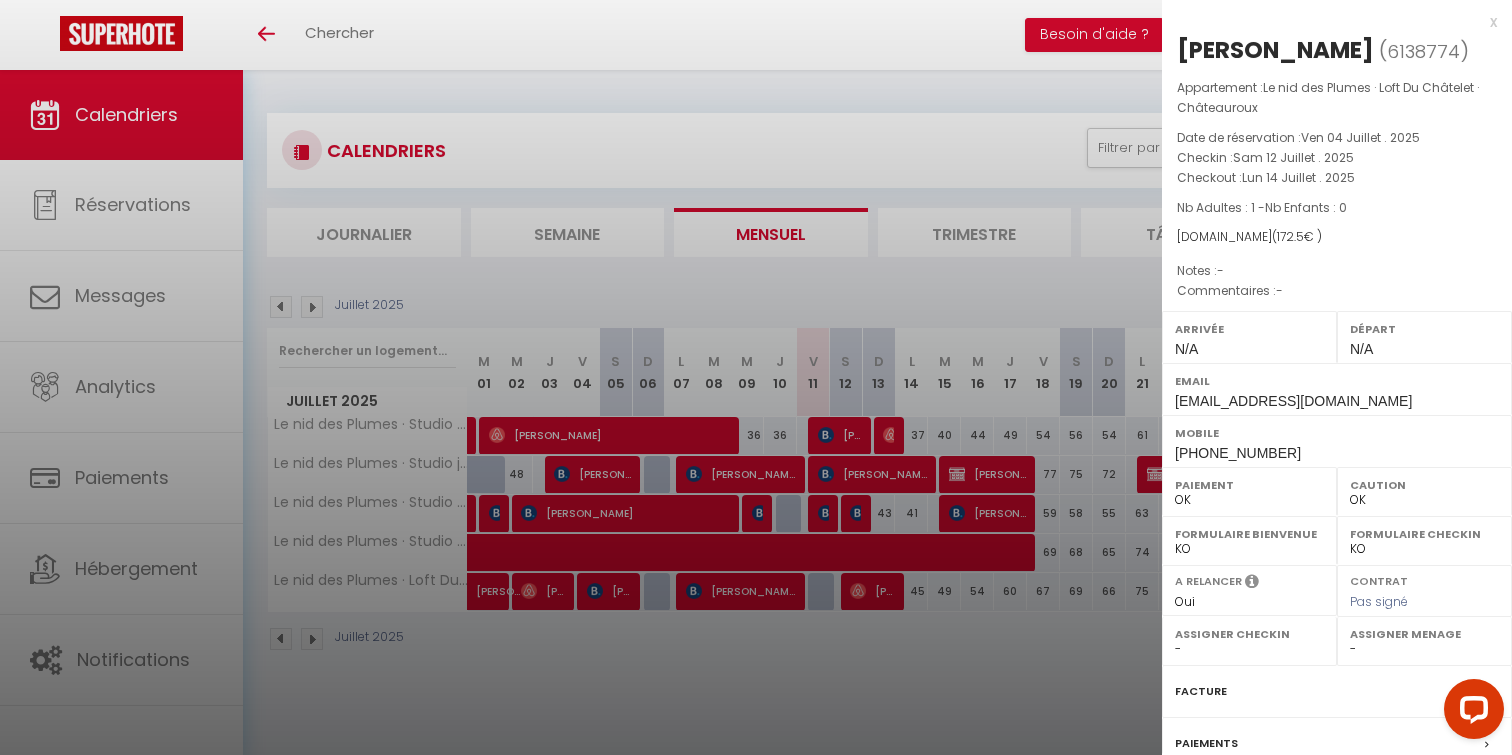 click at bounding box center (756, 377) 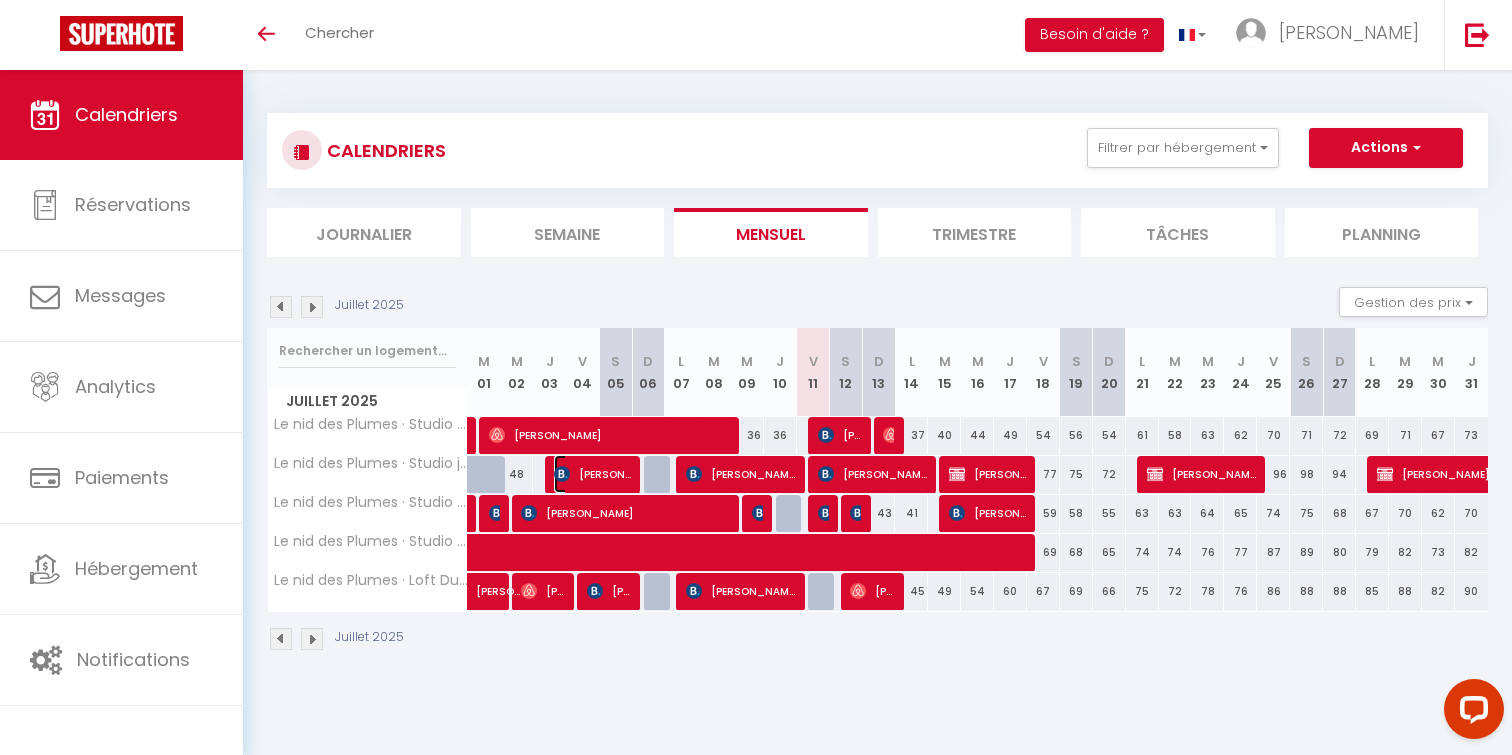 click on "[PERSON_NAME]" at bounding box center [592, 474] 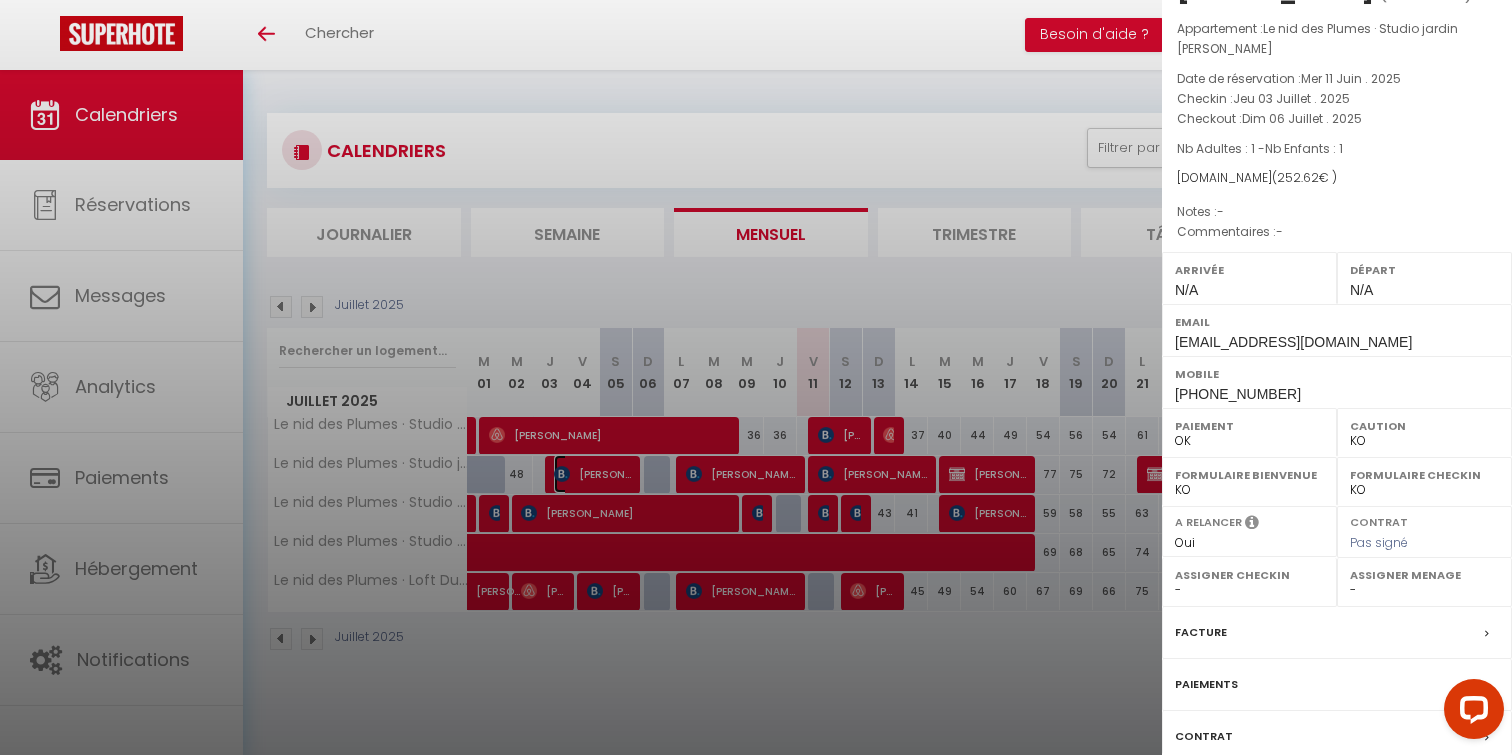 scroll, scrollTop: 197, scrollLeft: 0, axis: vertical 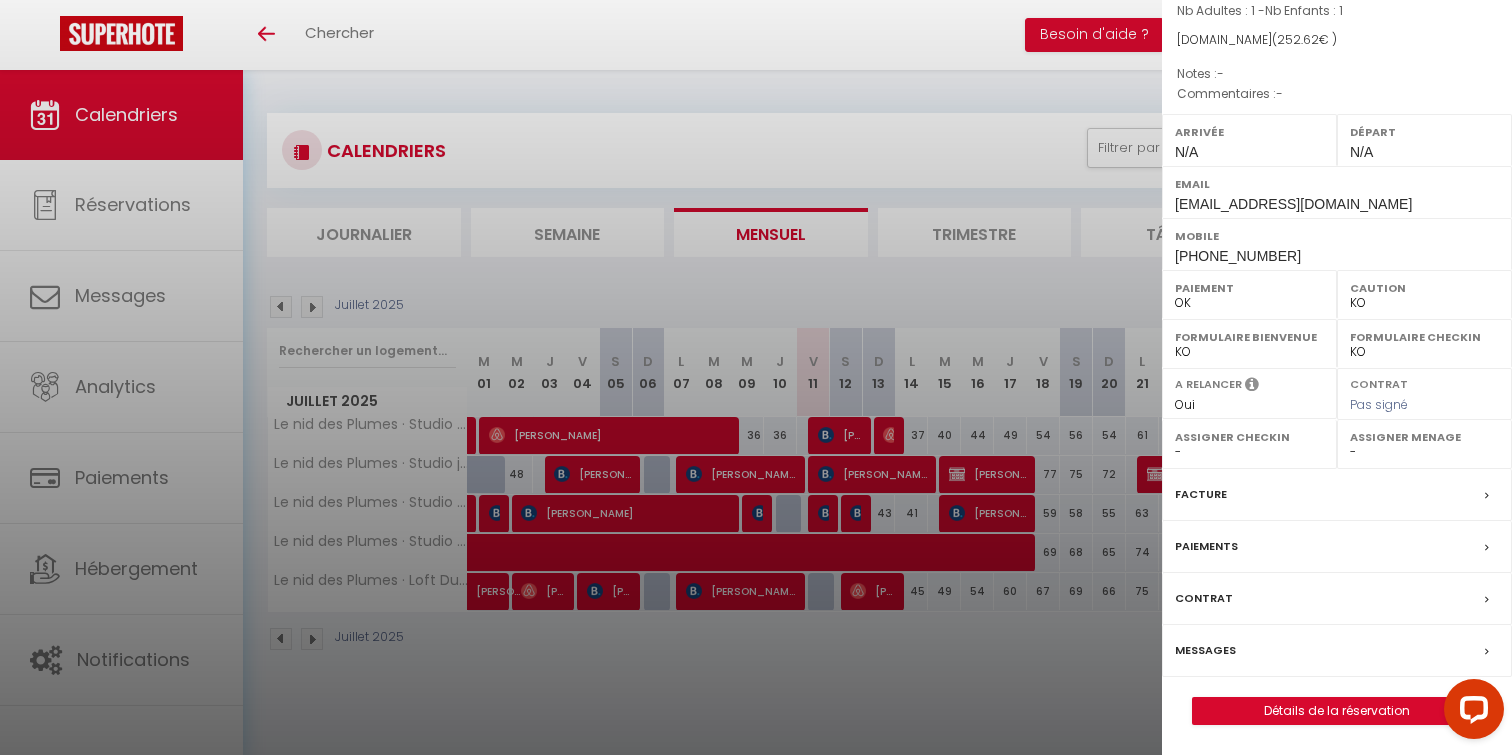 click on "Facture" at bounding box center [1337, 495] 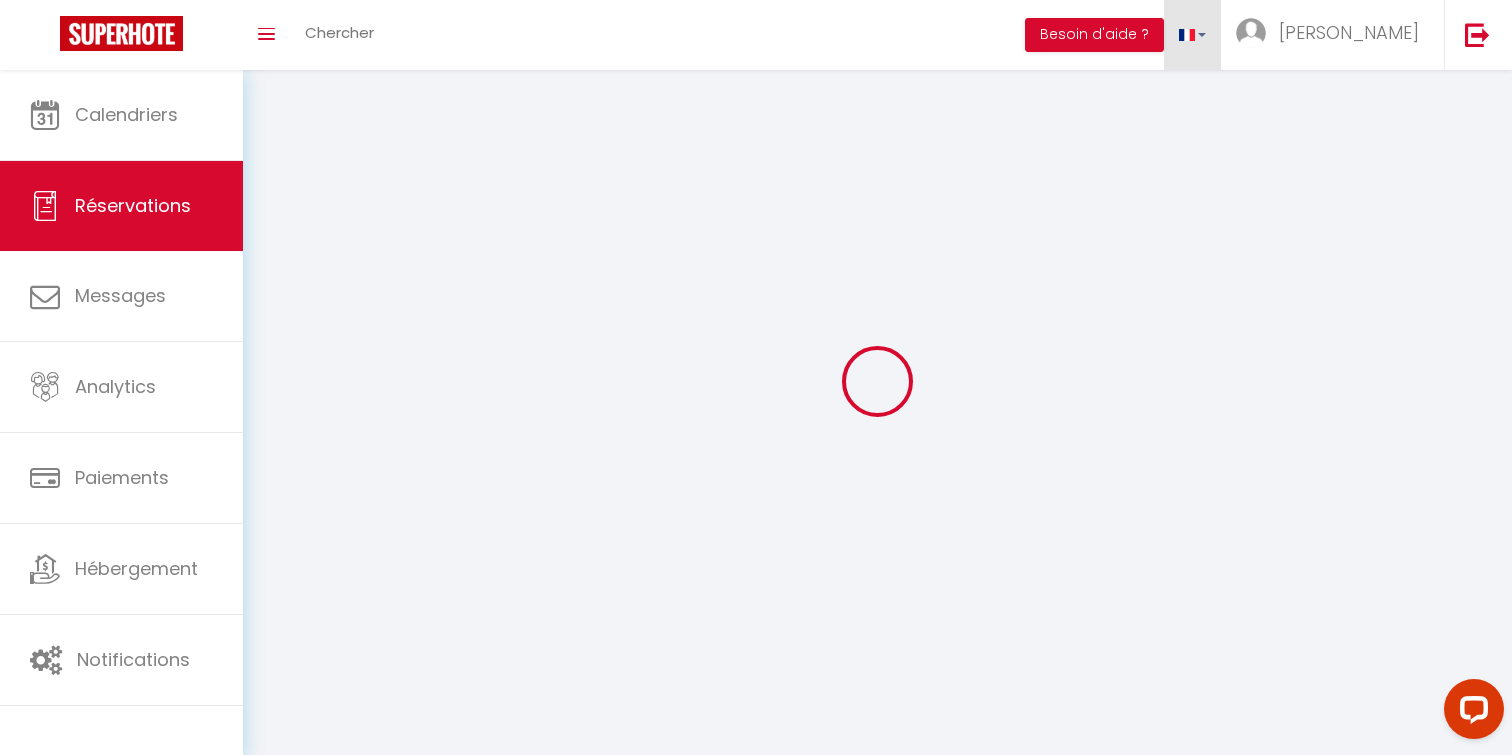 select on "cleaning" 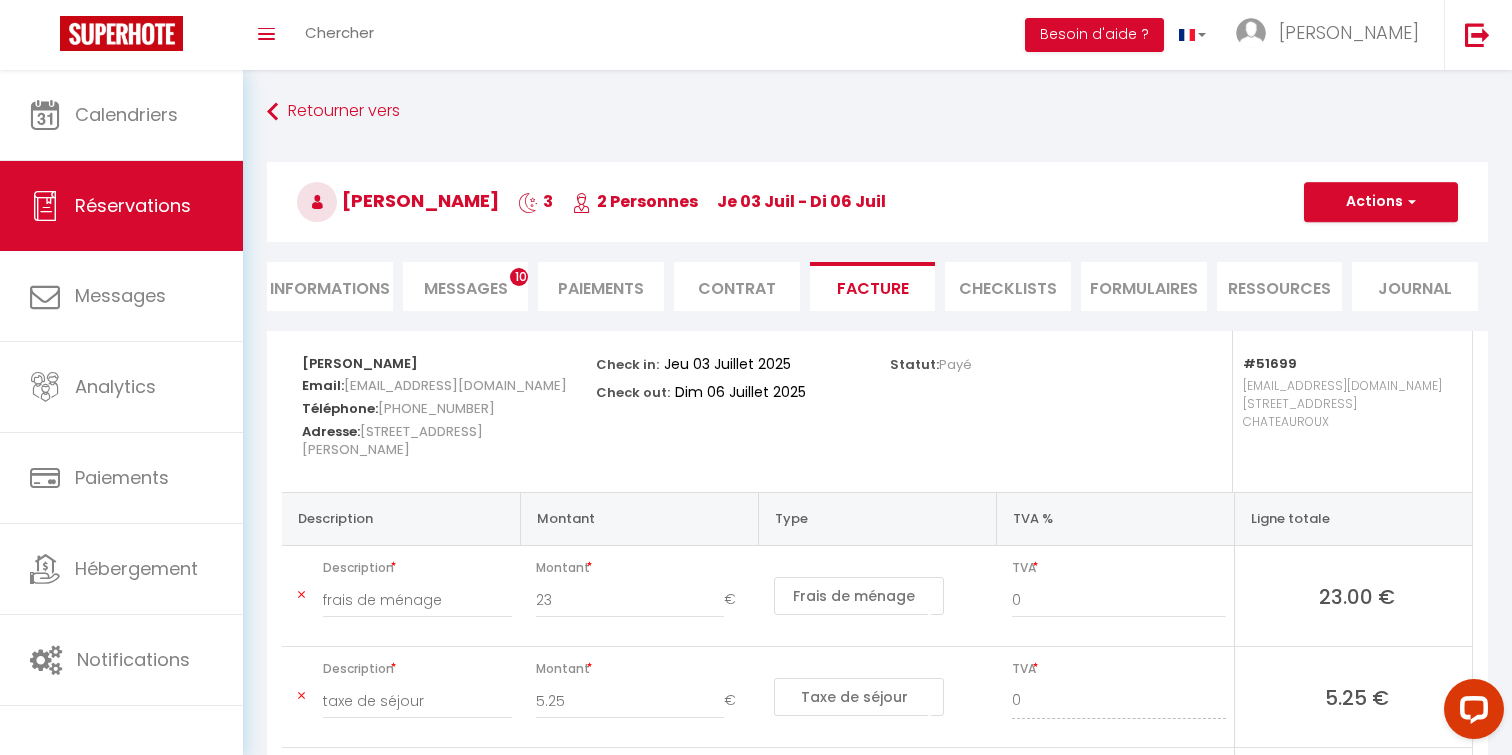 click on "Messages" at bounding box center (466, 288) 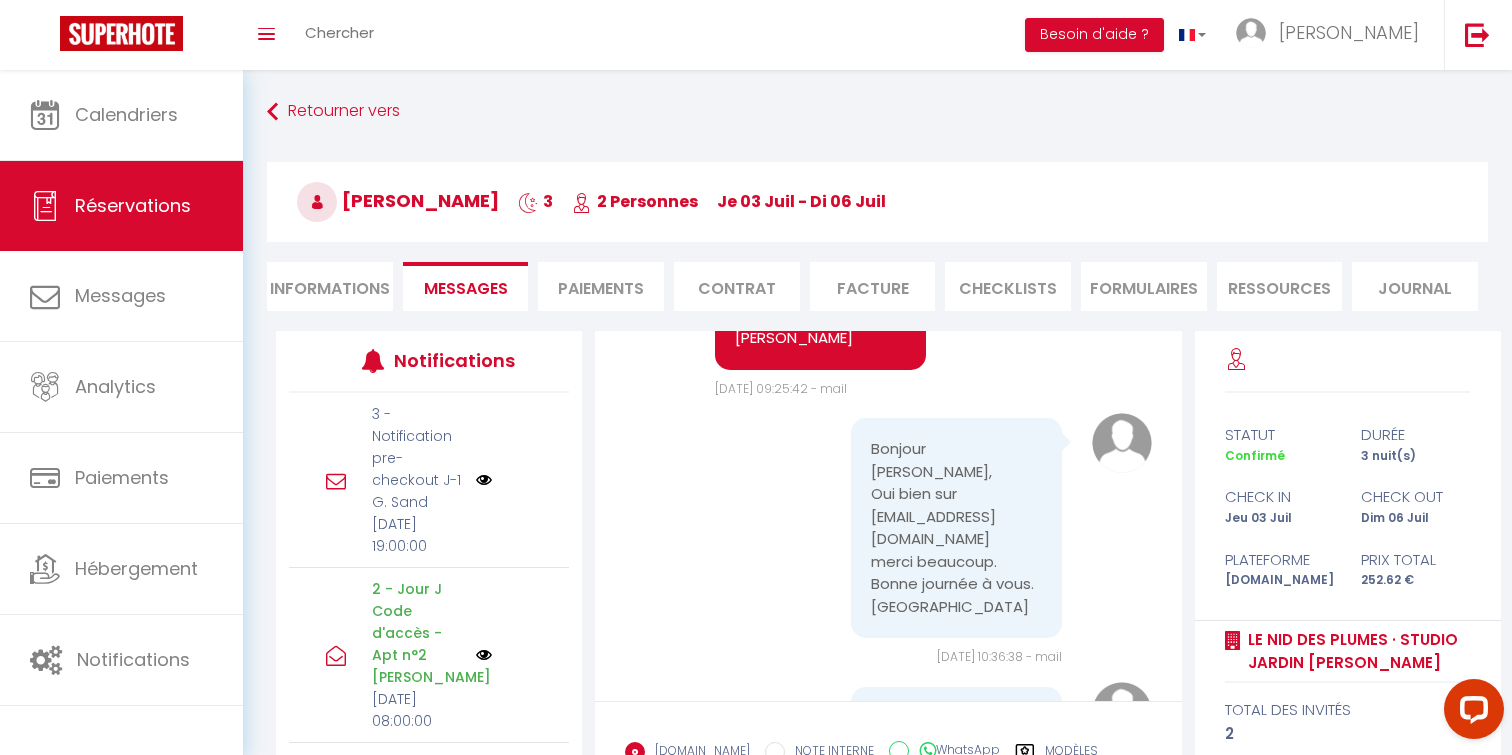 scroll, scrollTop: 9582, scrollLeft: 0, axis: vertical 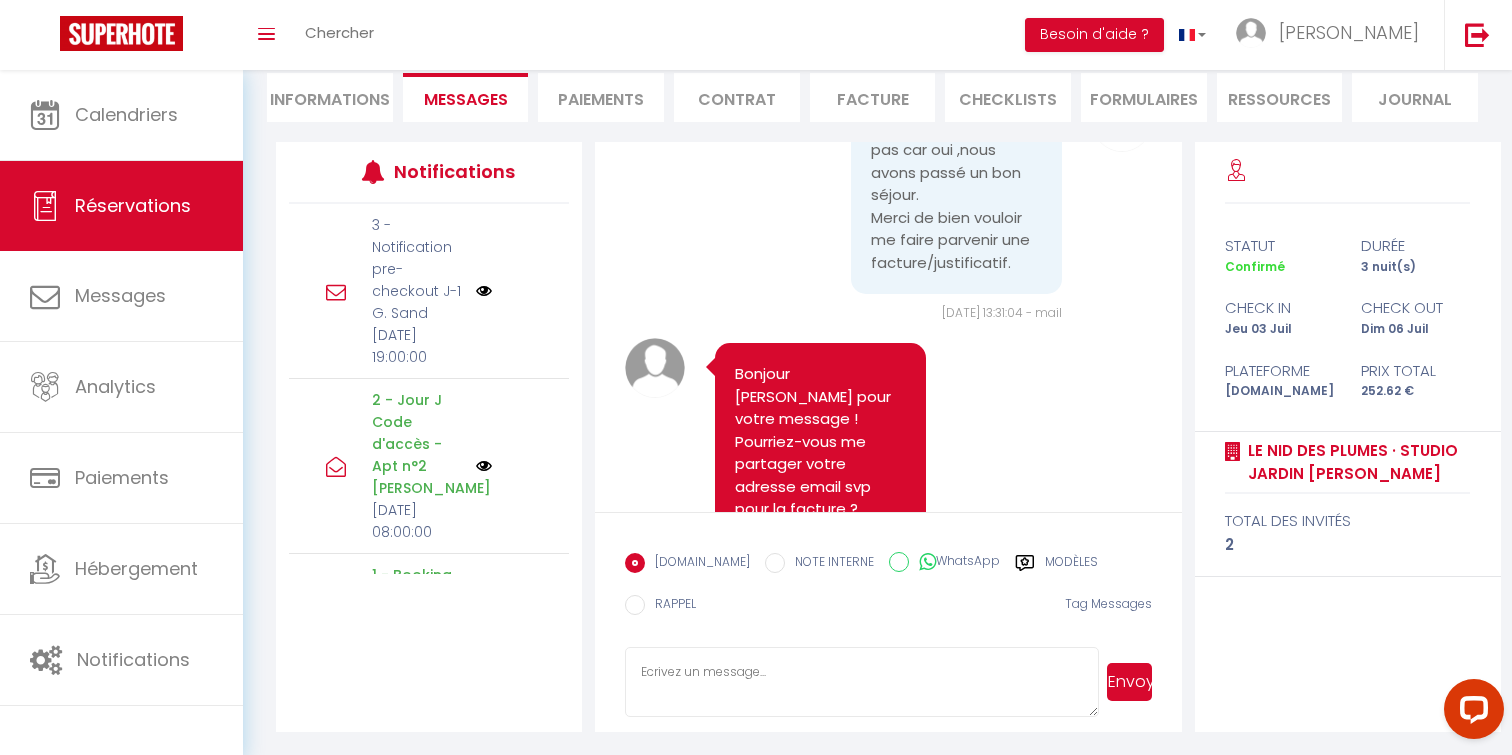 drag, startPoint x: 874, startPoint y: 439, endPoint x: 911, endPoint y: 456, distance: 40.718548 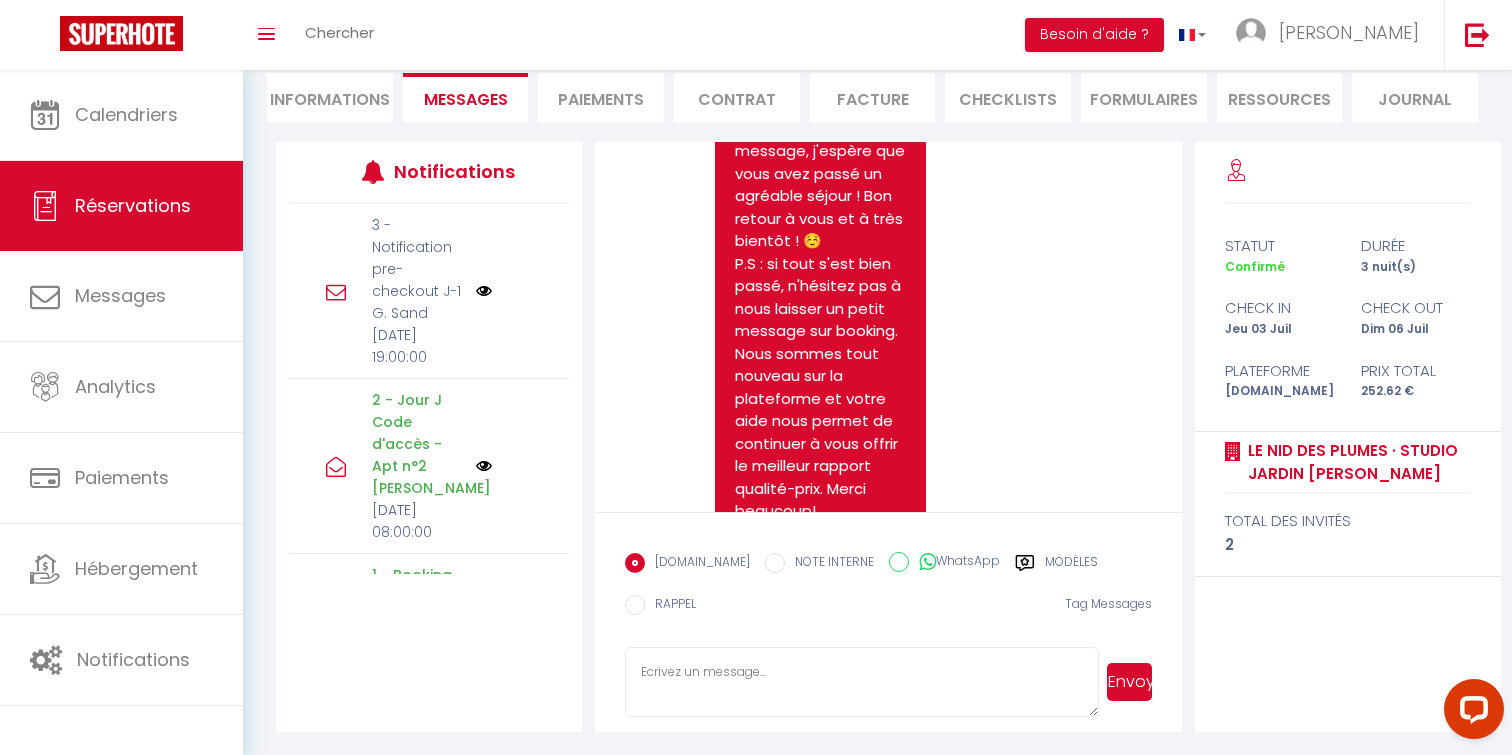 scroll, scrollTop: 8635, scrollLeft: 0, axis: vertical 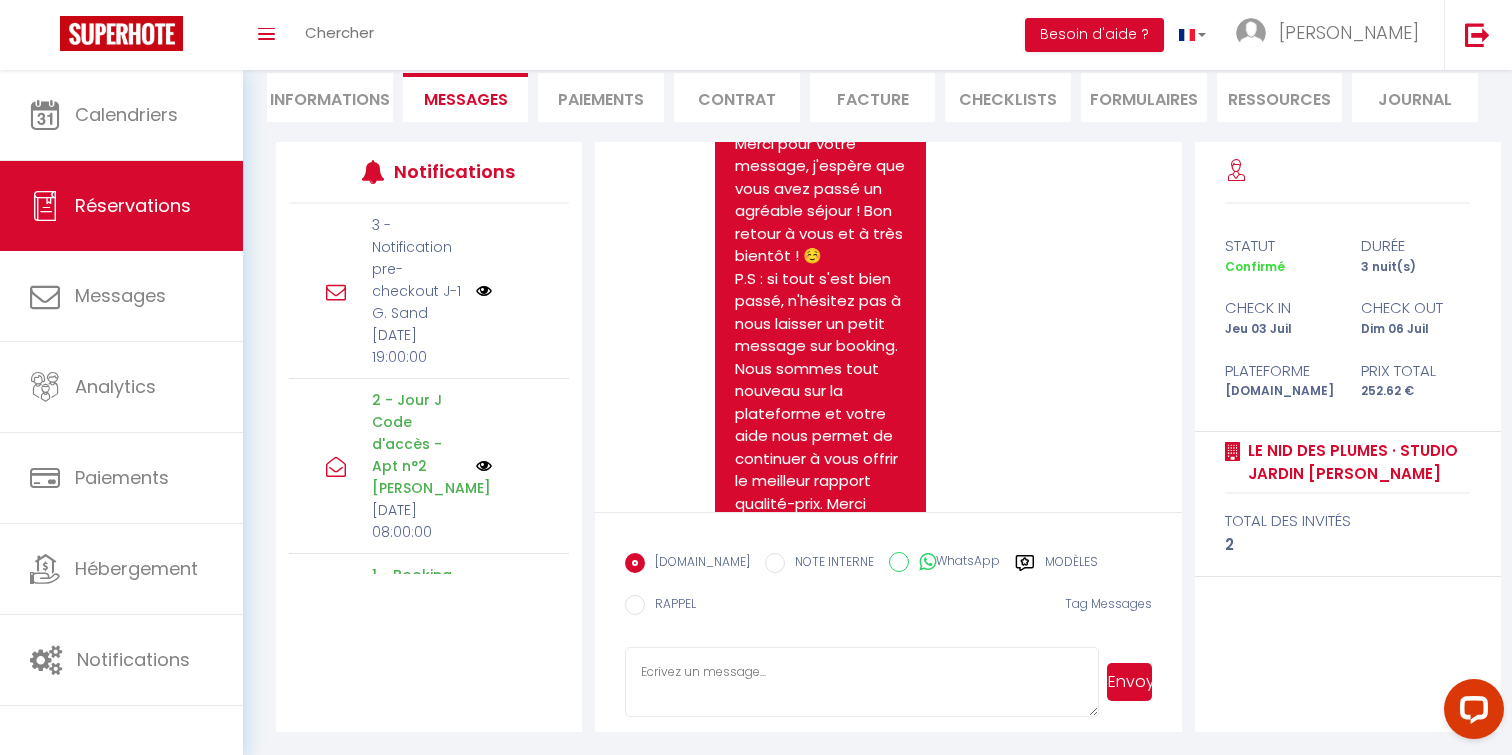 click on "Facture" at bounding box center [873, 97] 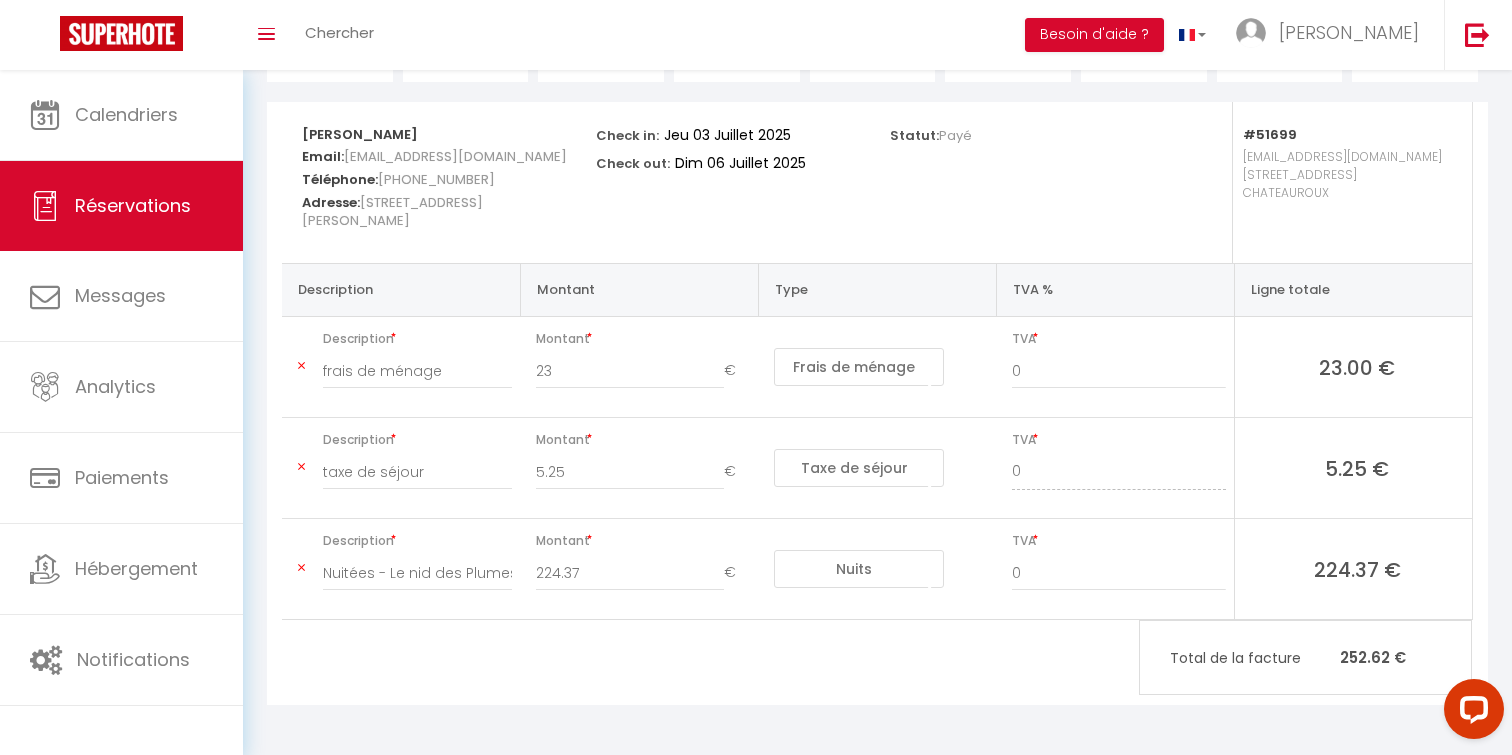 scroll, scrollTop: 0, scrollLeft: 0, axis: both 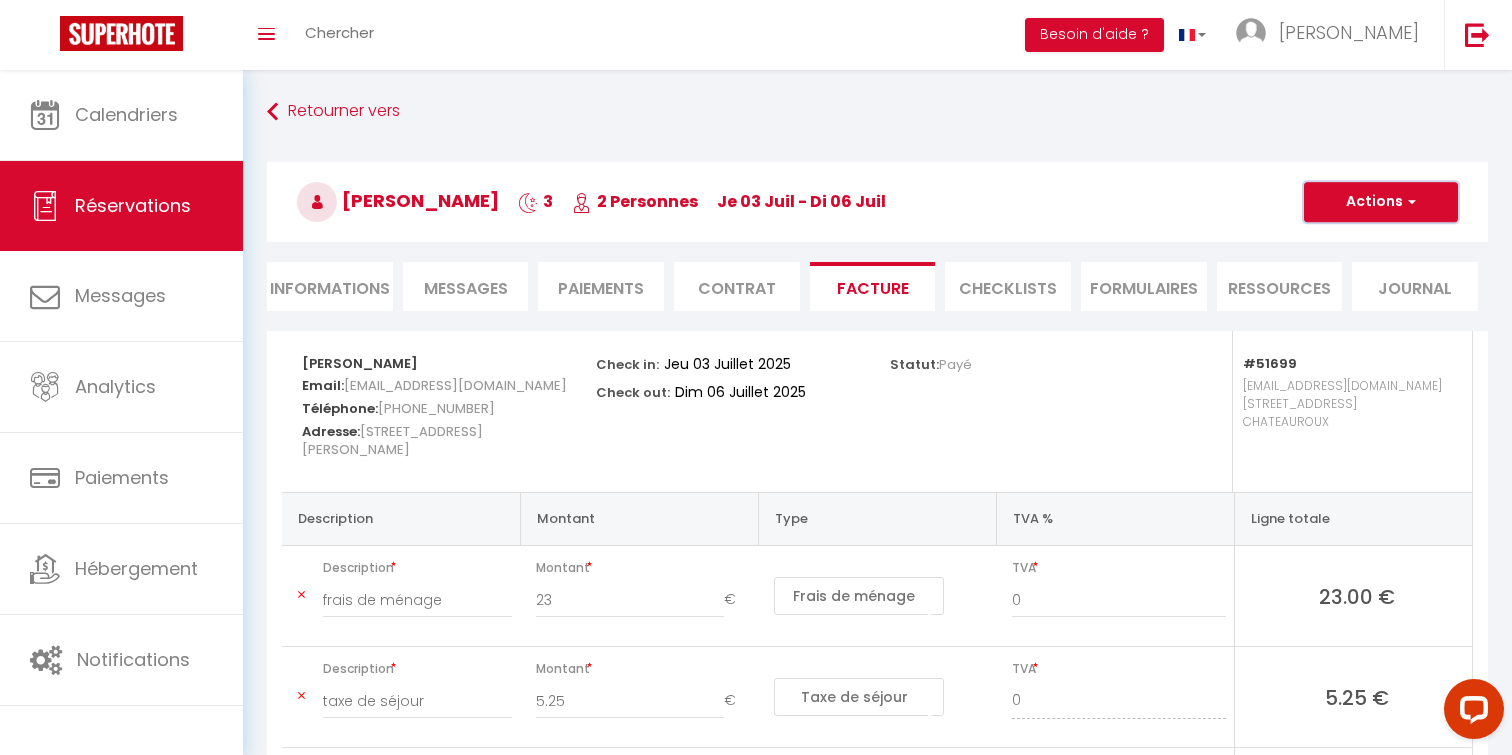 click on "Actions" at bounding box center [1381, 202] 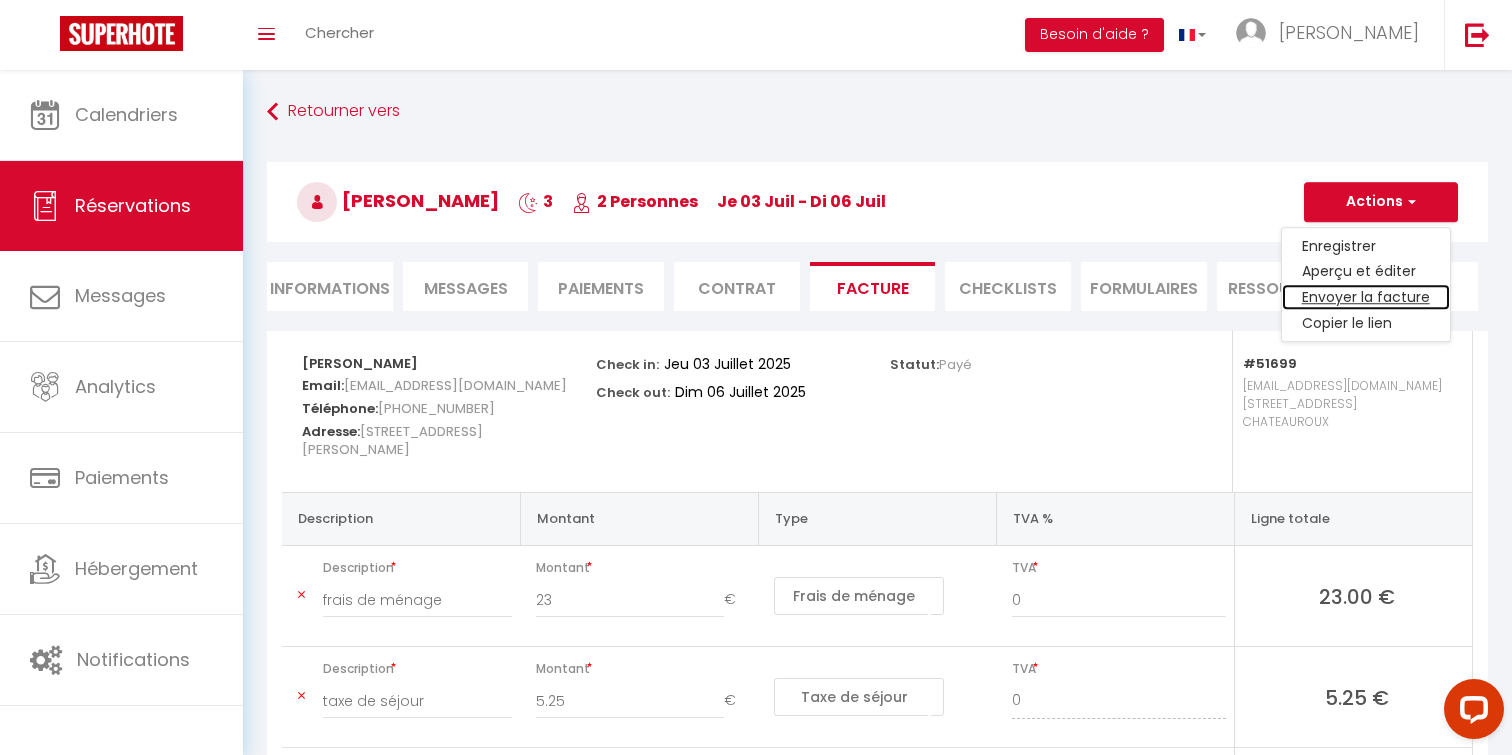 click on "Envoyer la facture" at bounding box center [1366, 298] 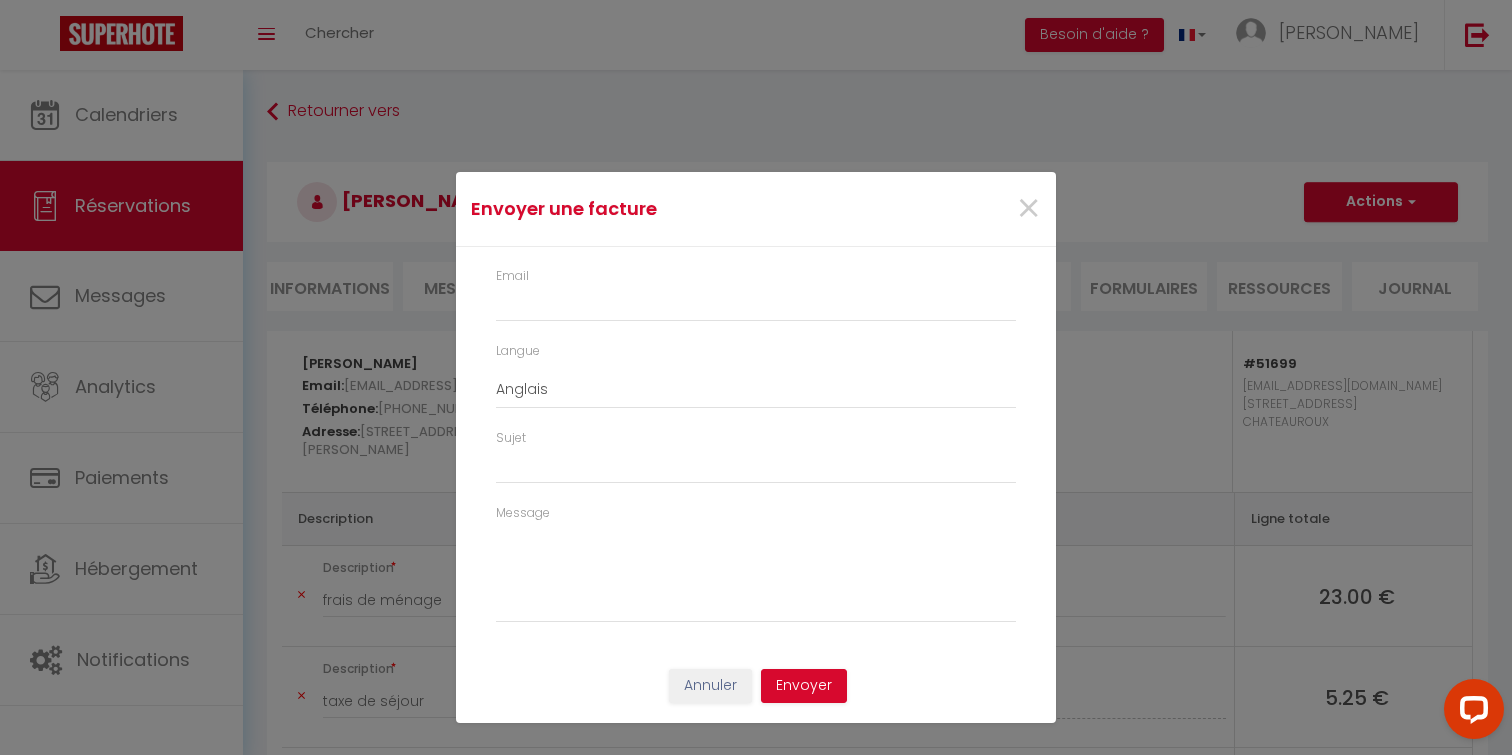 type on "ctavar.181629@guest.booking.com" 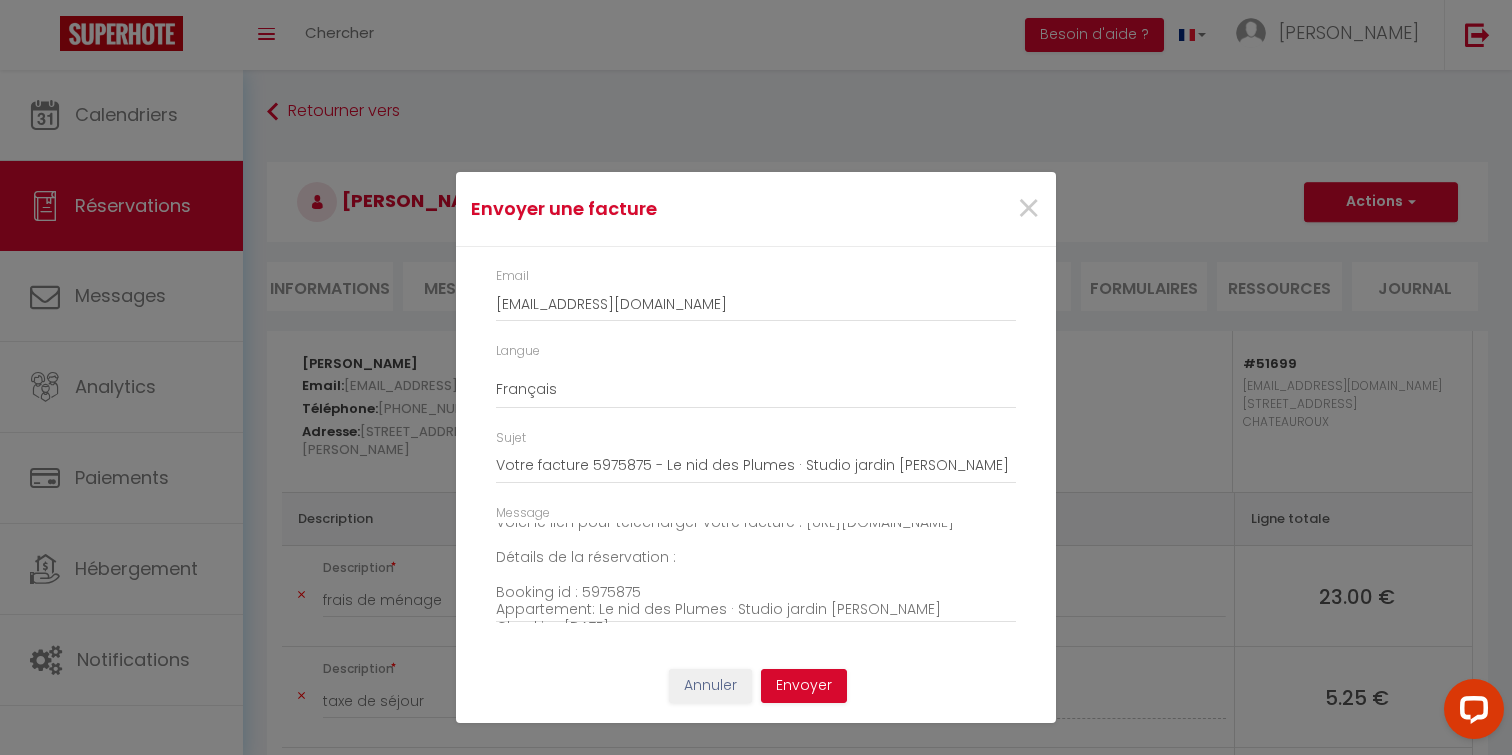scroll, scrollTop: 61, scrollLeft: 0, axis: vertical 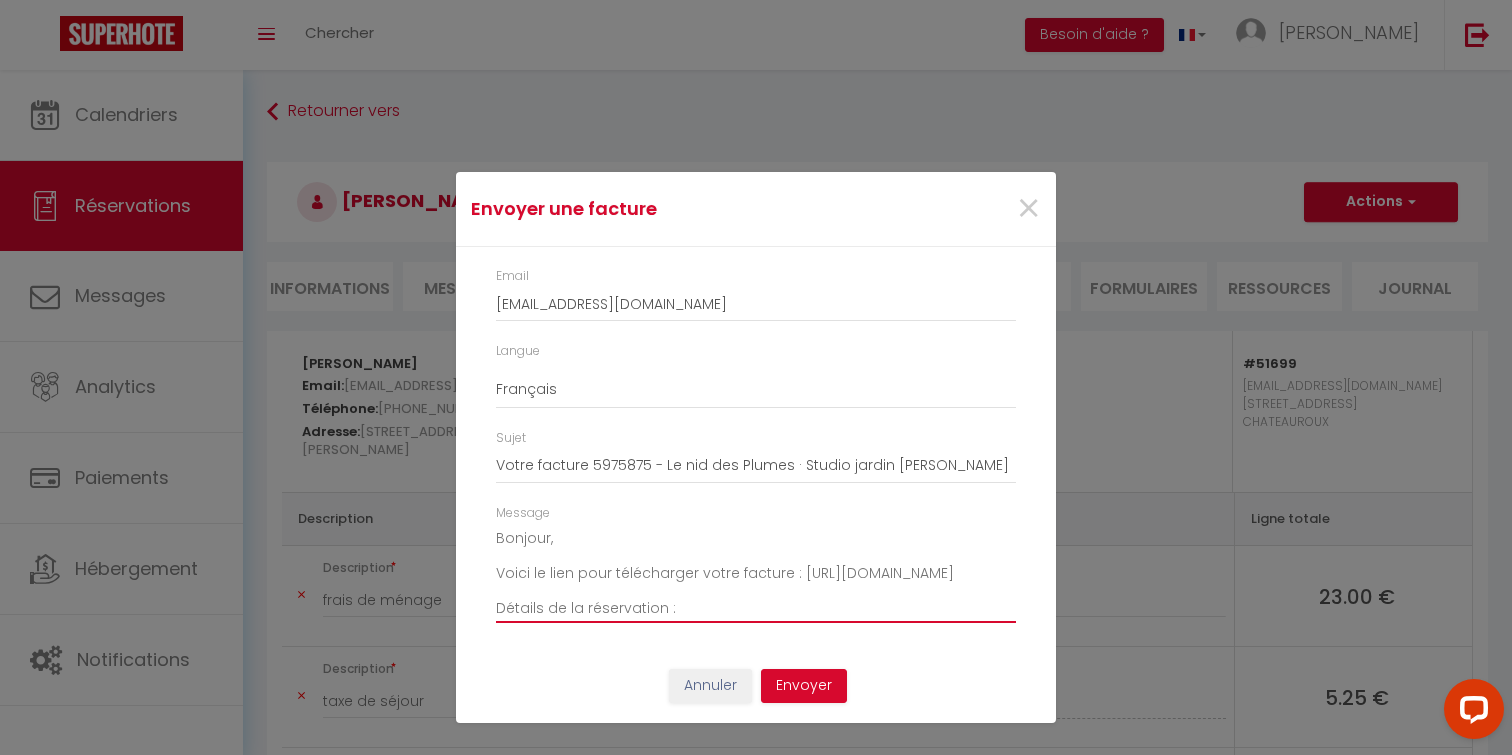drag, startPoint x: 498, startPoint y: 531, endPoint x: 854, endPoint y: 588, distance: 360.53433 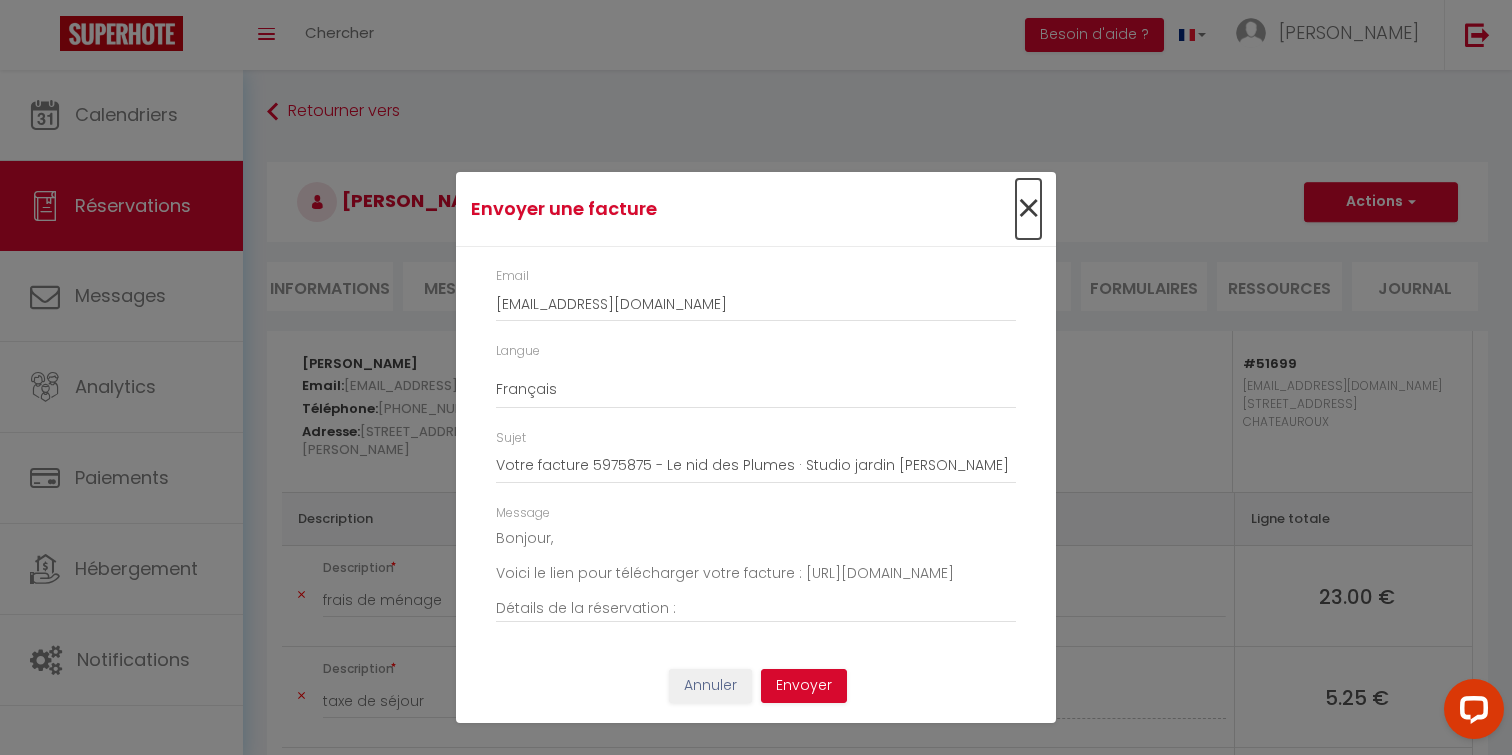 click on "×" at bounding box center [1028, 209] 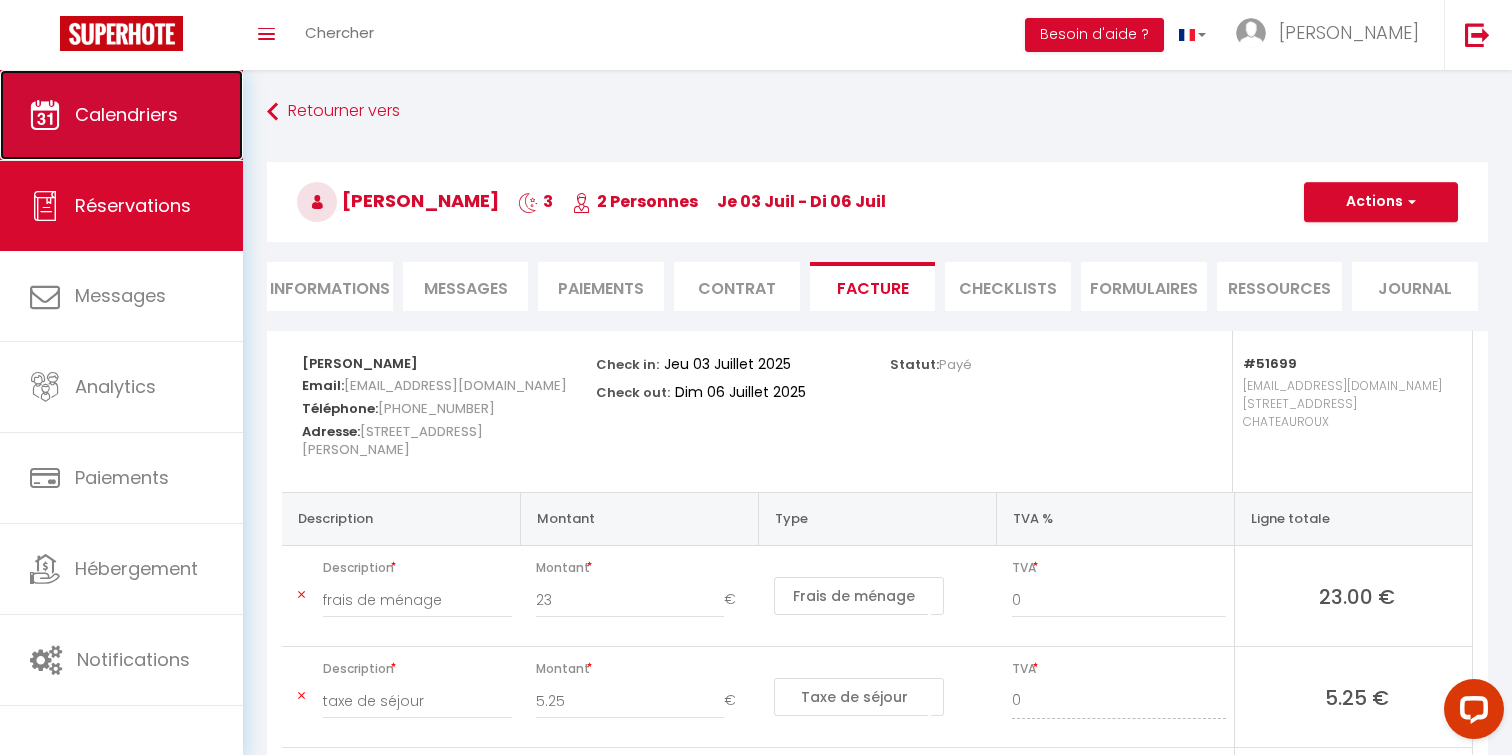 click on "Calendriers" at bounding box center (121, 115) 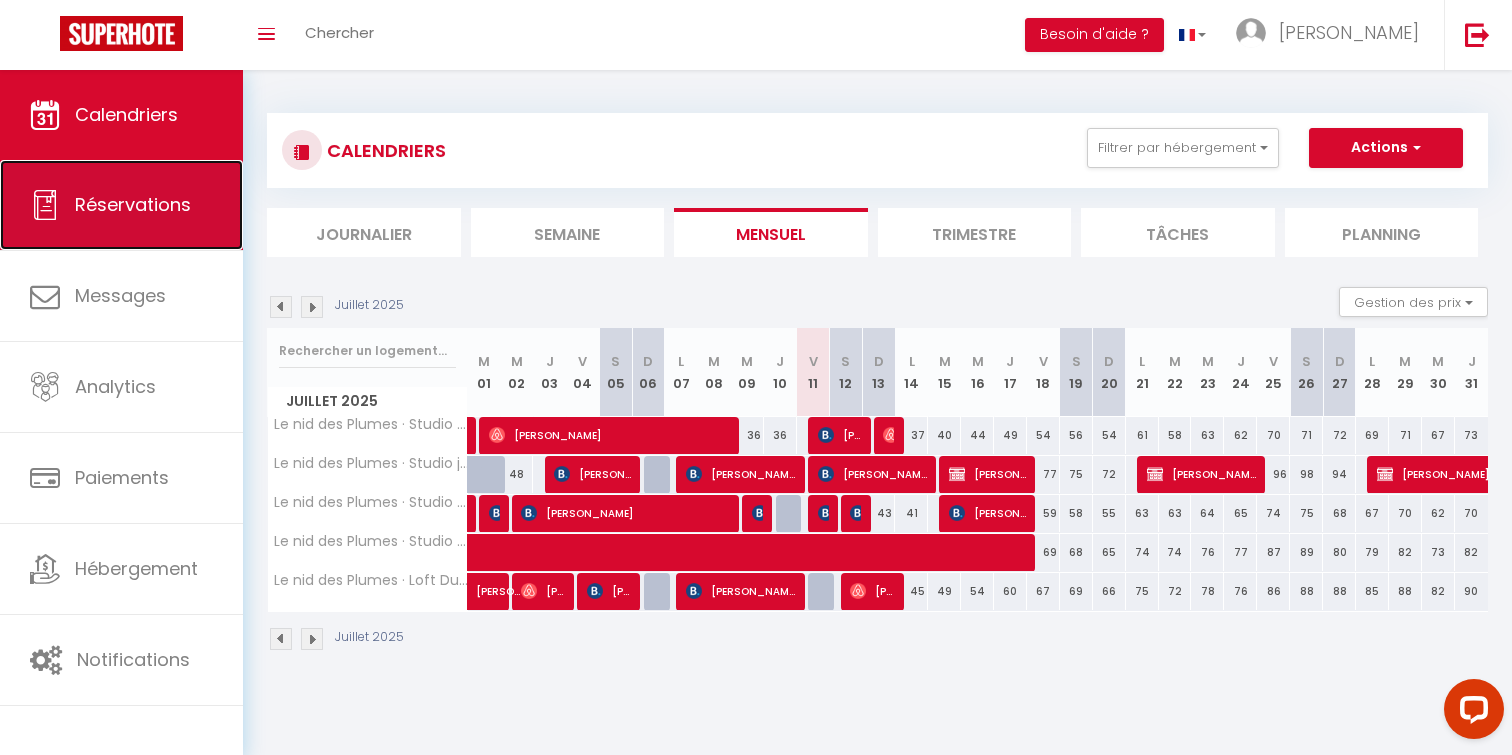 click on "Réservations" at bounding box center [133, 204] 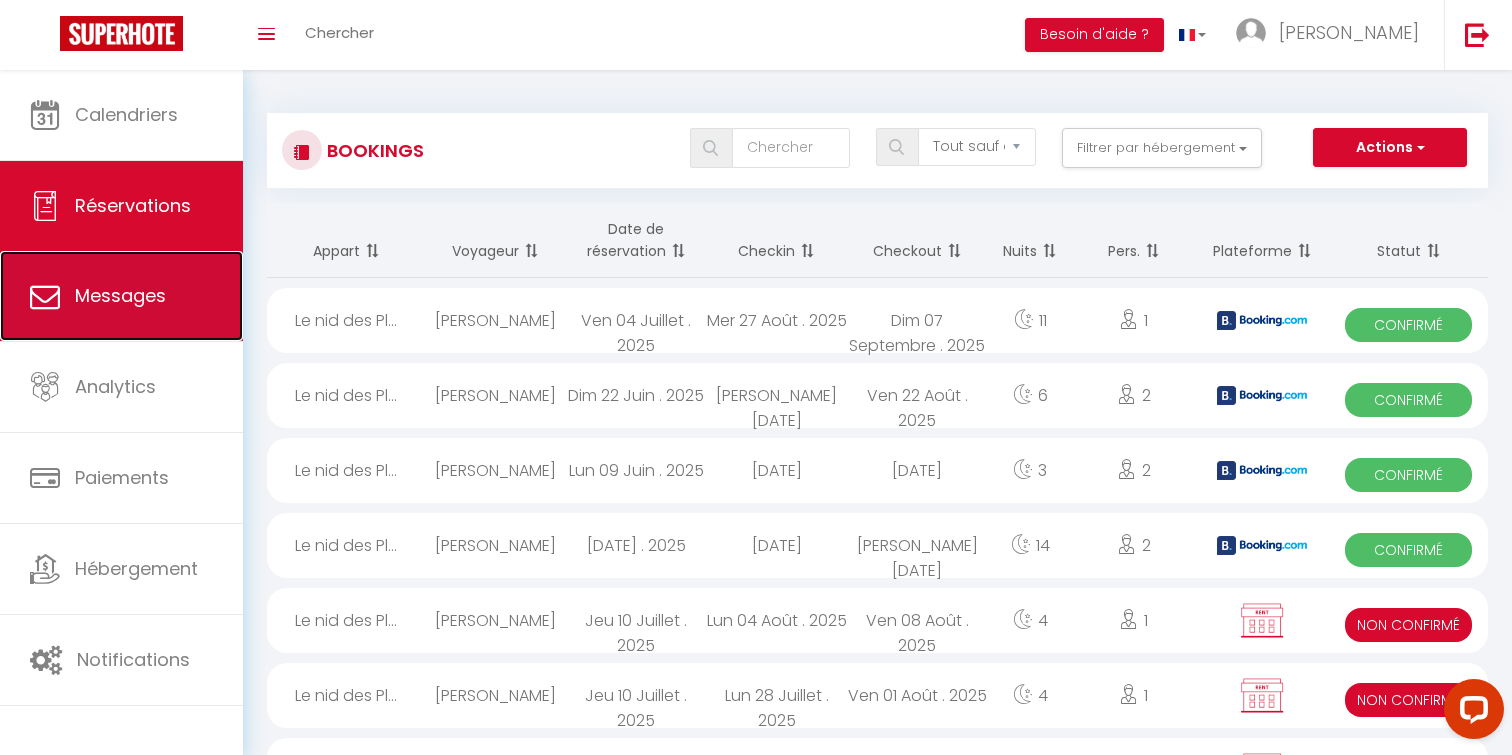 click on "Messages" at bounding box center (120, 295) 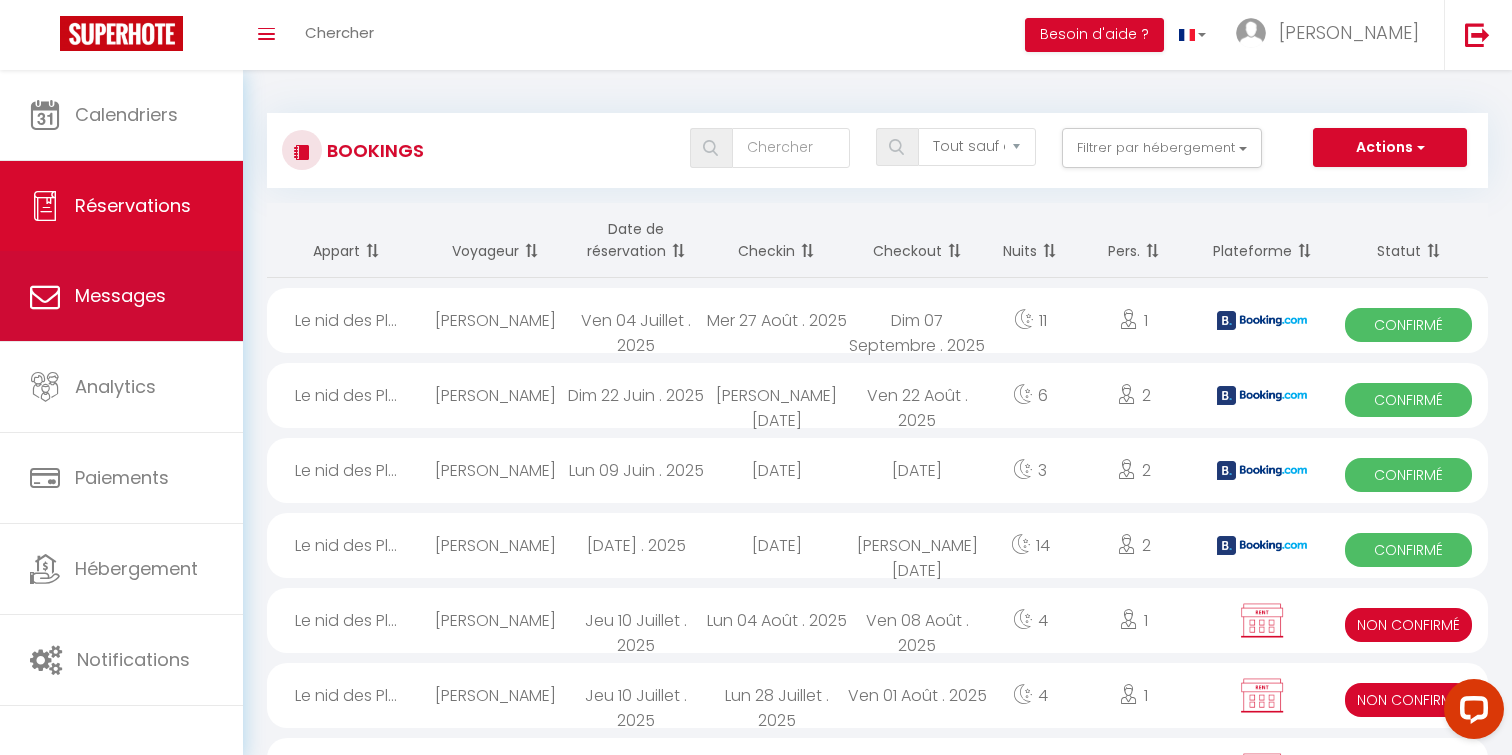 select on "message" 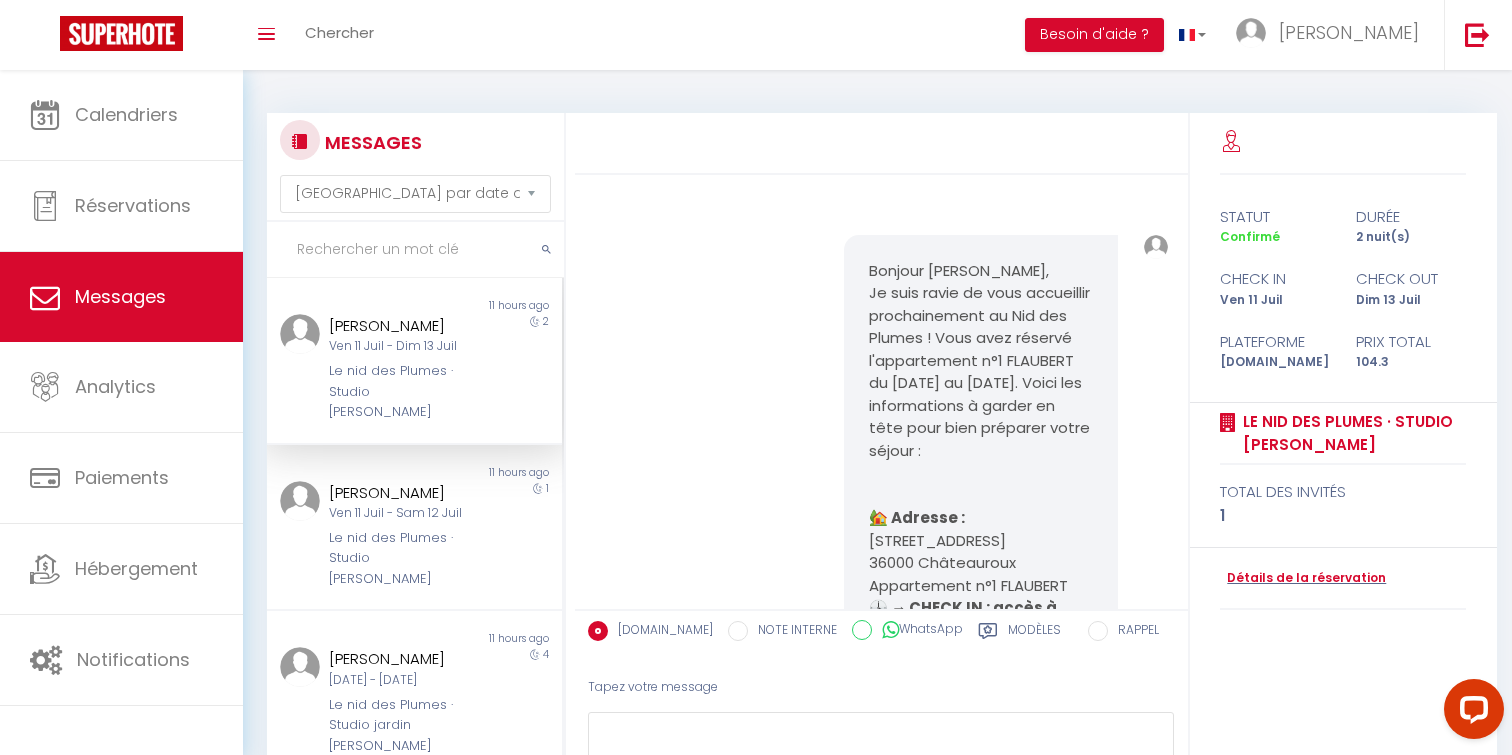 scroll, scrollTop: 2986, scrollLeft: 0, axis: vertical 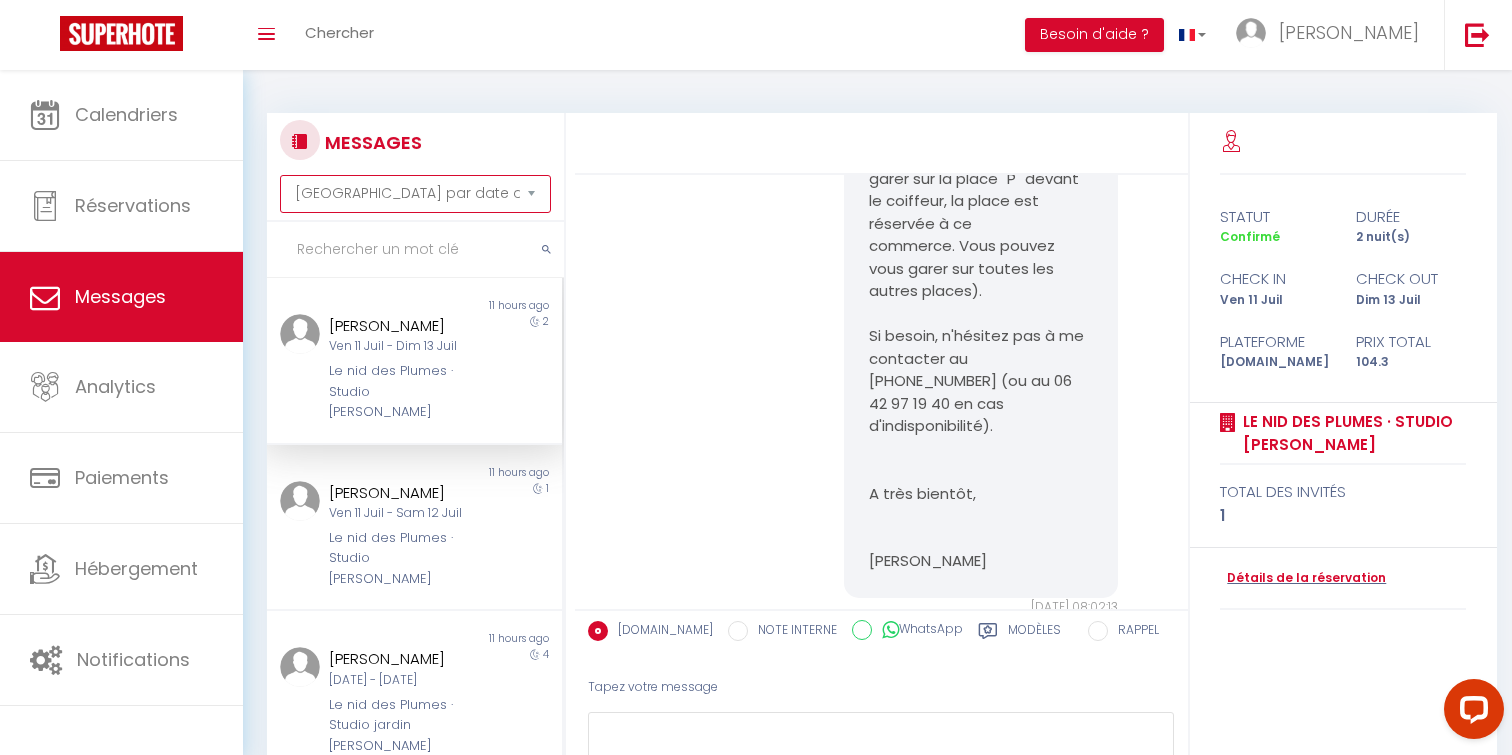 click on "Trier par date de réservation   Trier par date de message" at bounding box center (415, 194) 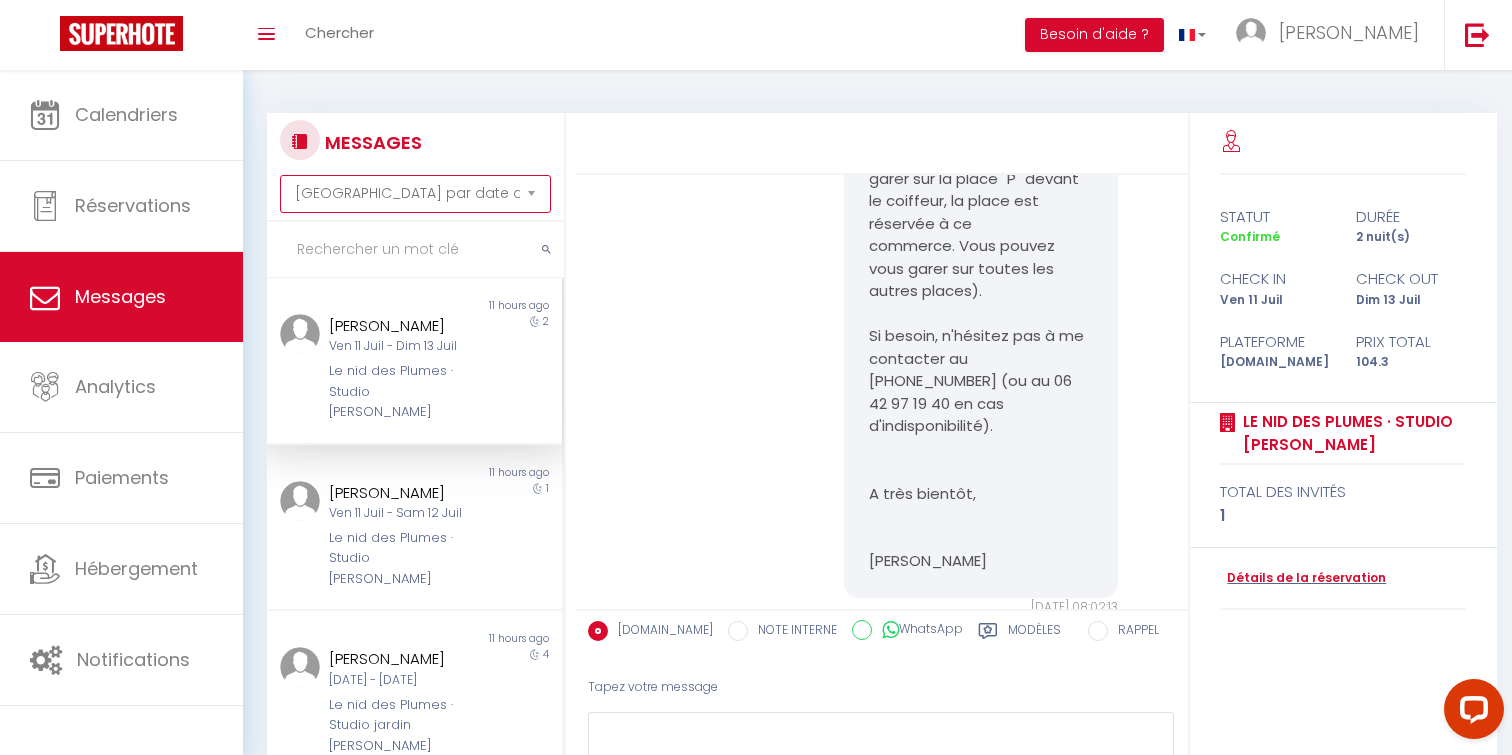 scroll, scrollTop: 2942, scrollLeft: 0, axis: vertical 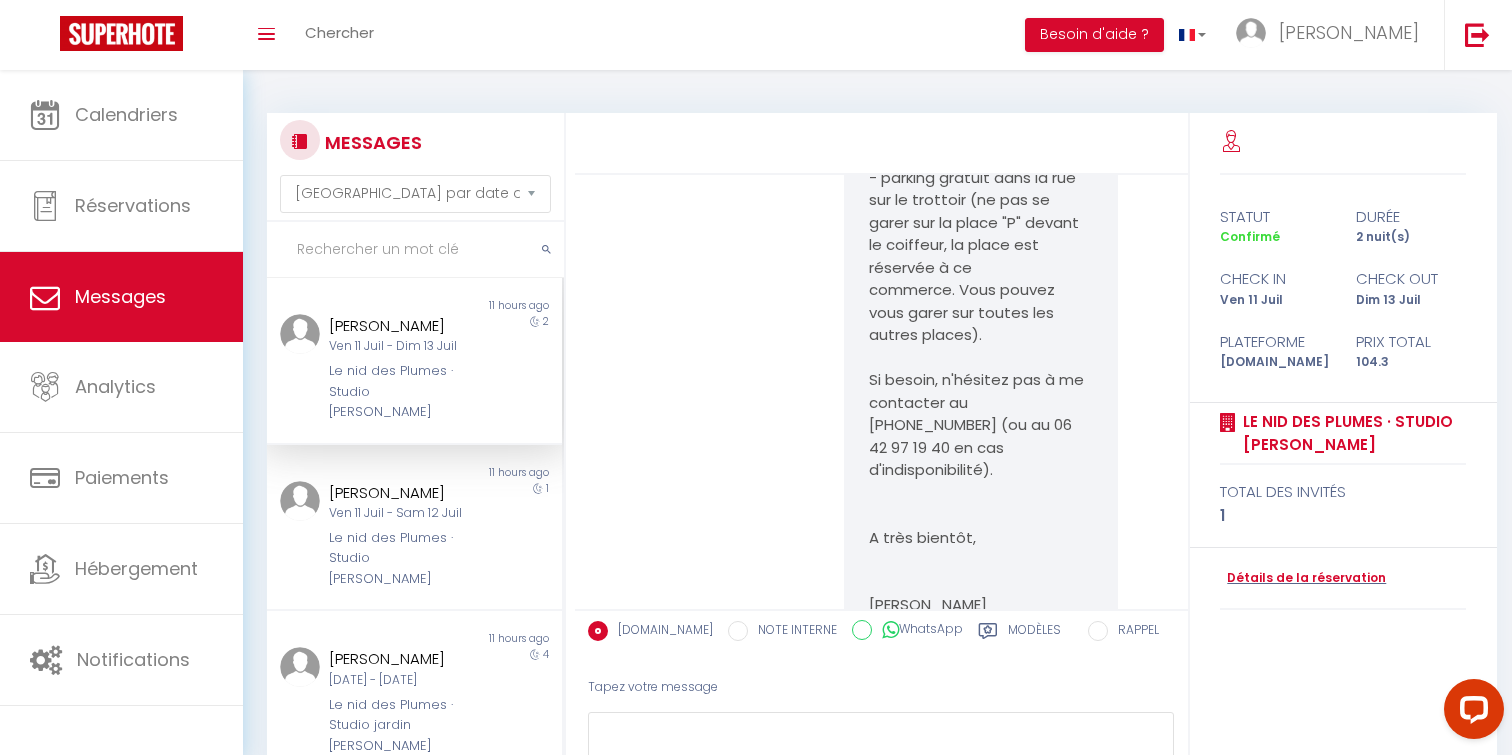 click at bounding box center (415, 250) 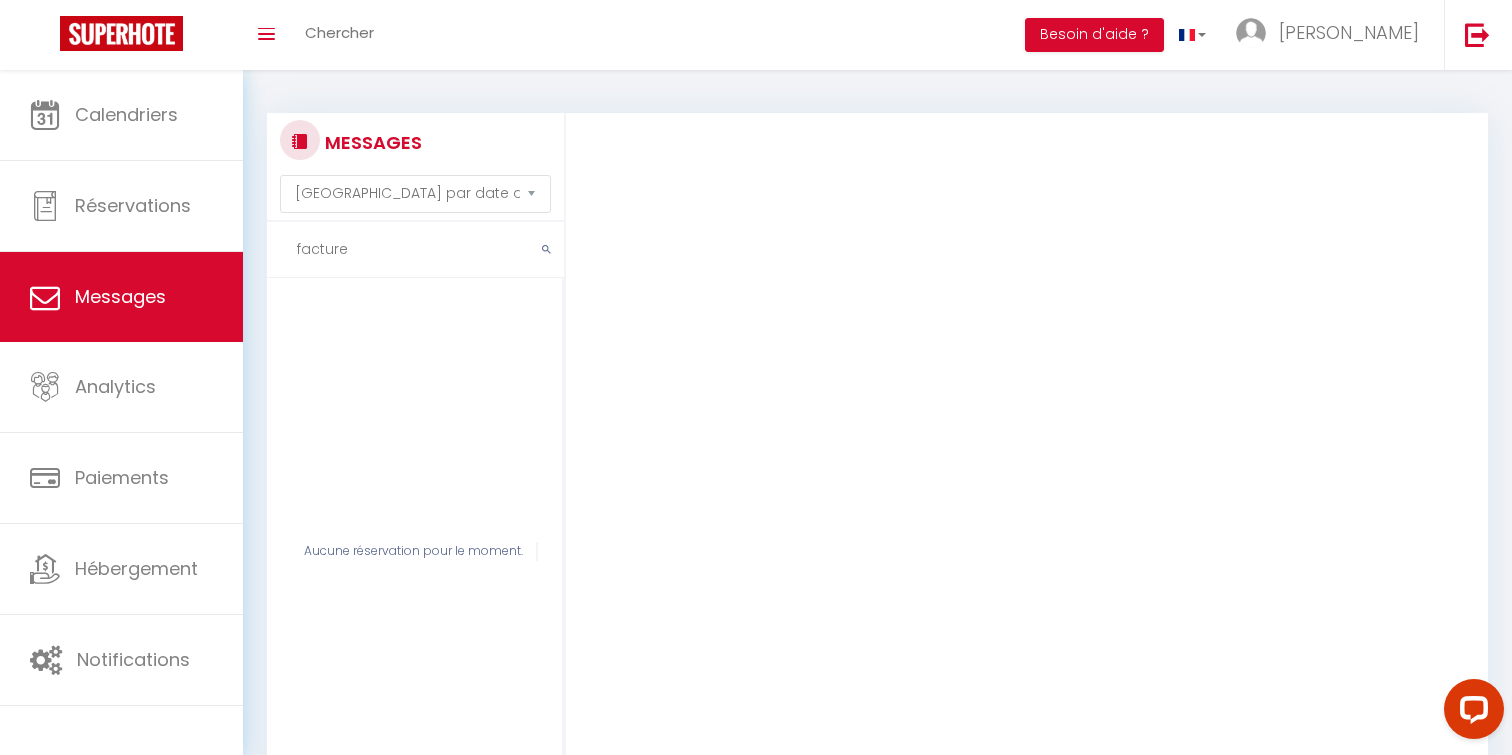 type on "facture" 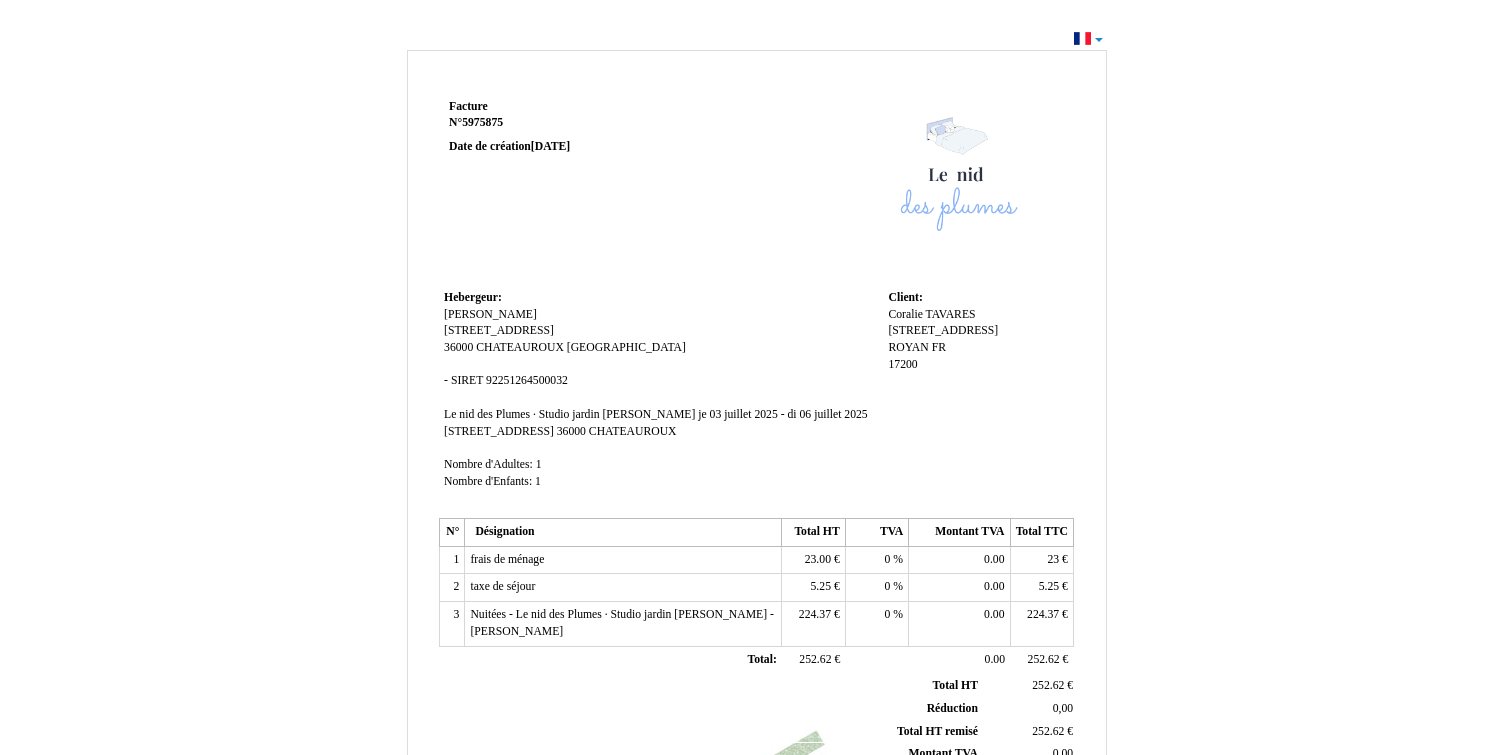 scroll, scrollTop: 0, scrollLeft: 0, axis: both 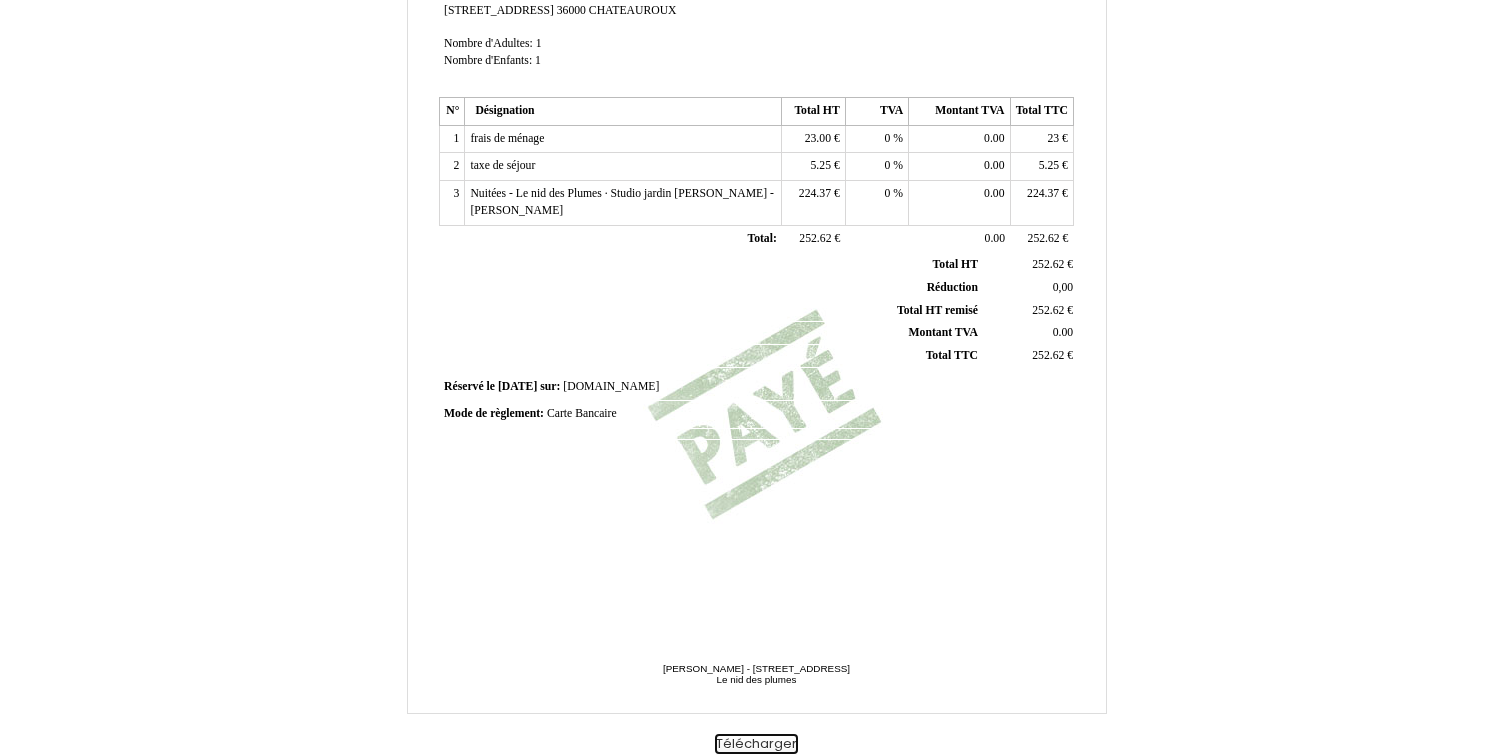 click on "Télécharger" at bounding box center [756, 744] 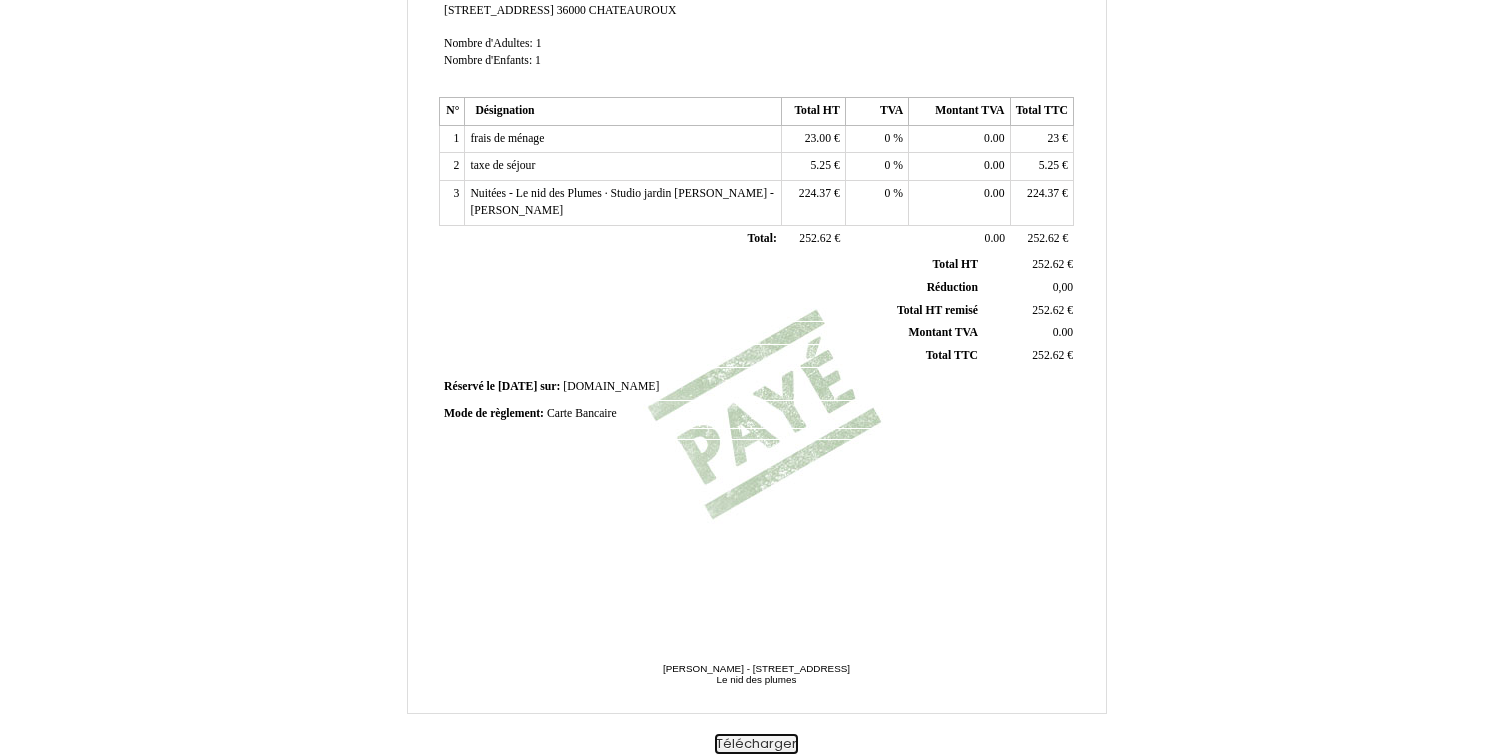 scroll, scrollTop: 0, scrollLeft: 0, axis: both 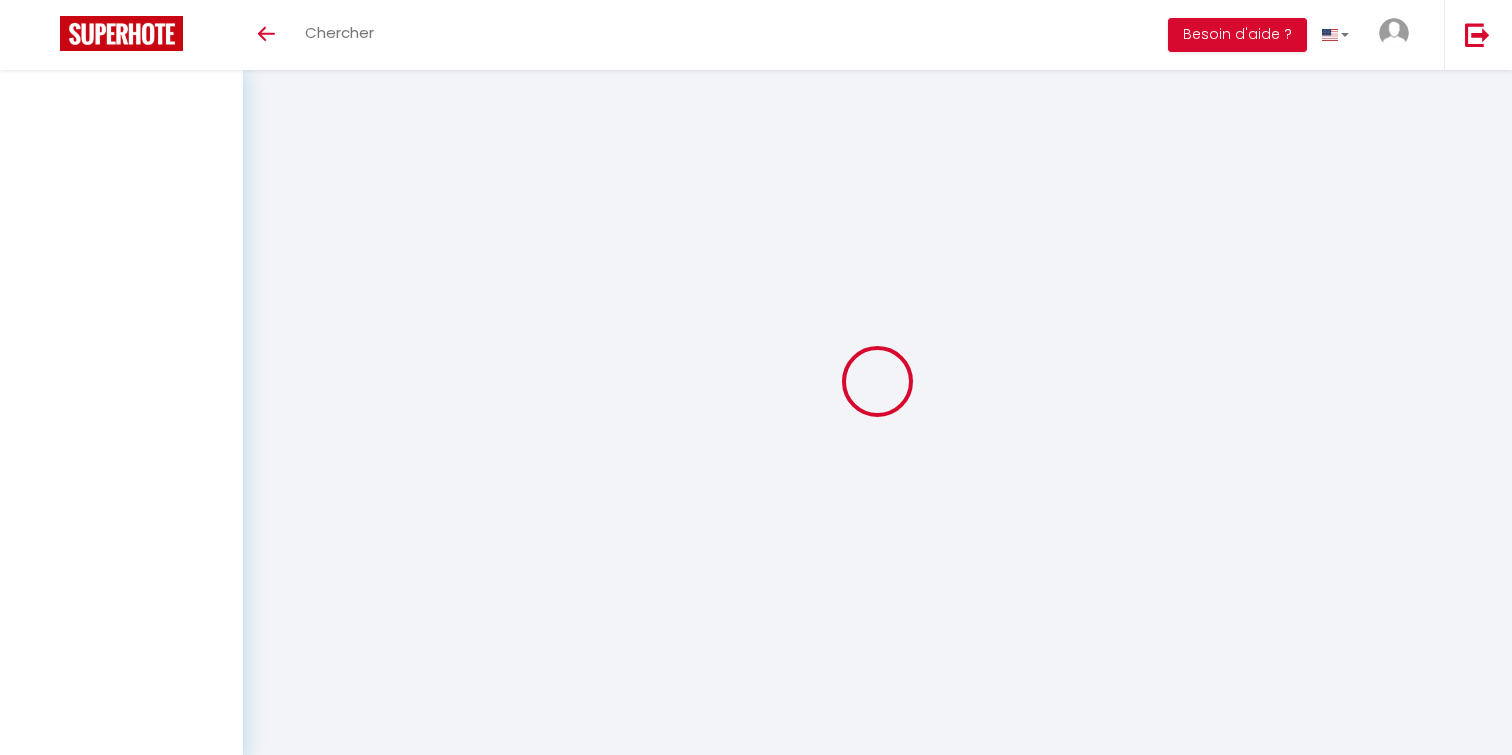 select on "message" 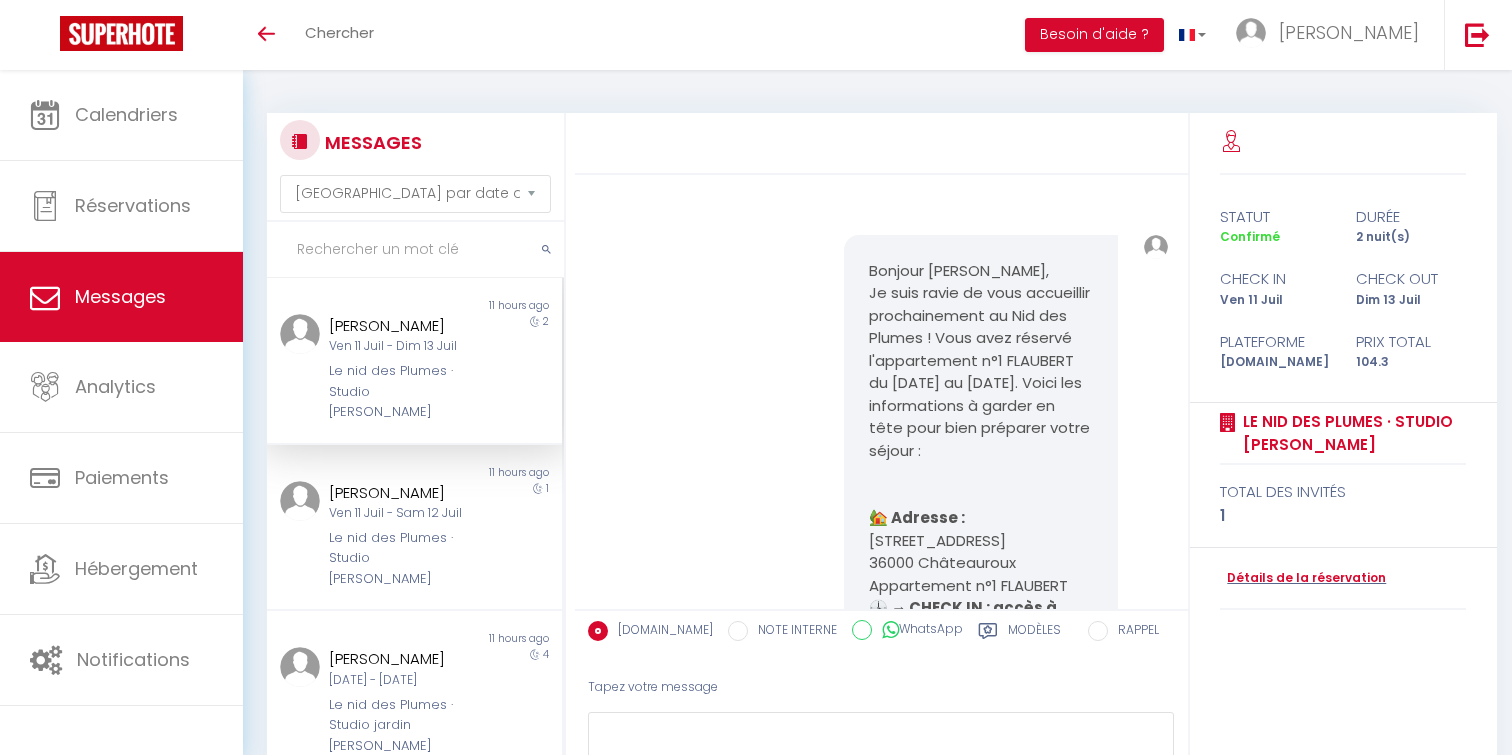 scroll, scrollTop: 0, scrollLeft: 0, axis: both 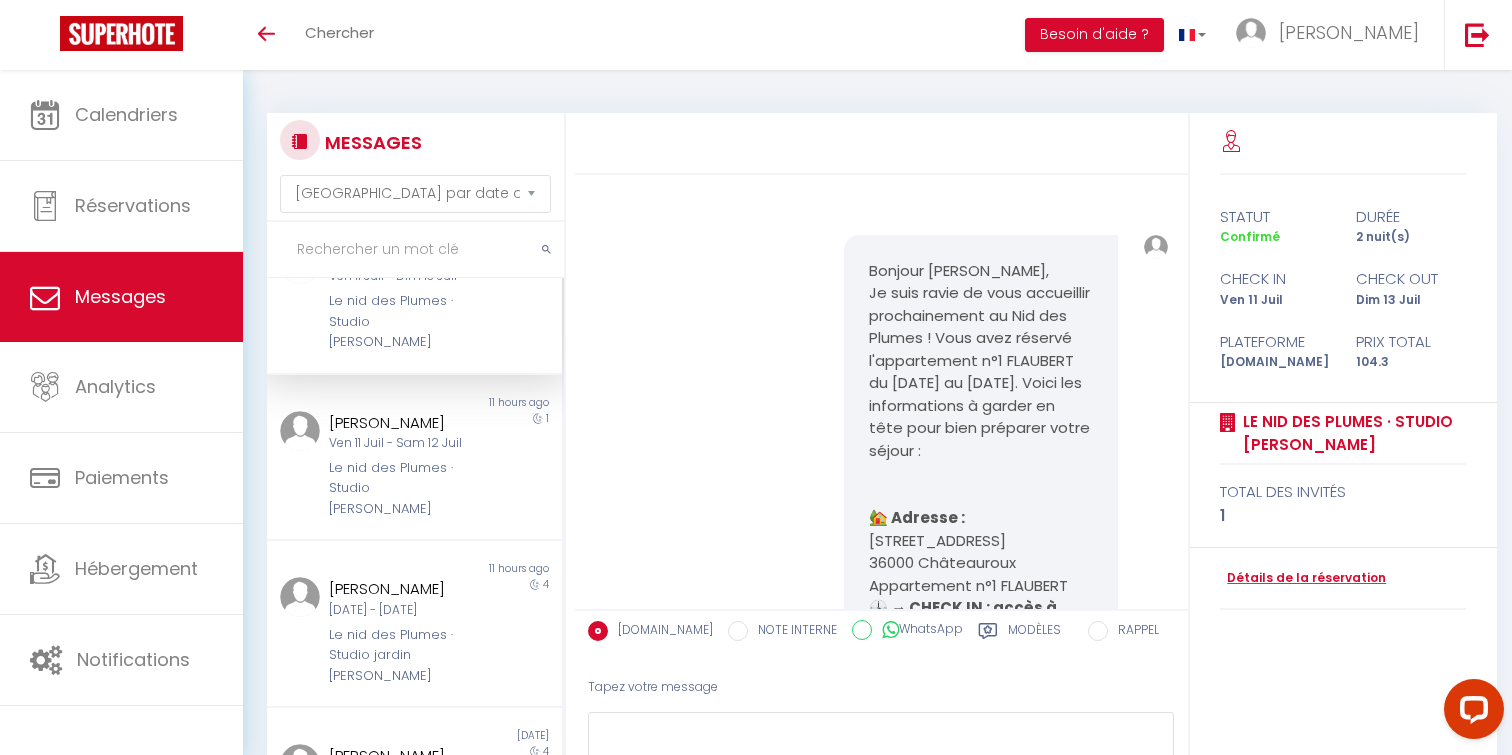 click on "Le nid des Plumes · Studio [PERSON_NAME]" at bounding box center [402, 321] 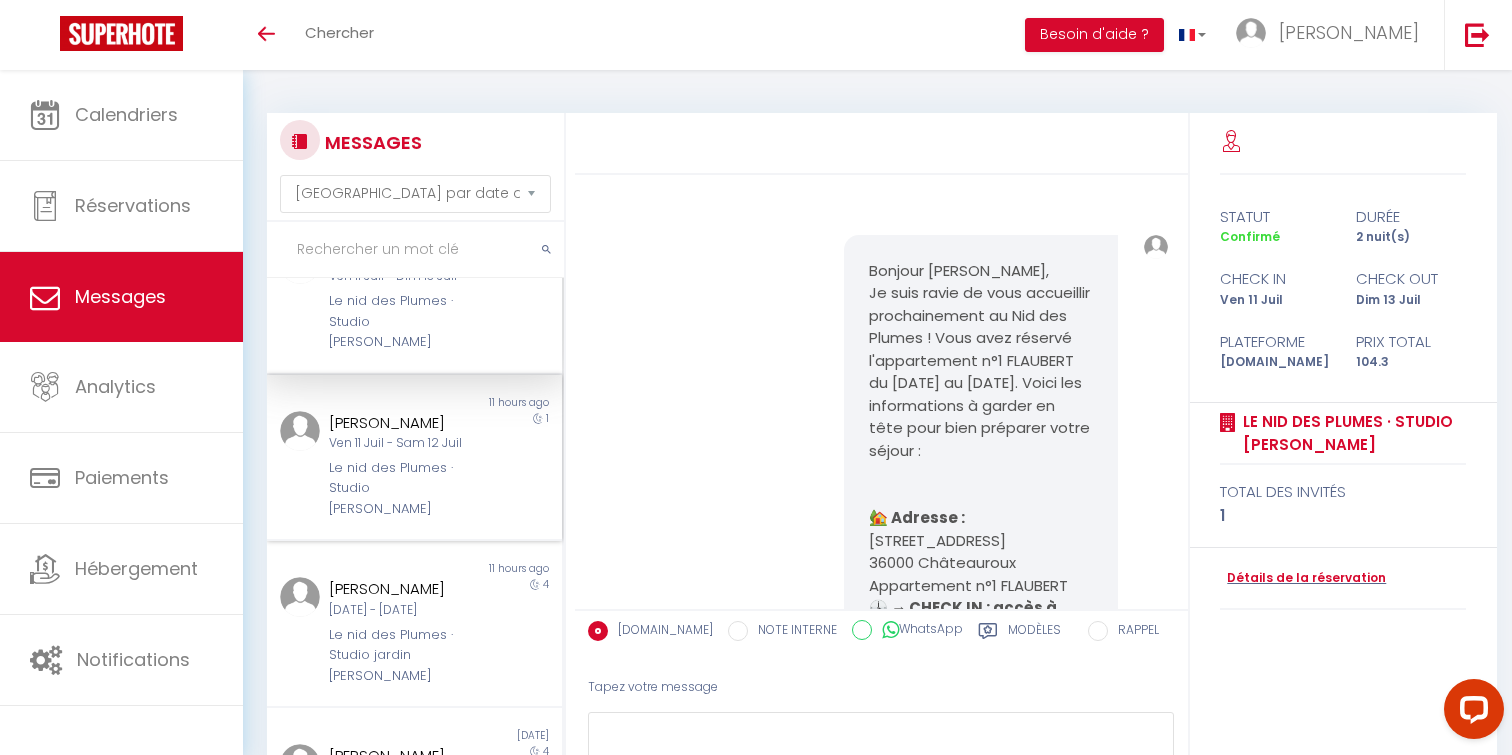 click on "Le nid des Plumes · Studio [PERSON_NAME]" at bounding box center [402, 488] 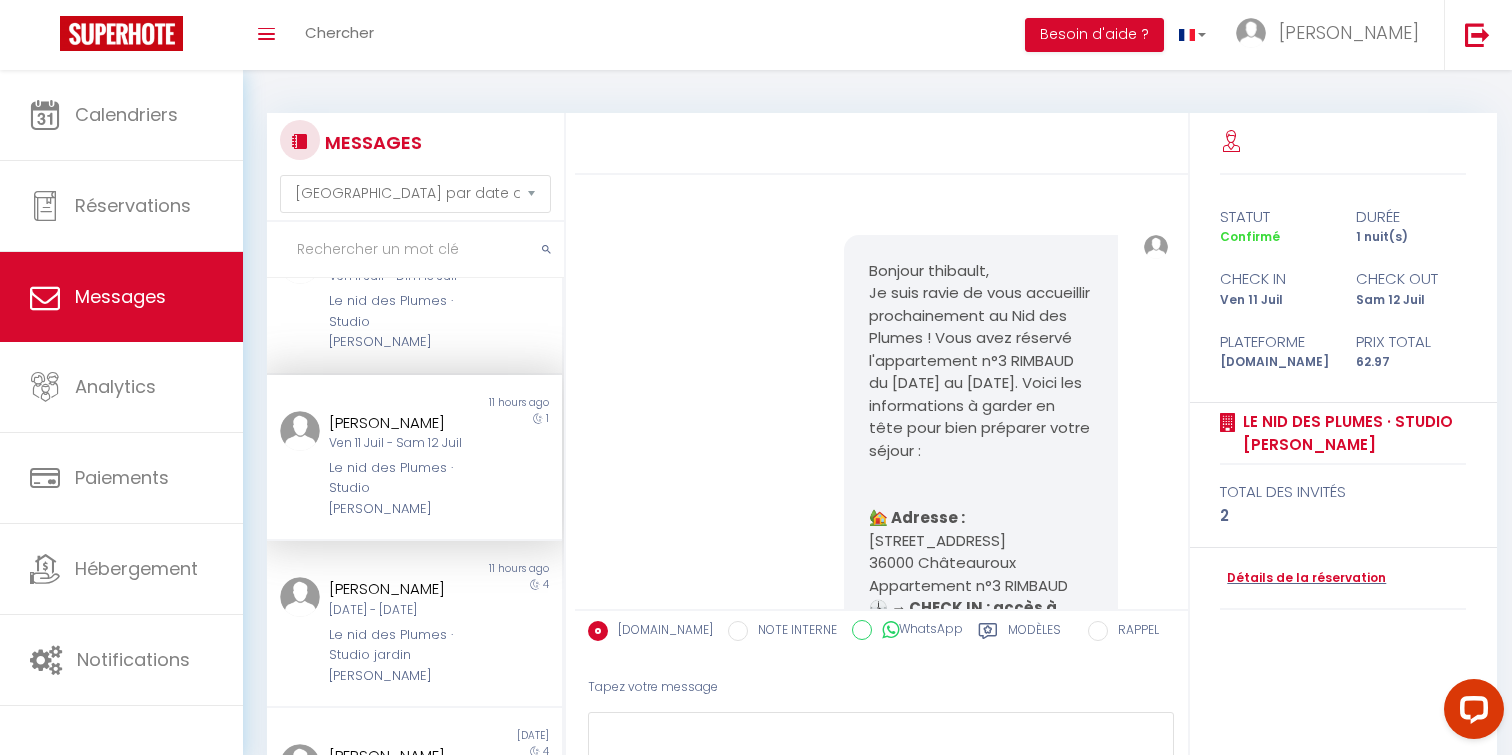 scroll, scrollTop: 2986, scrollLeft: 0, axis: vertical 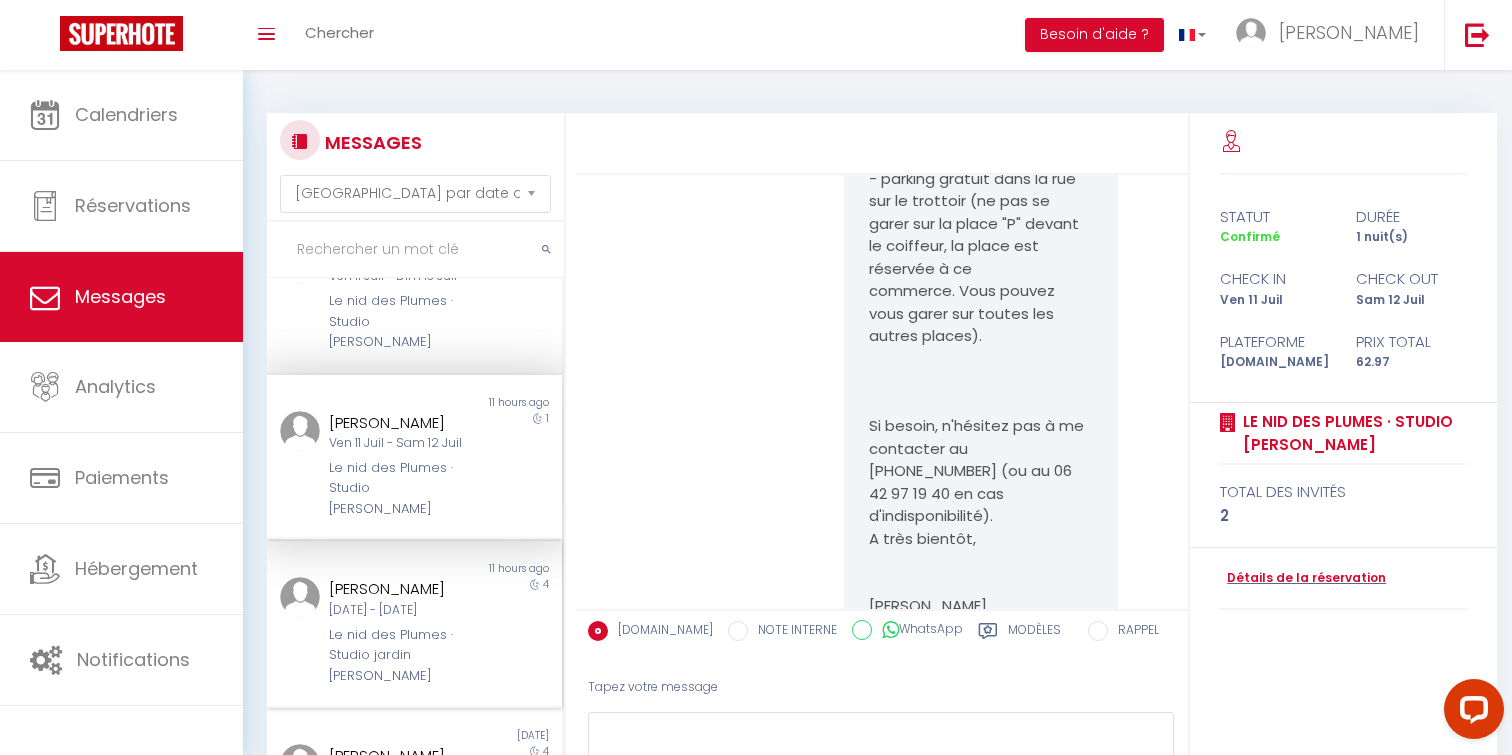click on "Le nid des Plumes · Studio jardin [PERSON_NAME]" at bounding box center [402, 655] 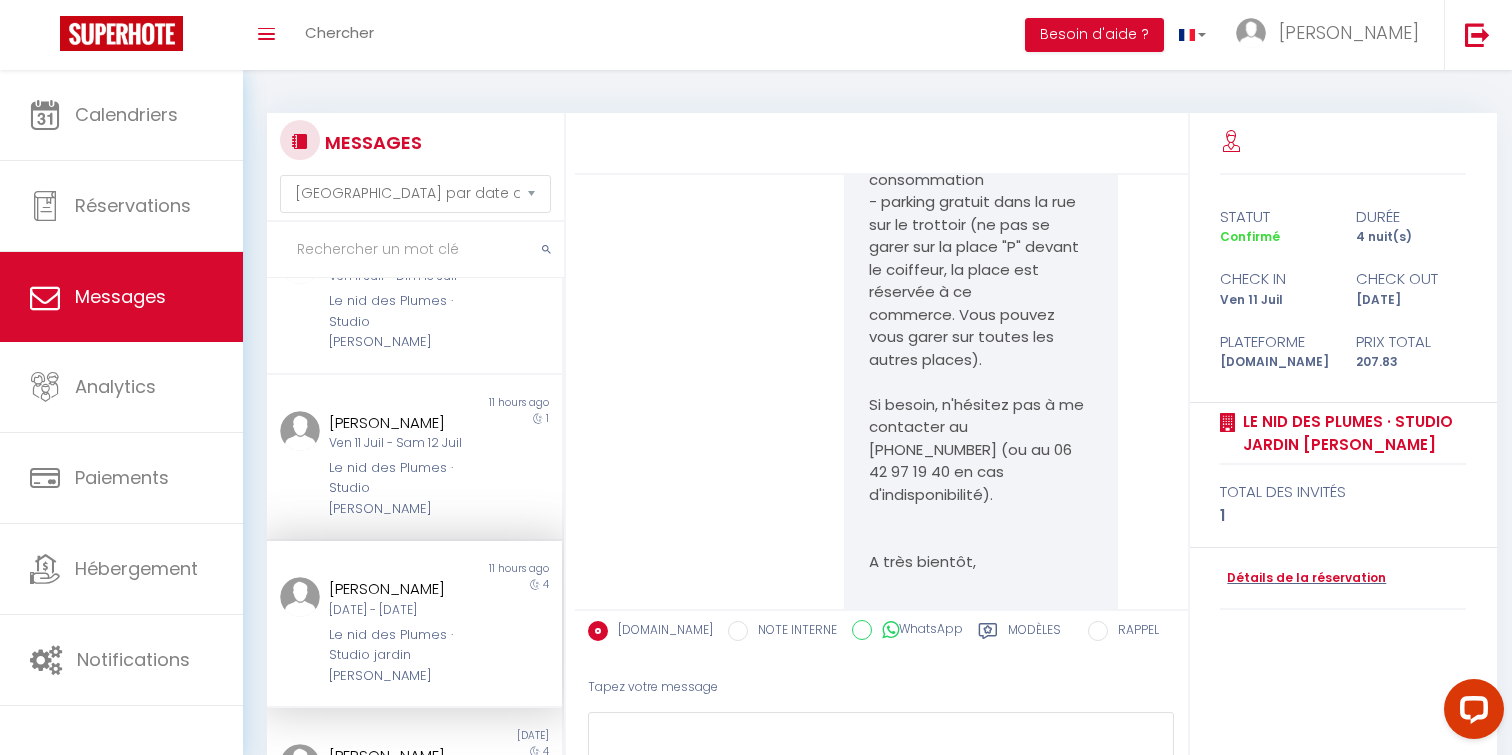 scroll, scrollTop: 3053, scrollLeft: 0, axis: vertical 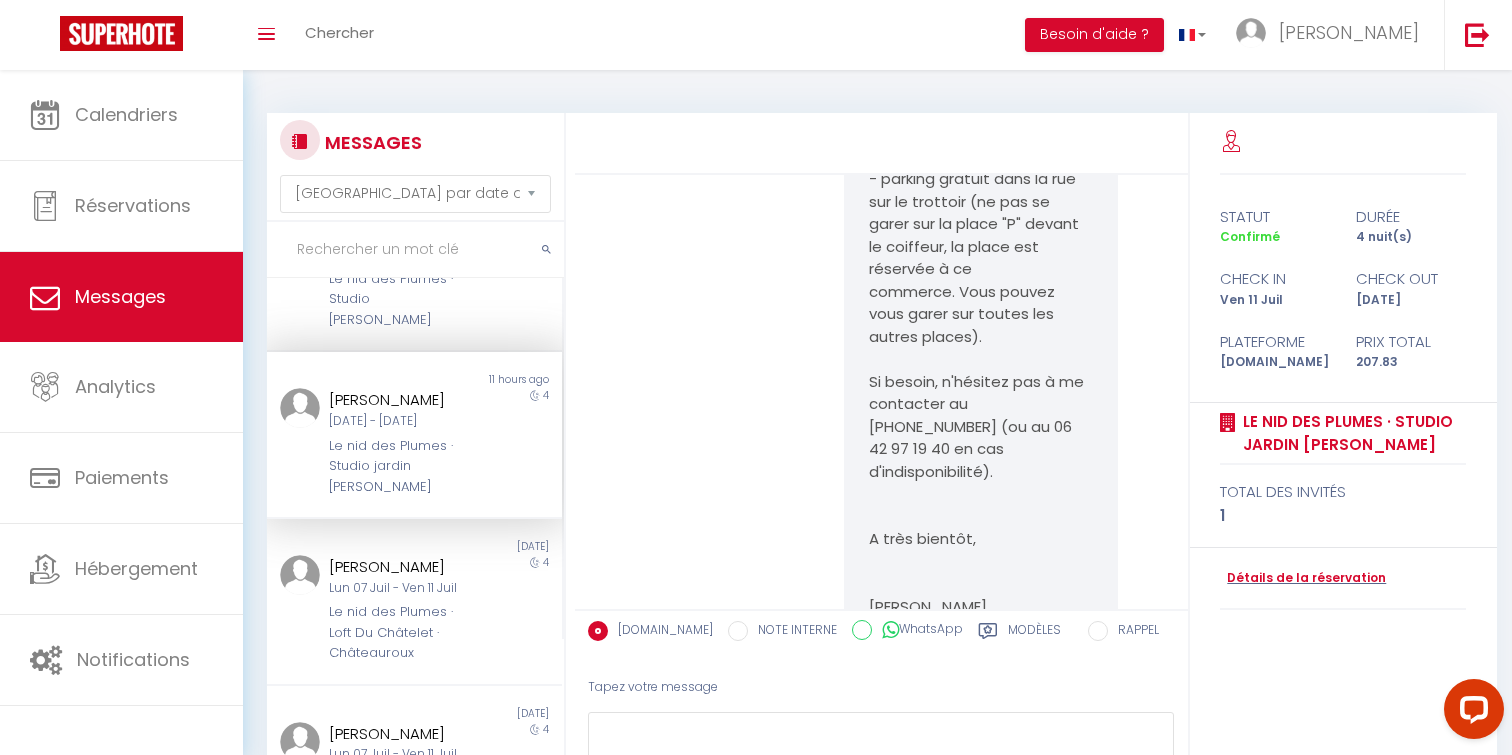 click on "[DATE] - [DATE]" at bounding box center [402, 421] 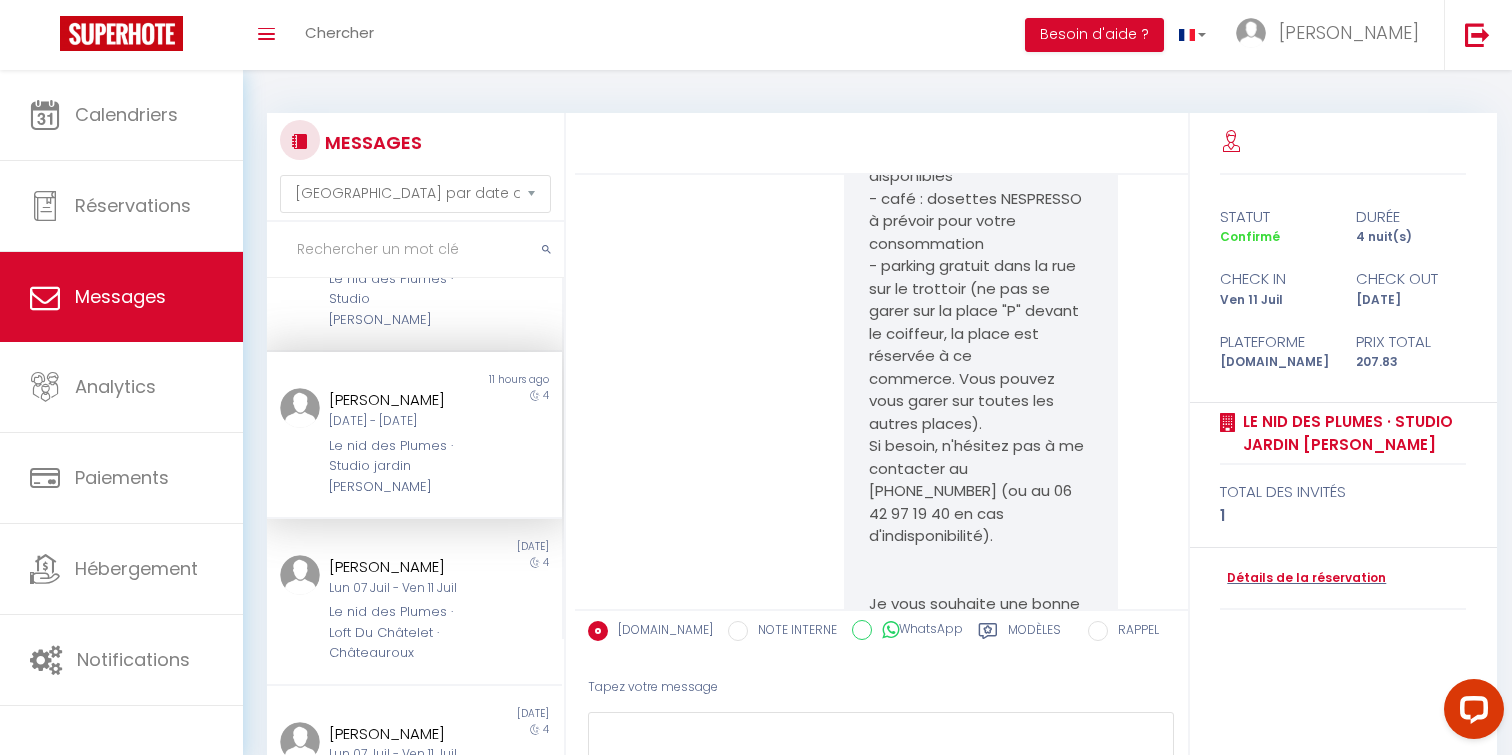 scroll, scrollTop: 0, scrollLeft: 0, axis: both 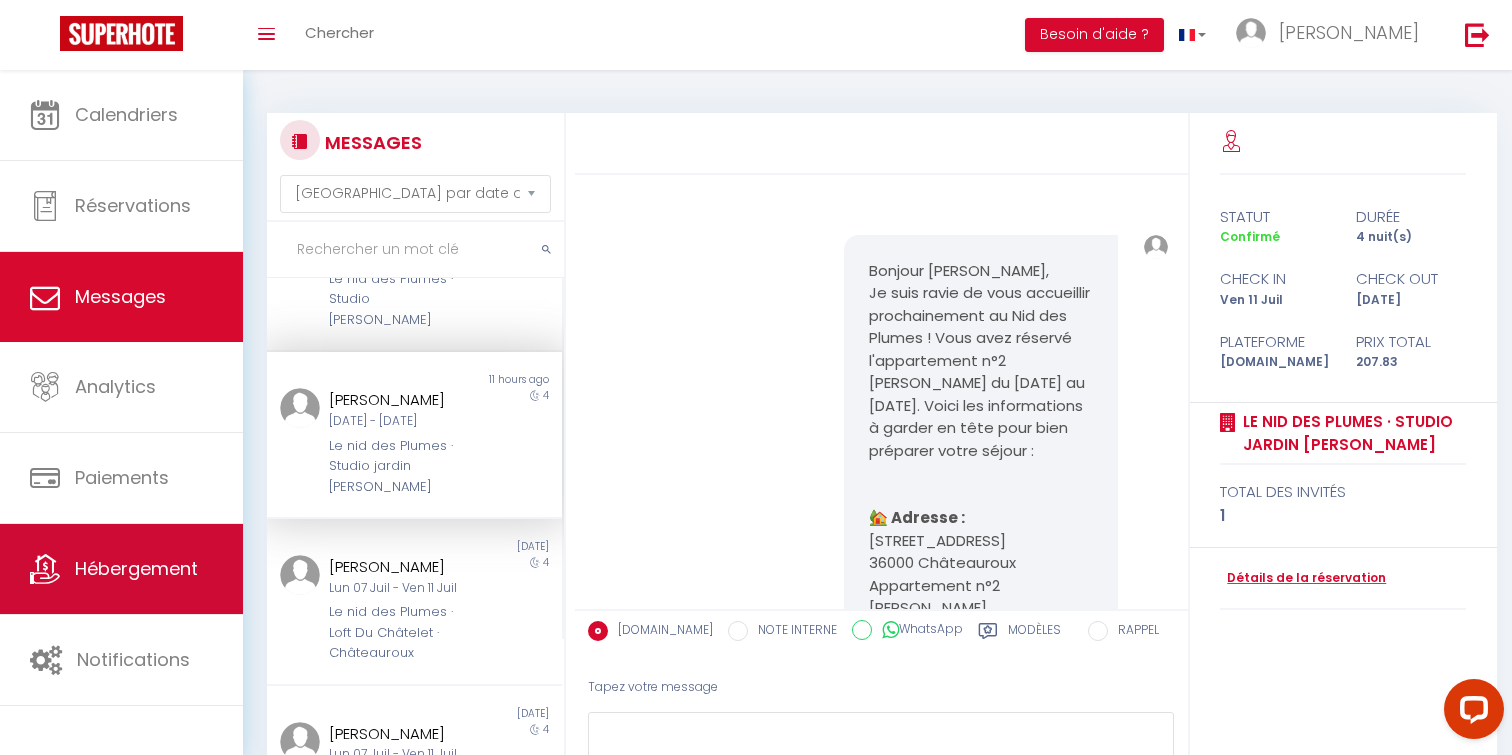 click on "Hébergement" at bounding box center (136, 568) 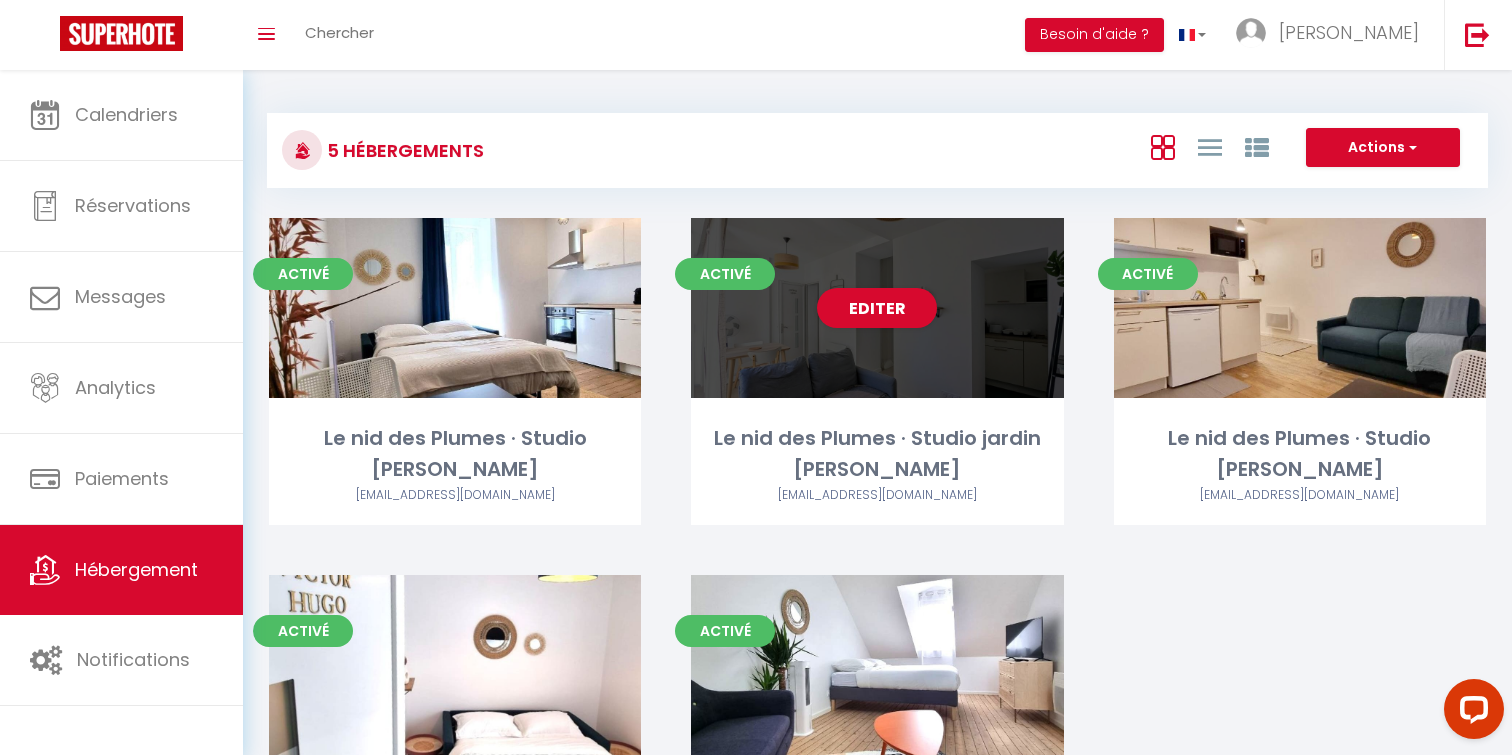 scroll, scrollTop: 16, scrollLeft: 0, axis: vertical 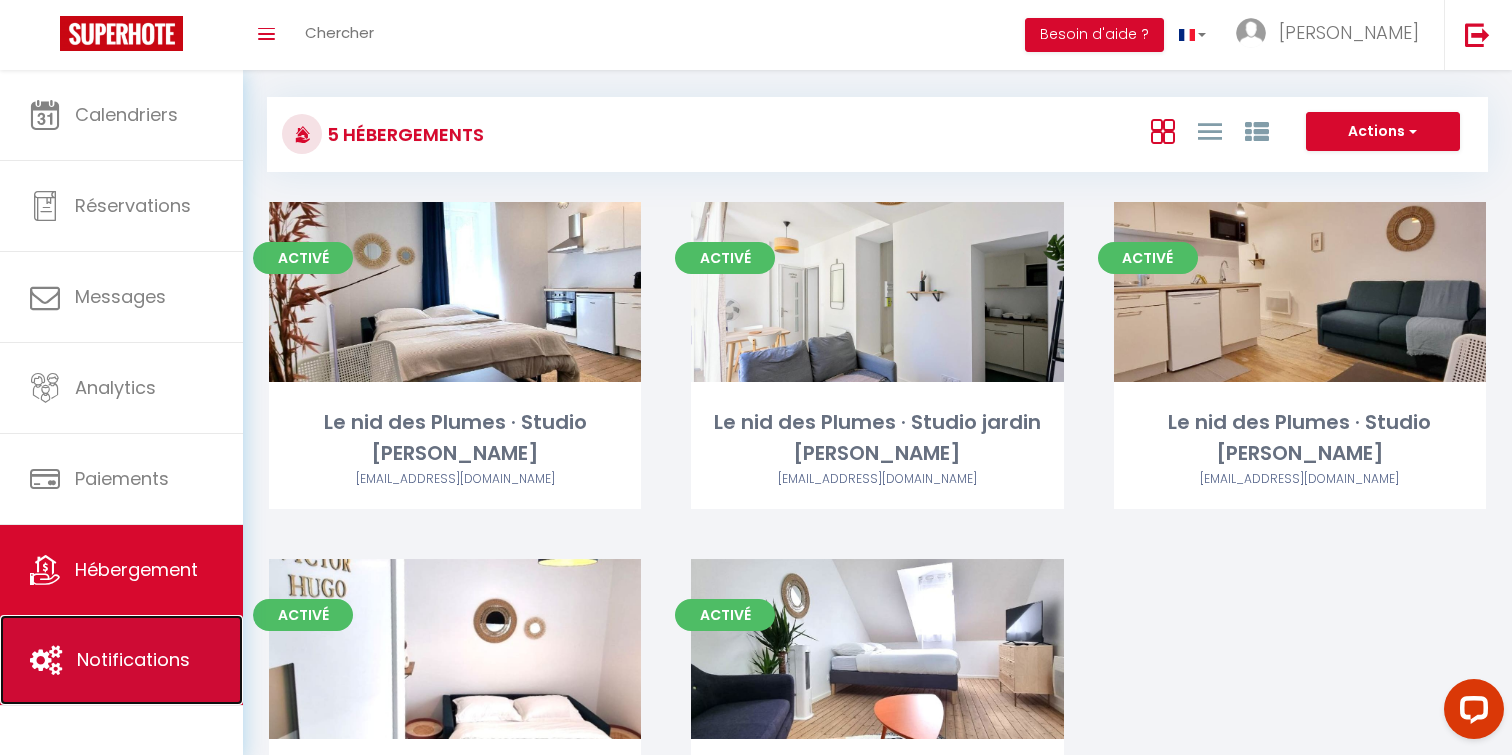 click on "Notifications" at bounding box center [133, 659] 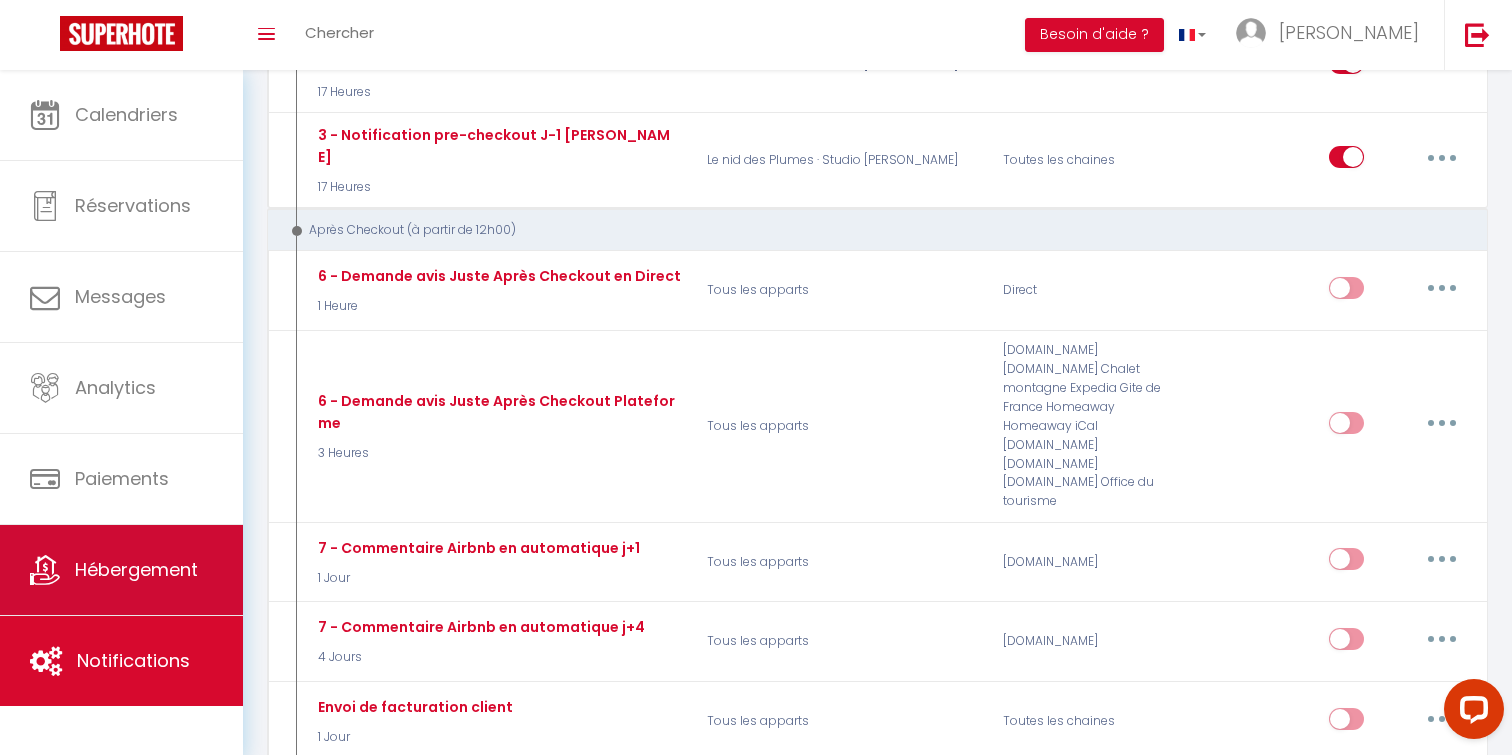 scroll, scrollTop: 1873, scrollLeft: 0, axis: vertical 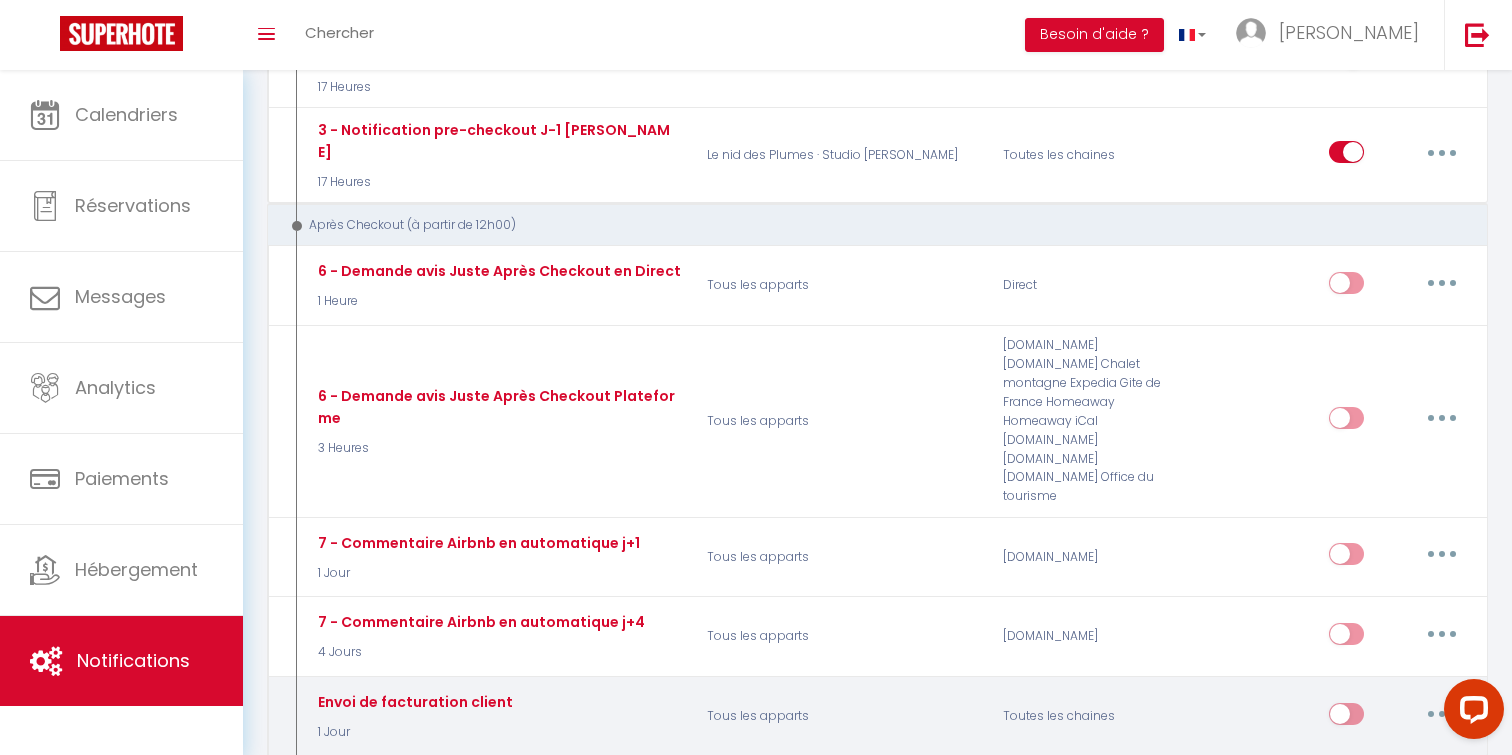 click at bounding box center (1346, 718) 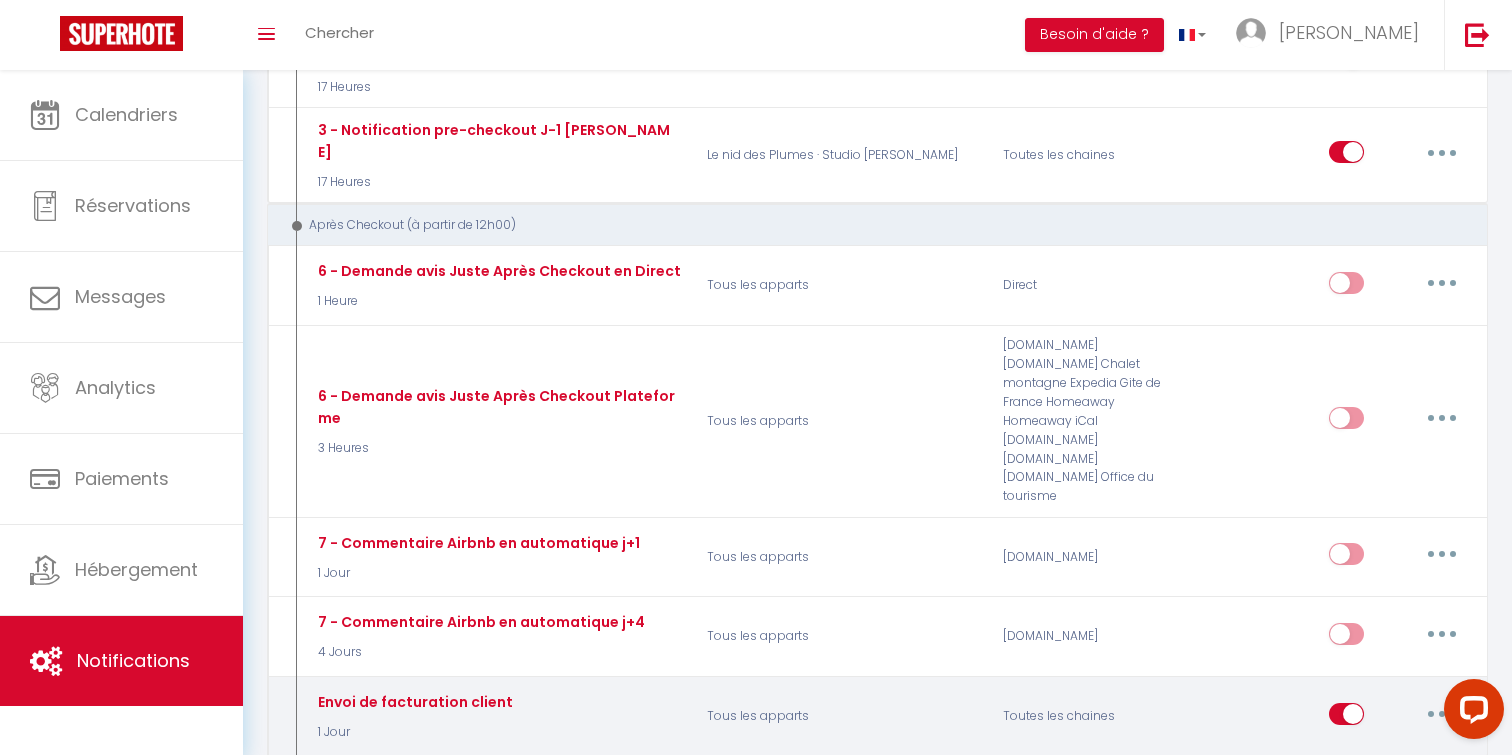 click at bounding box center (1442, 714) 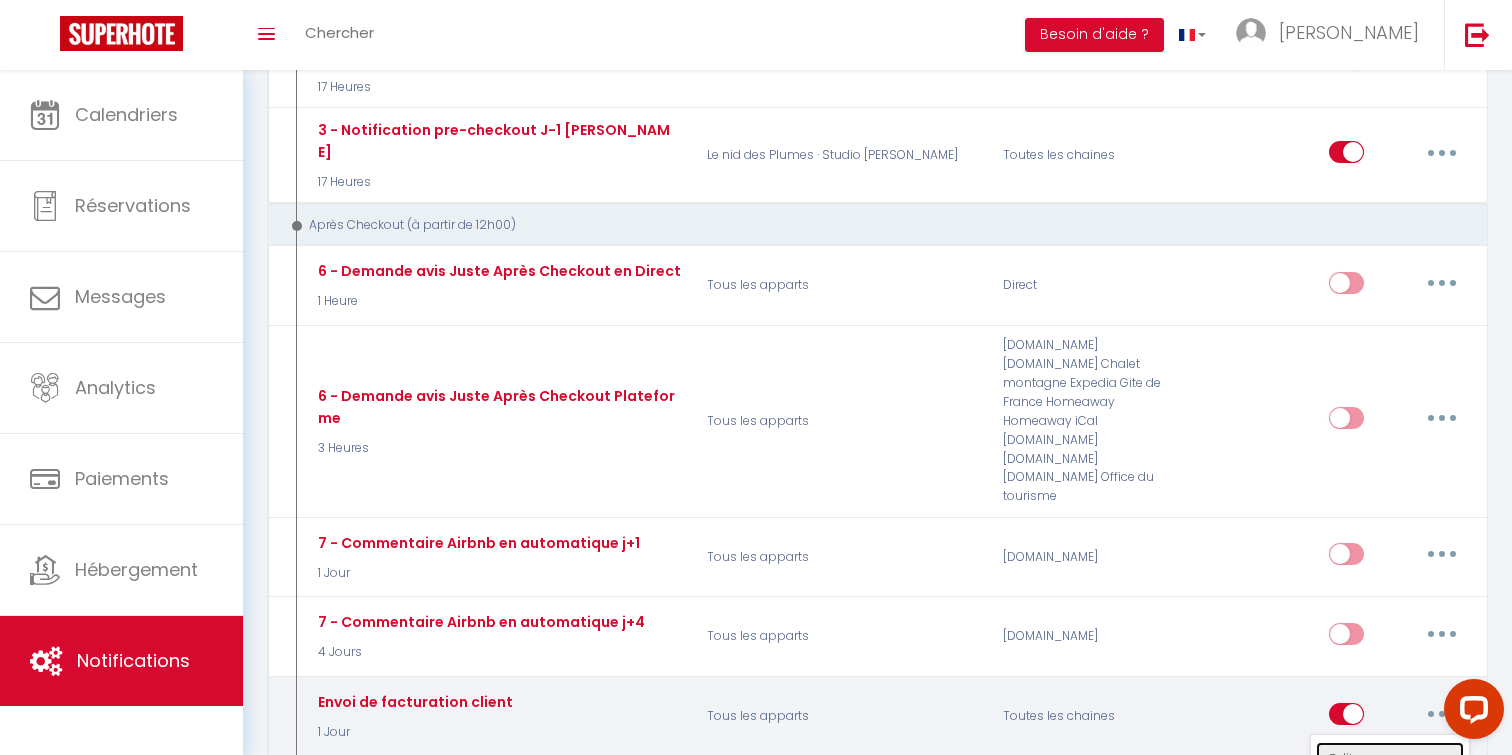 click on "Editer" at bounding box center (1390, 759) 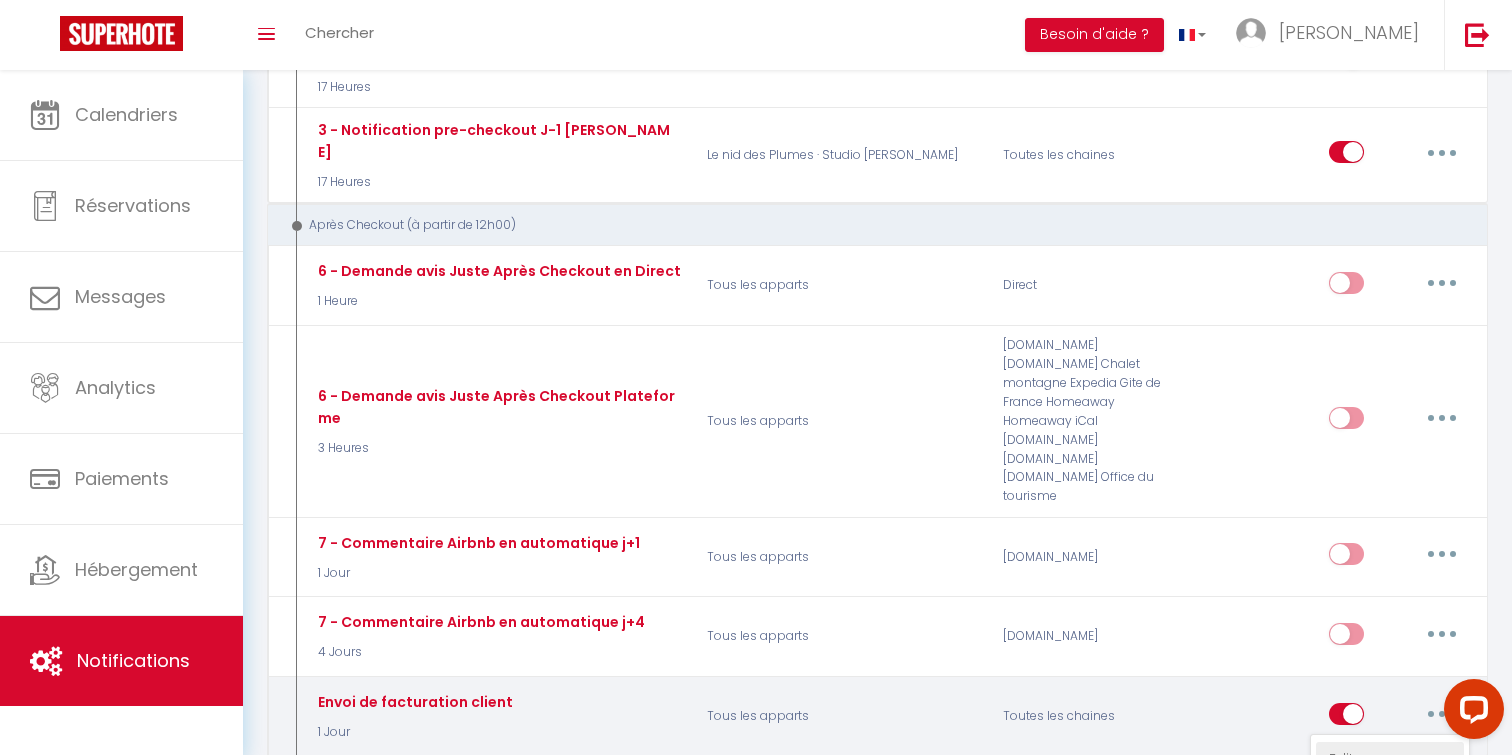 type on "Envoi de facturation client" 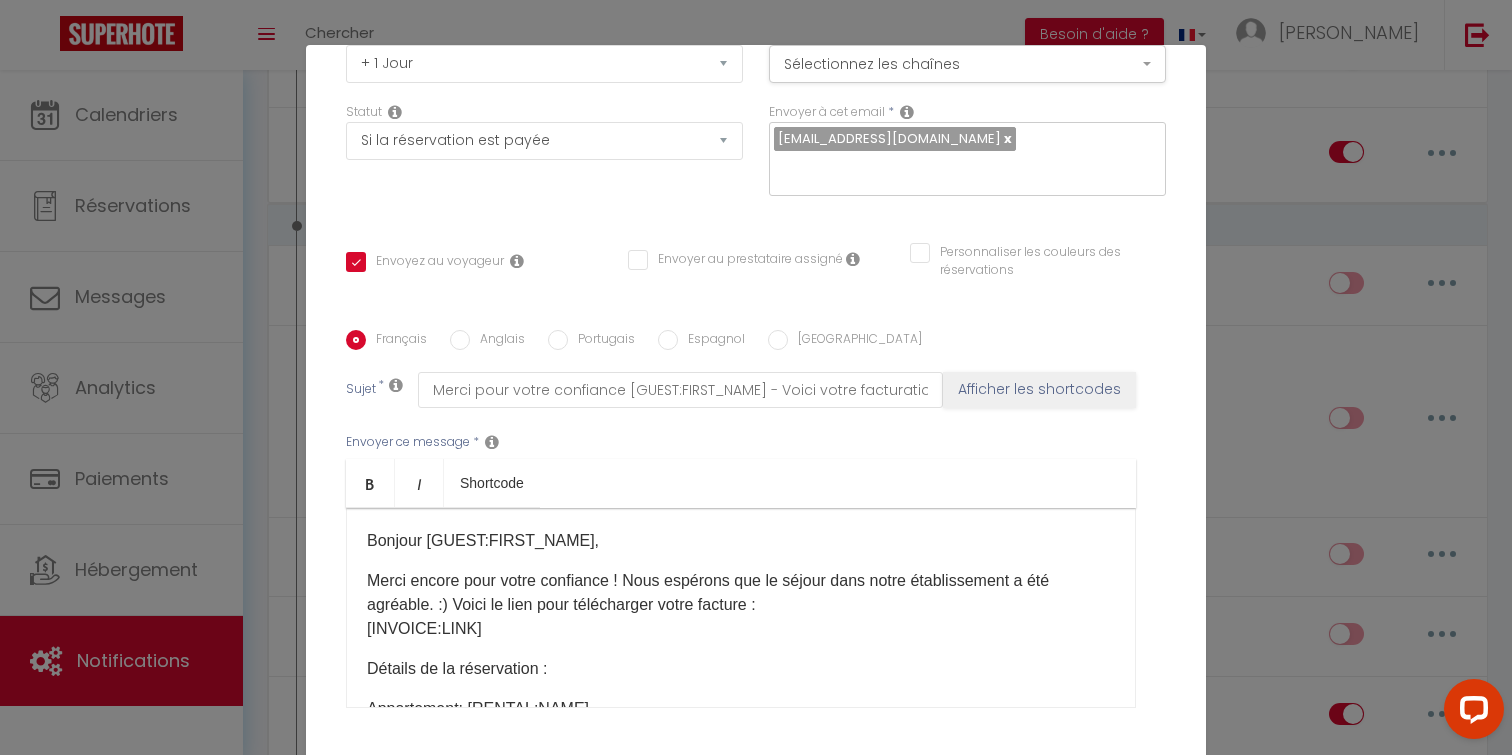 scroll, scrollTop: 281, scrollLeft: 0, axis: vertical 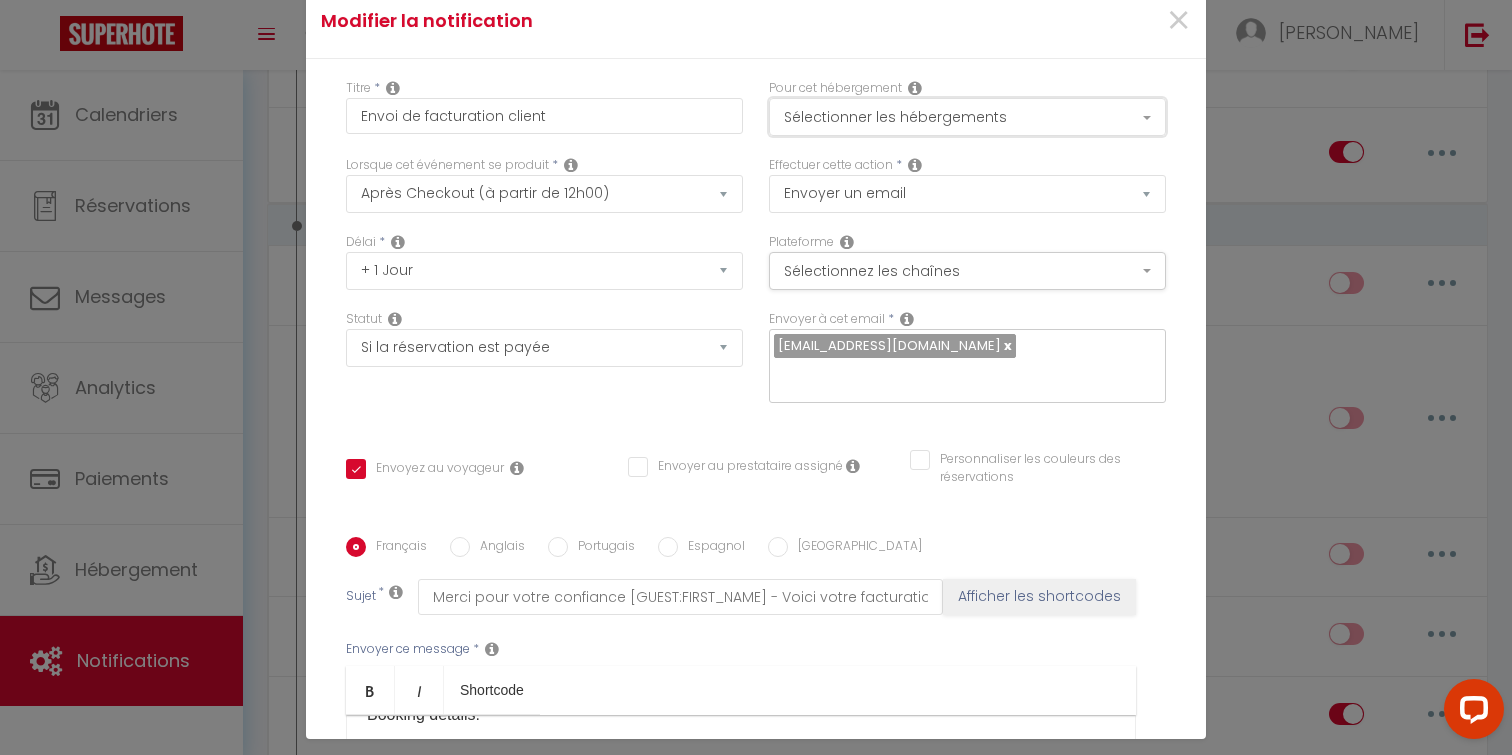 click on "Sélectionner les hébergements" at bounding box center [967, 117] 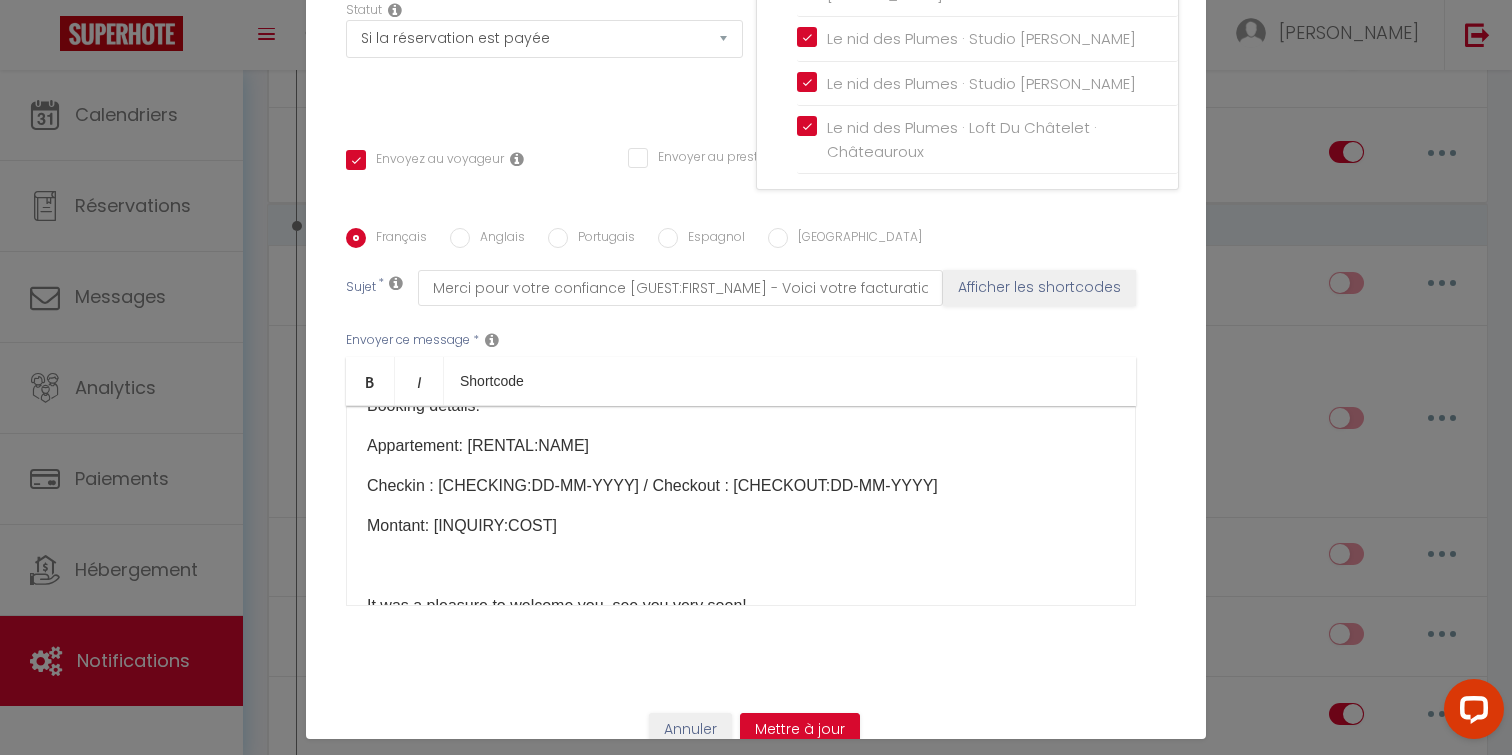 scroll, scrollTop: 0, scrollLeft: 0, axis: both 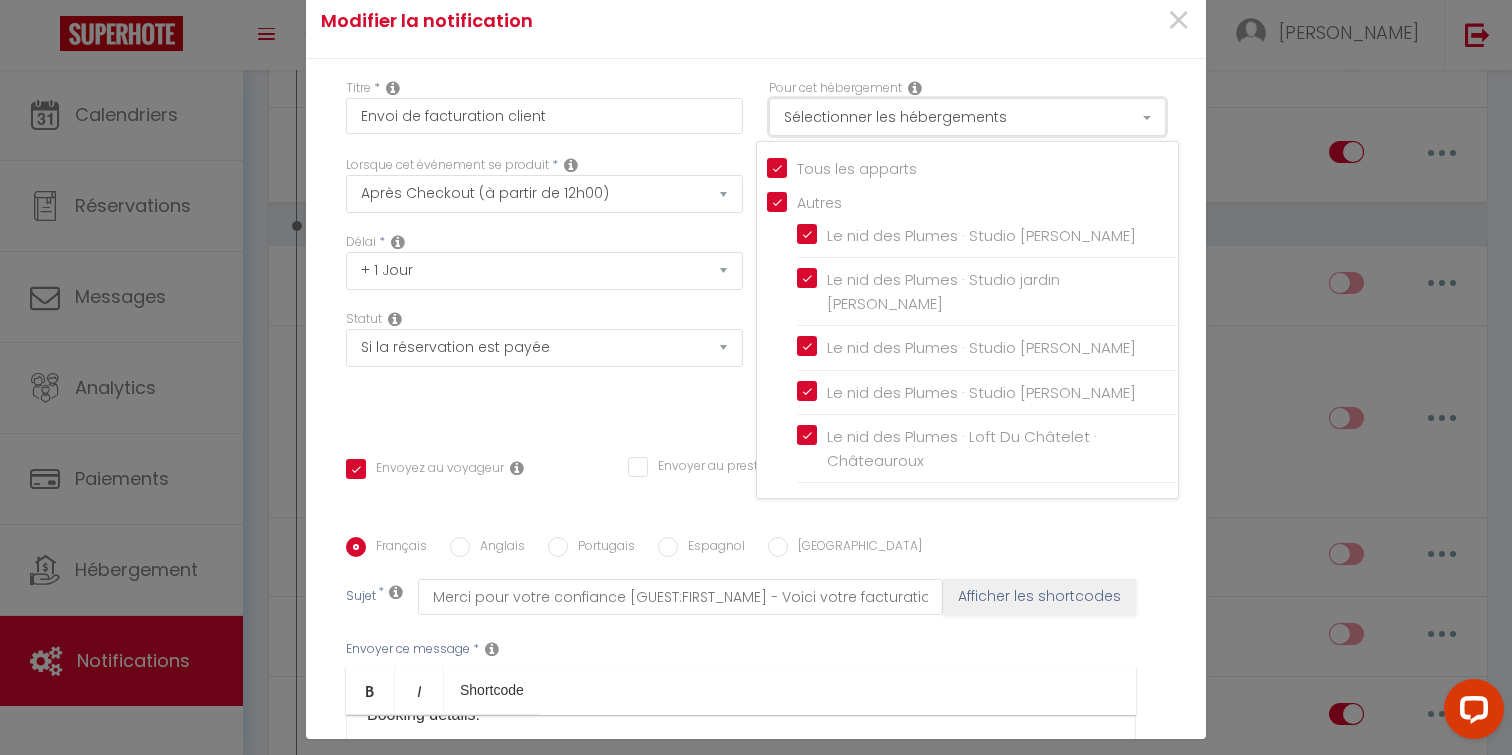 click on "Sélectionner les hébergements" at bounding box center (967, 117) 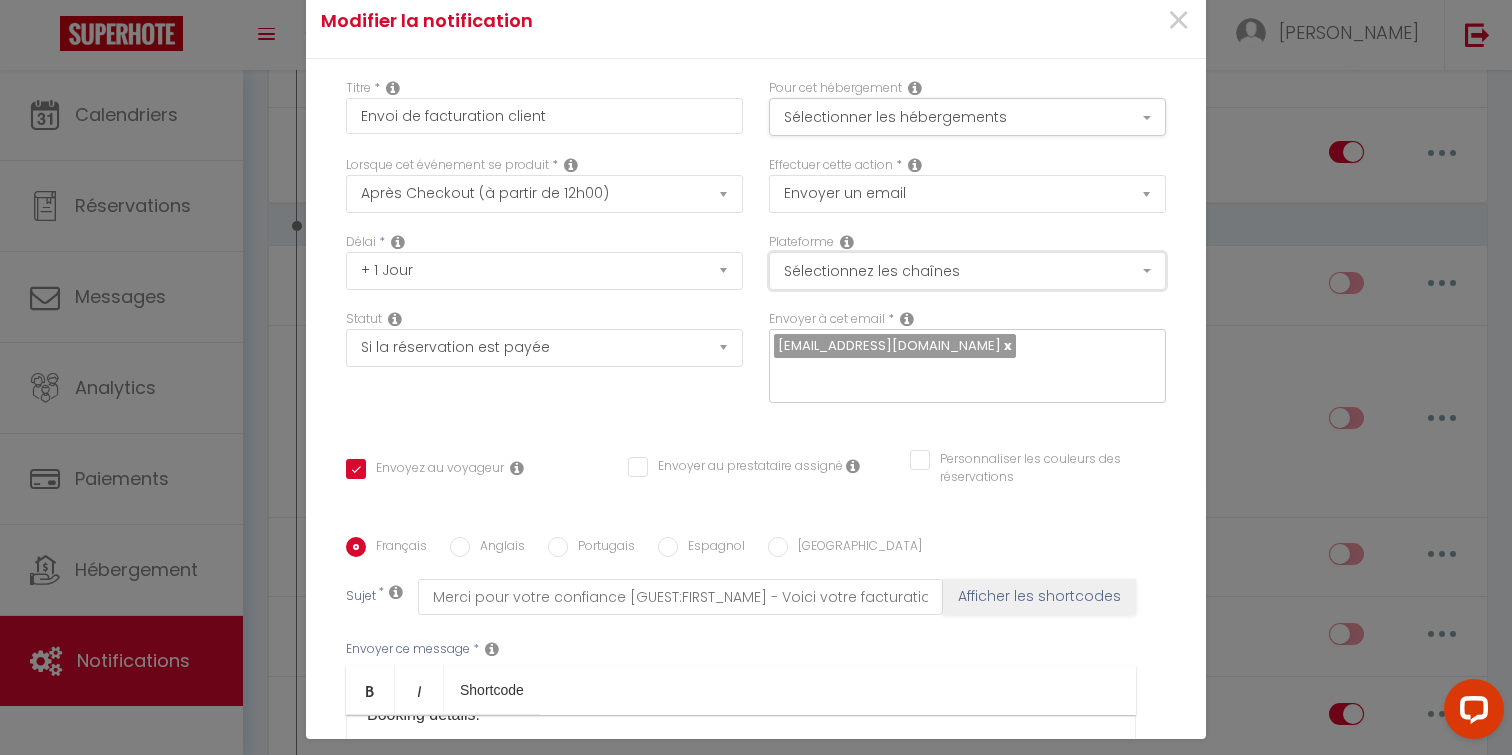click on "Sélectionnez les chaînes" at bounding box center (967, 271) 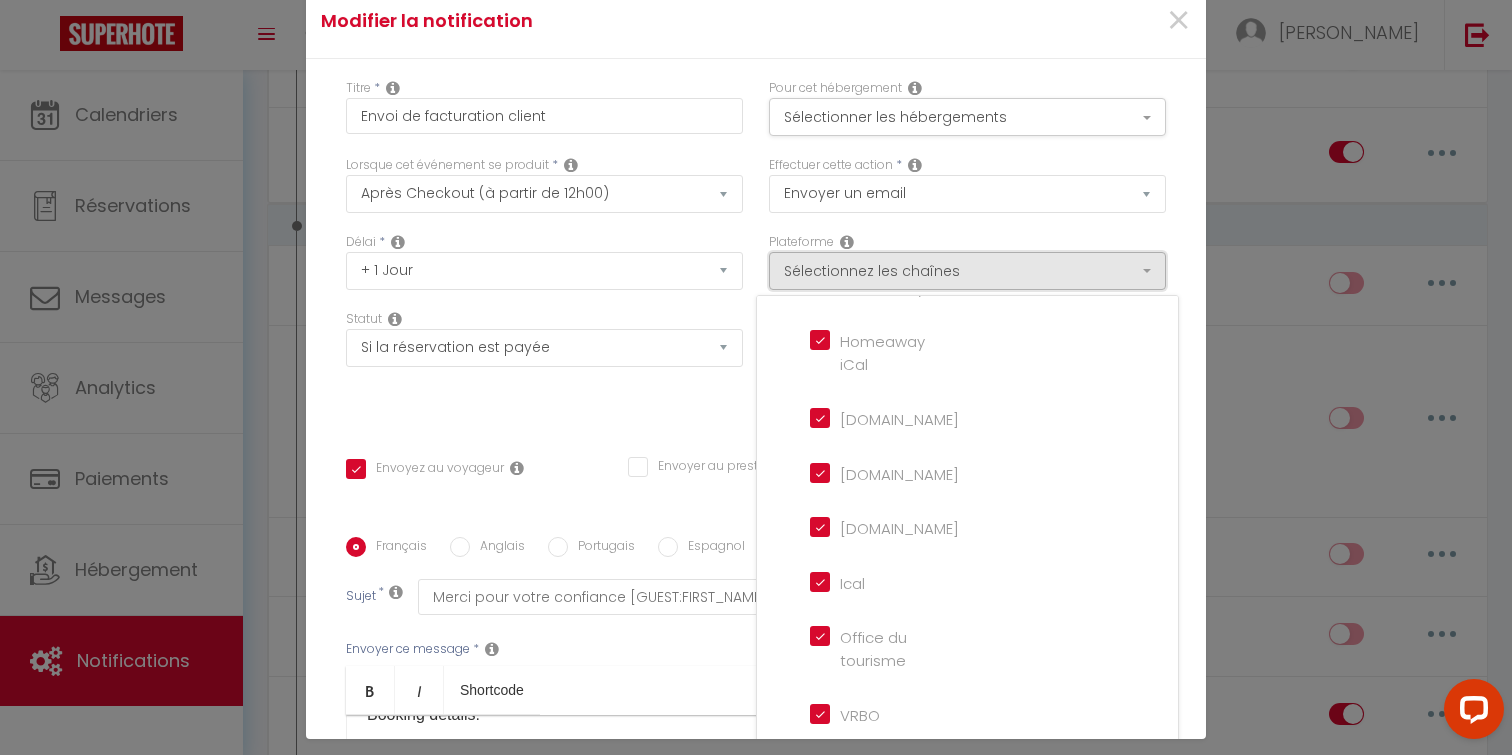 scroll, scrollTop: 465, scrollLeft: 0, axis: vertical 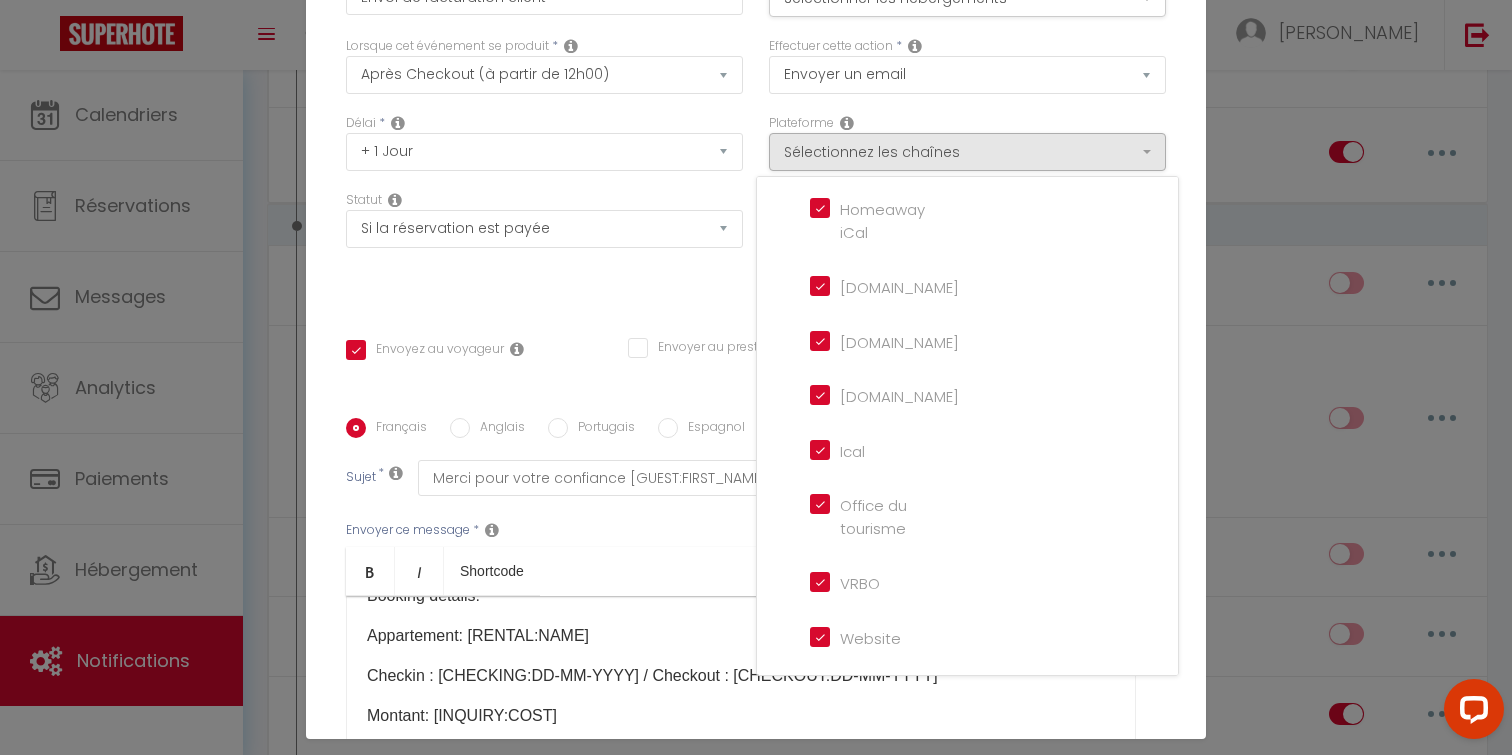 click on "Statut     Aucun   Si la réservation est payée   Si réservation non payée   Si la caution a été prise   Si caution non payée" at bounding box center [544, 247] 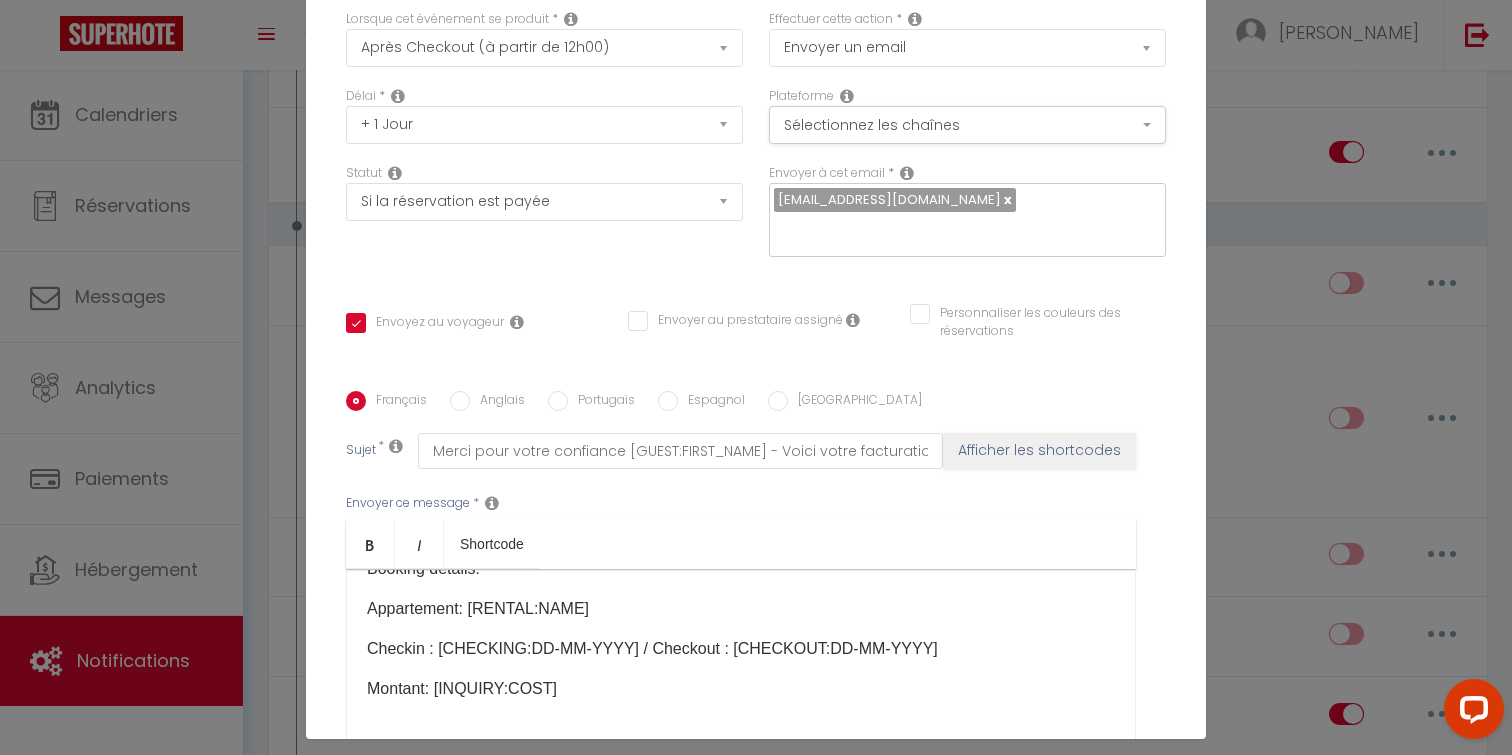 scroll, scrollTop: 309, scrollLeft: 0, axis: vertical 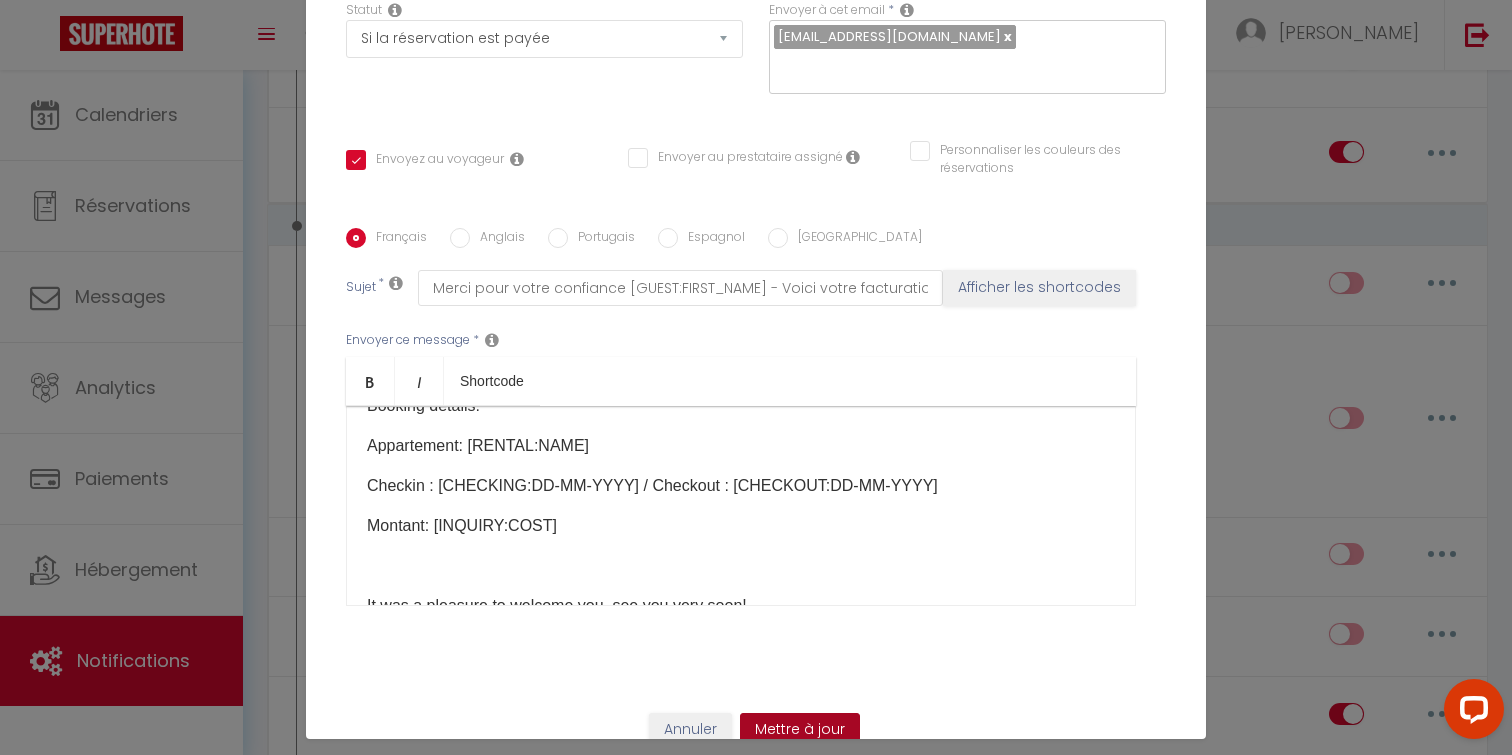 click on "Mettre à jour" at bounding box center [800, 730] 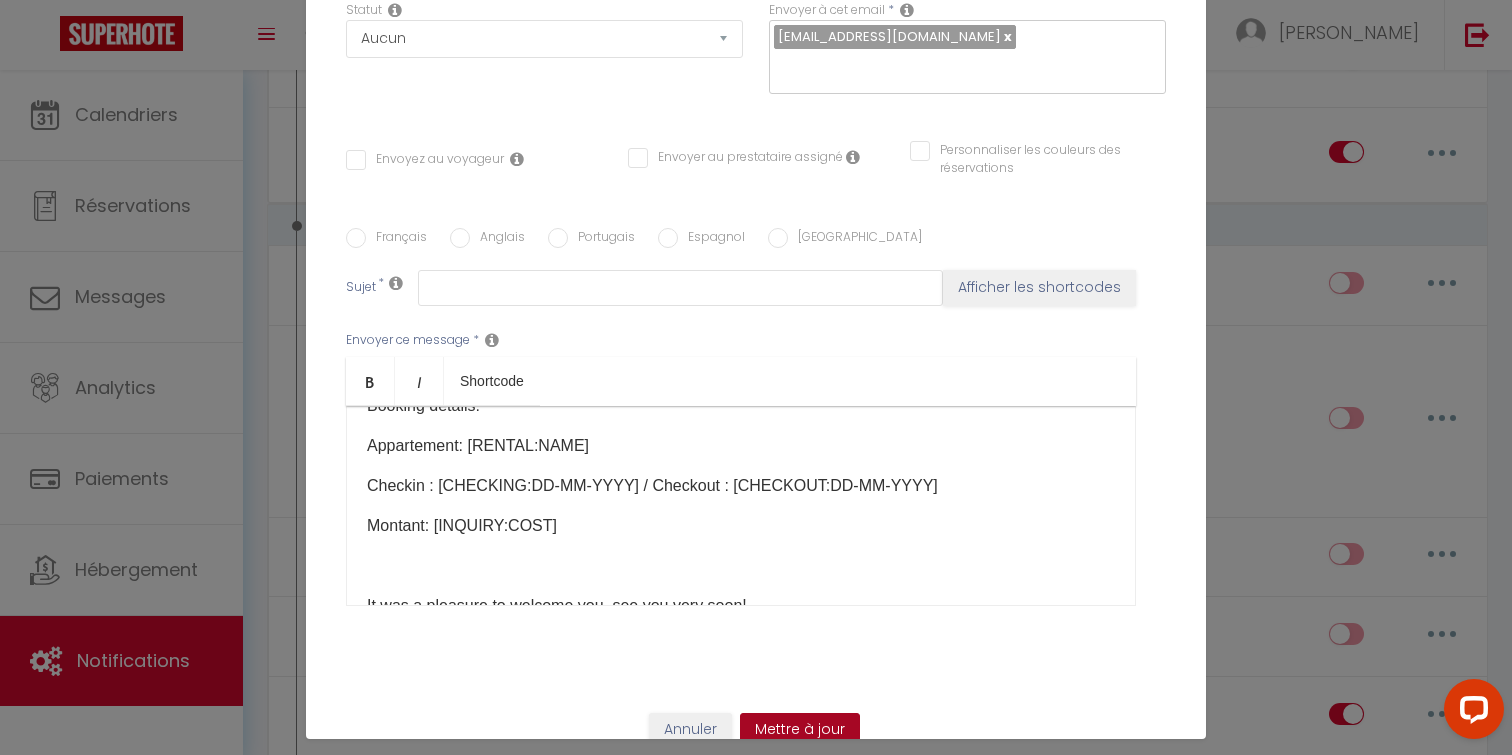checkbox on "true" 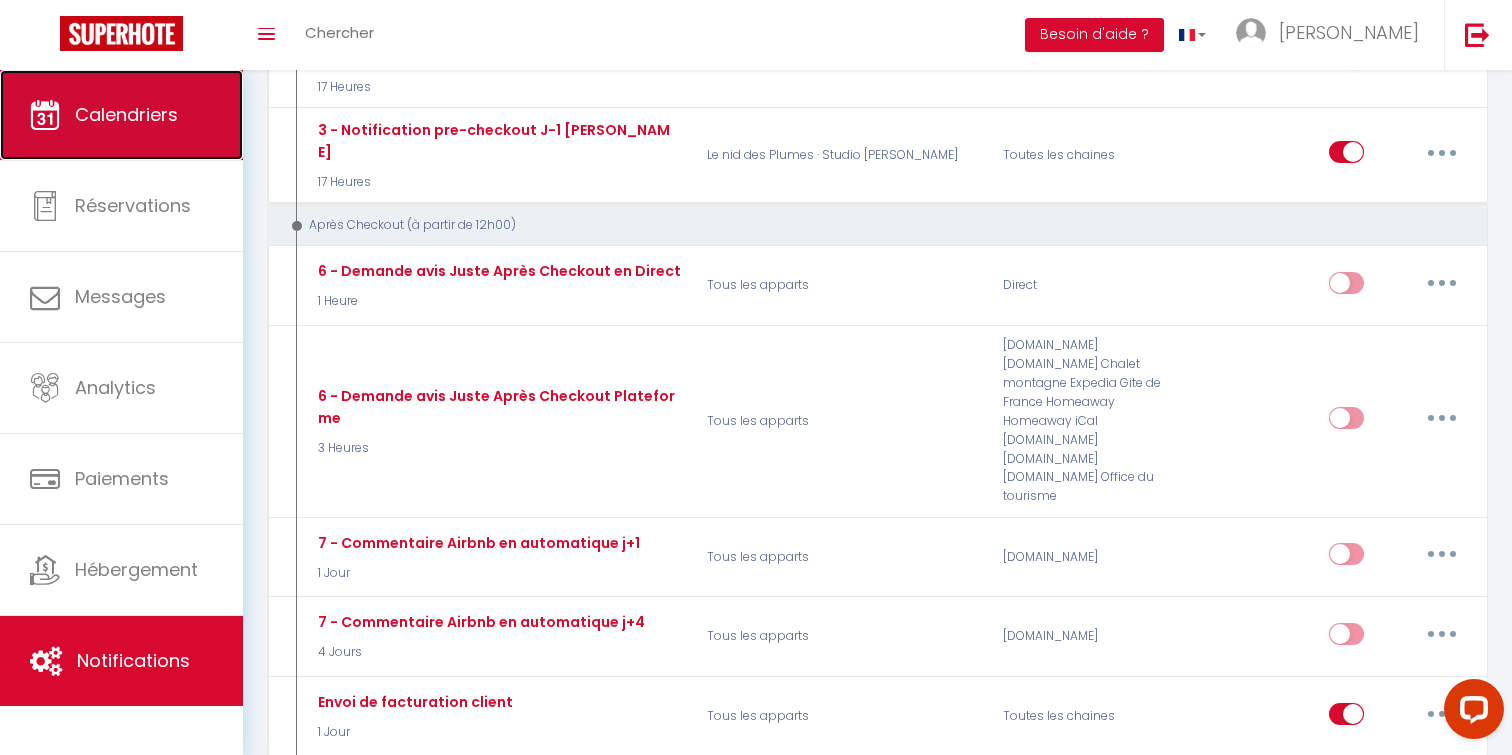 click on "Calendriers" at bounding box center [121, 115] 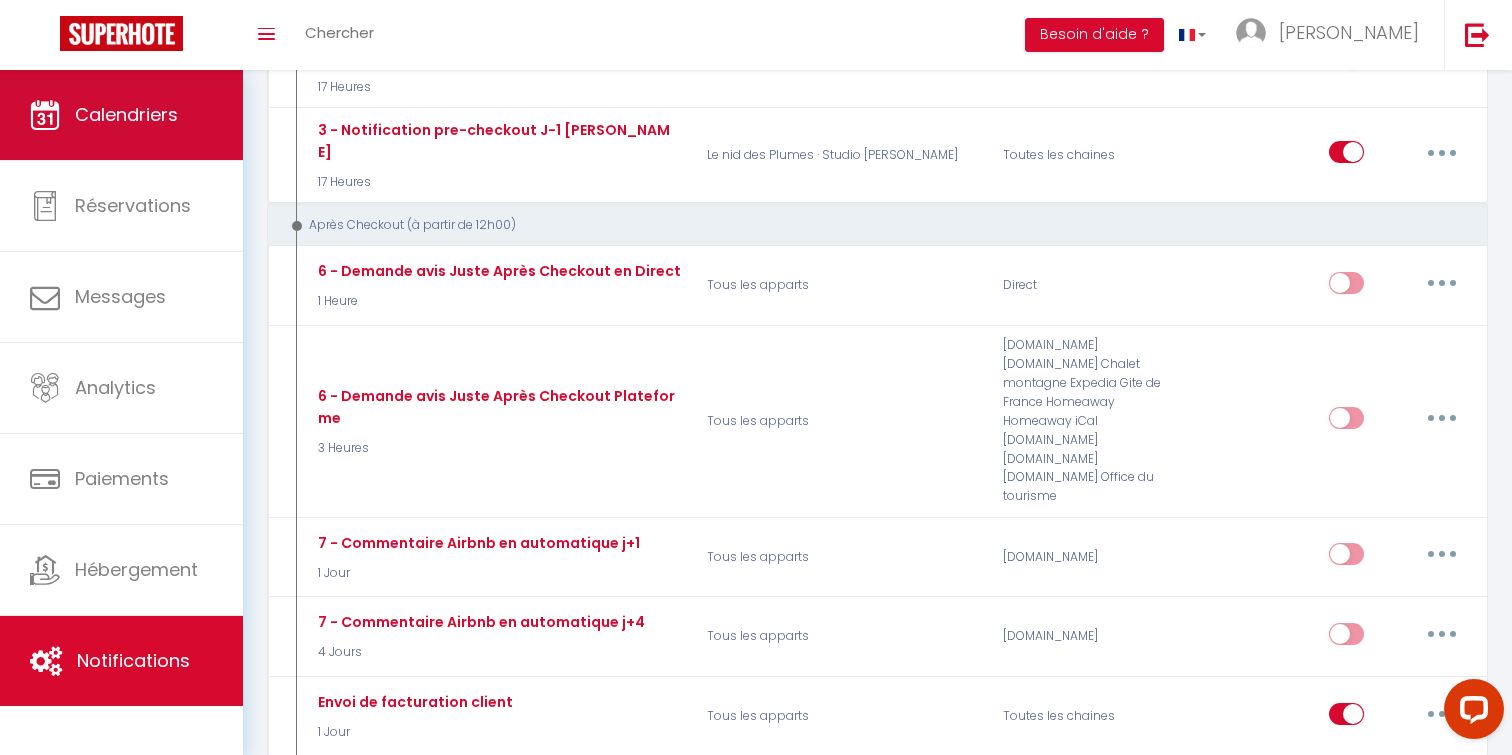 scroll, scrollTop: 0, scrollLeft: 0, axis: both 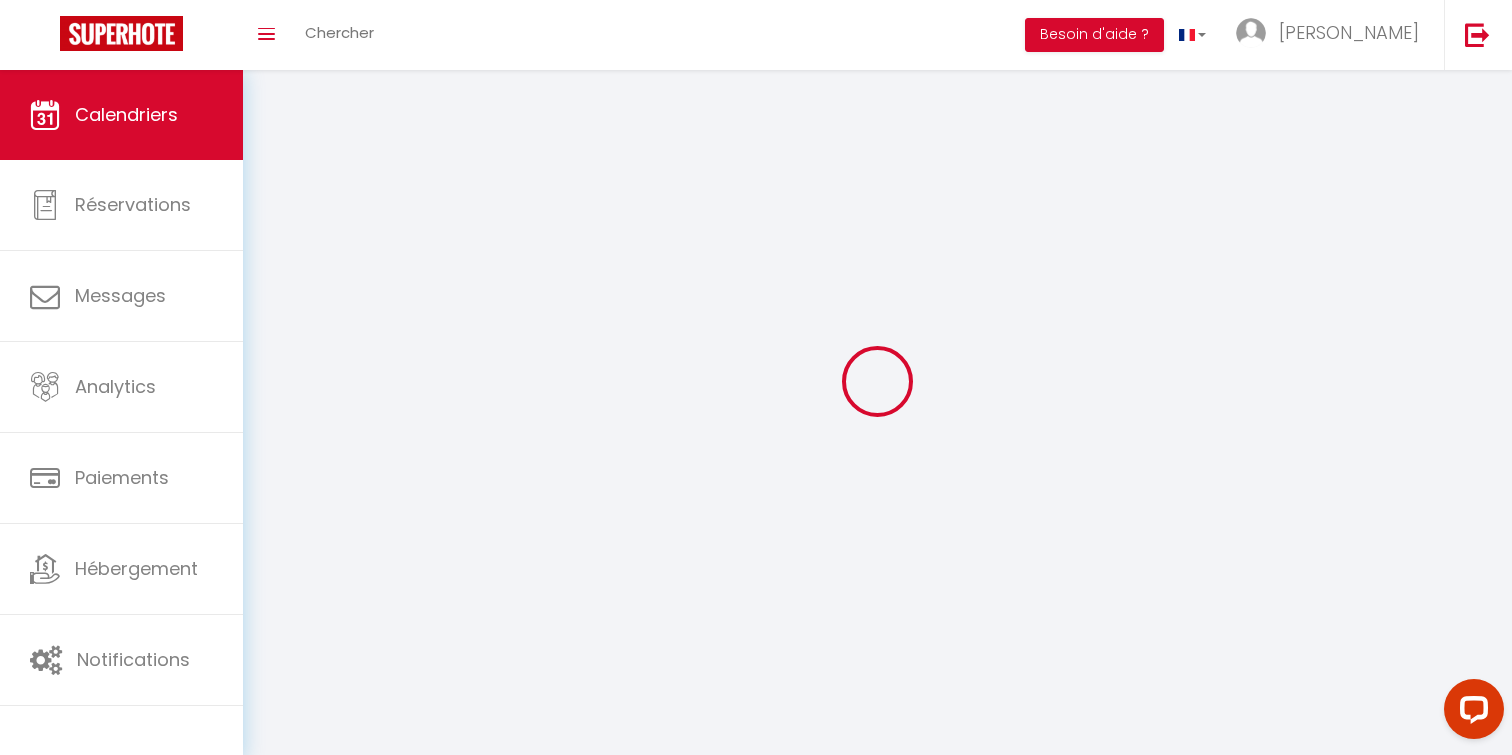 select 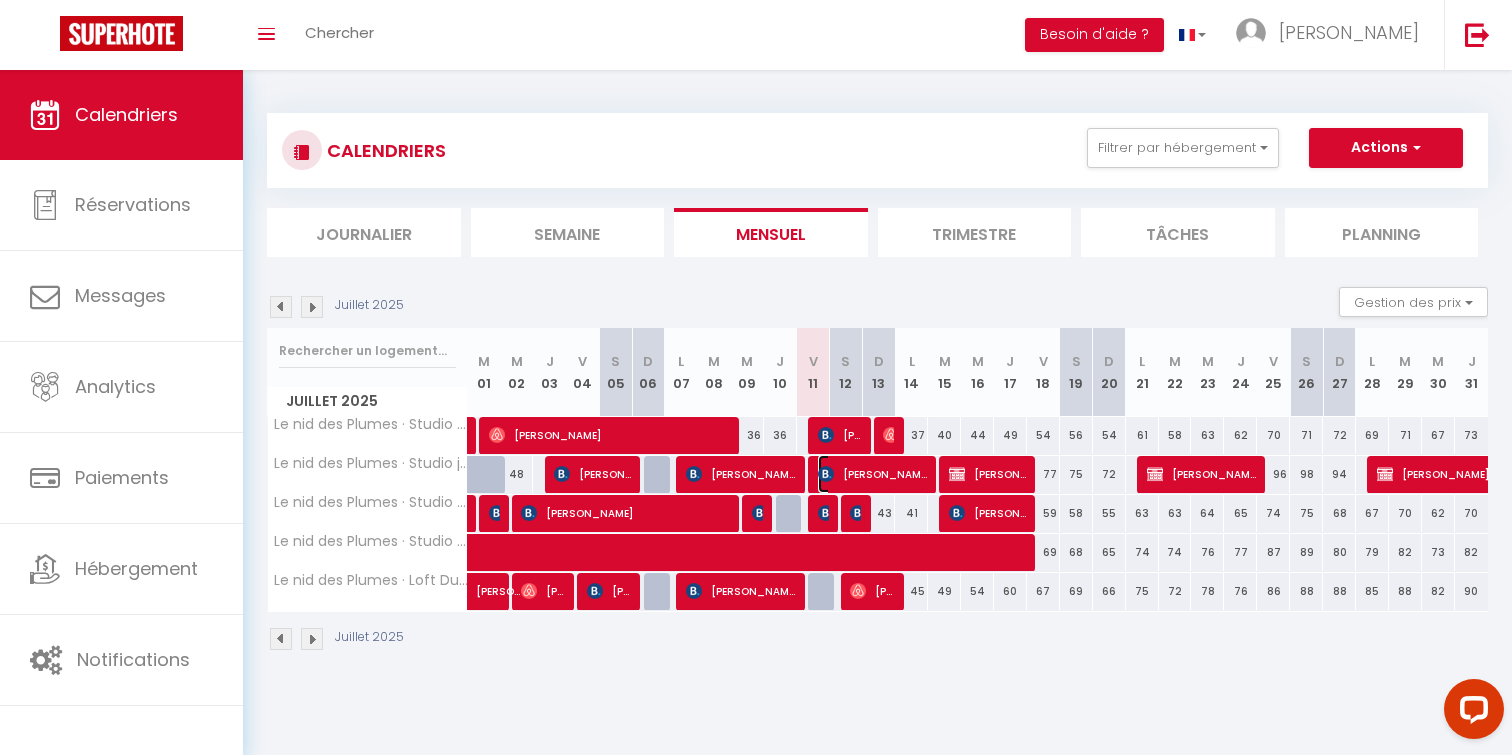 click on "[PERSON_NAME]" at bounding box center (873, 474) 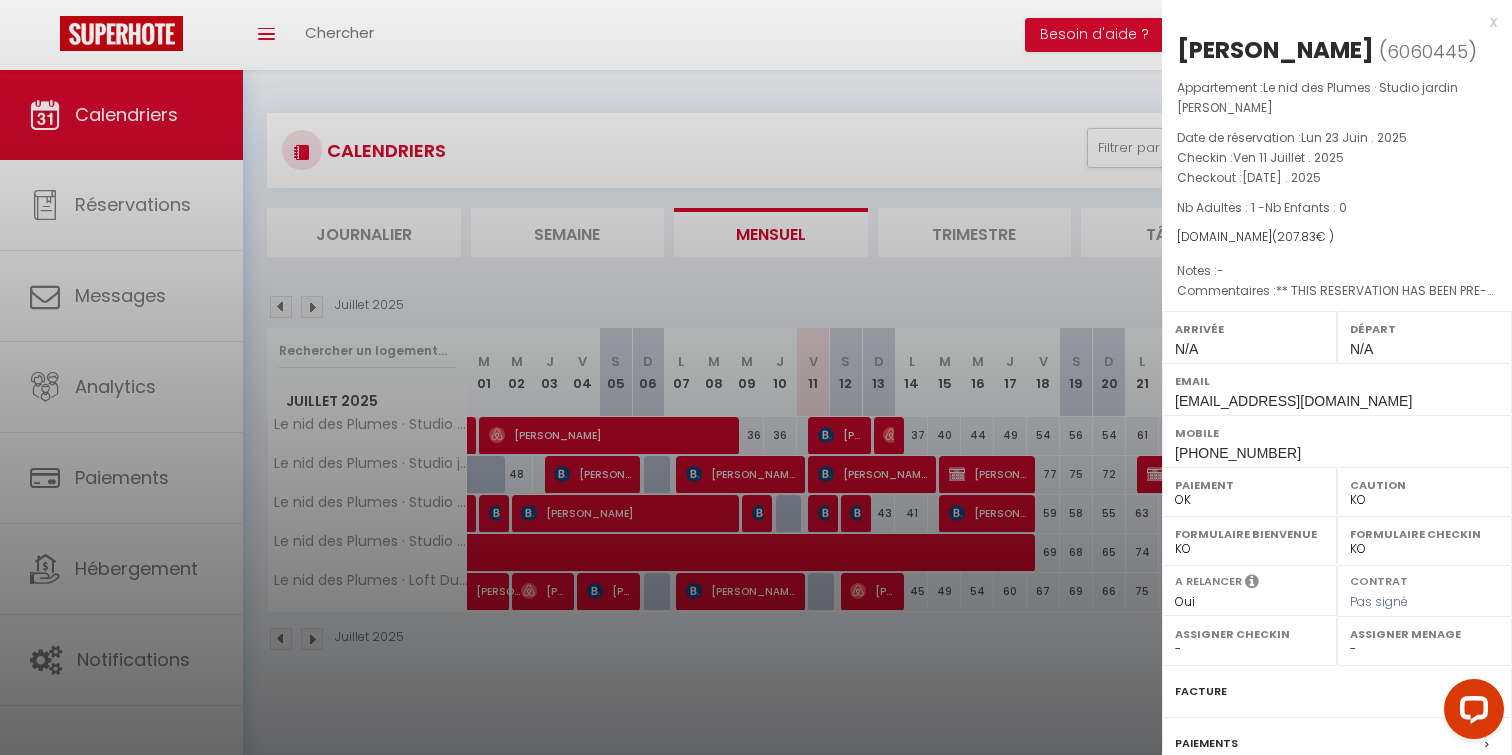 click at bounding box center (756, 377) 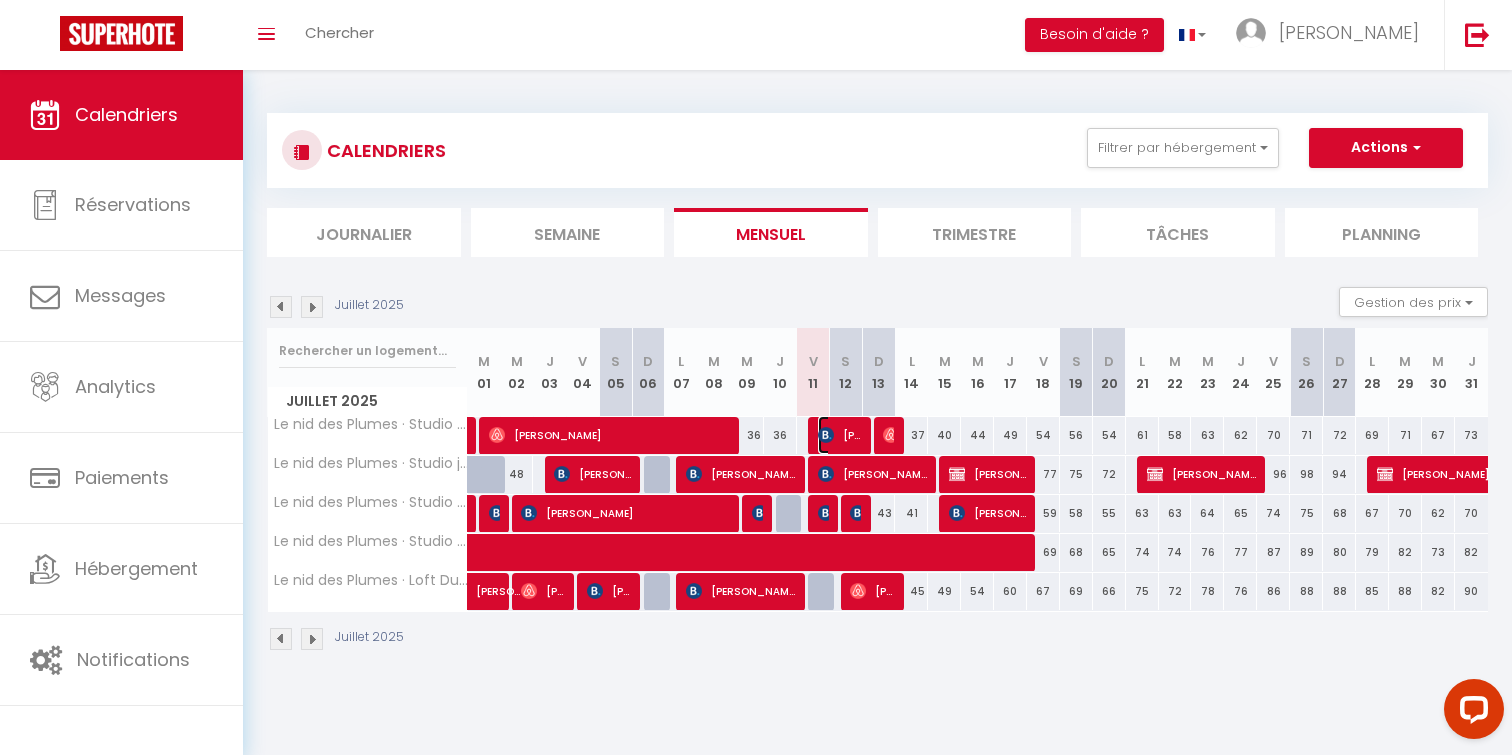 click on "[PERSON_NAME]" at bounding box center [840, 435] 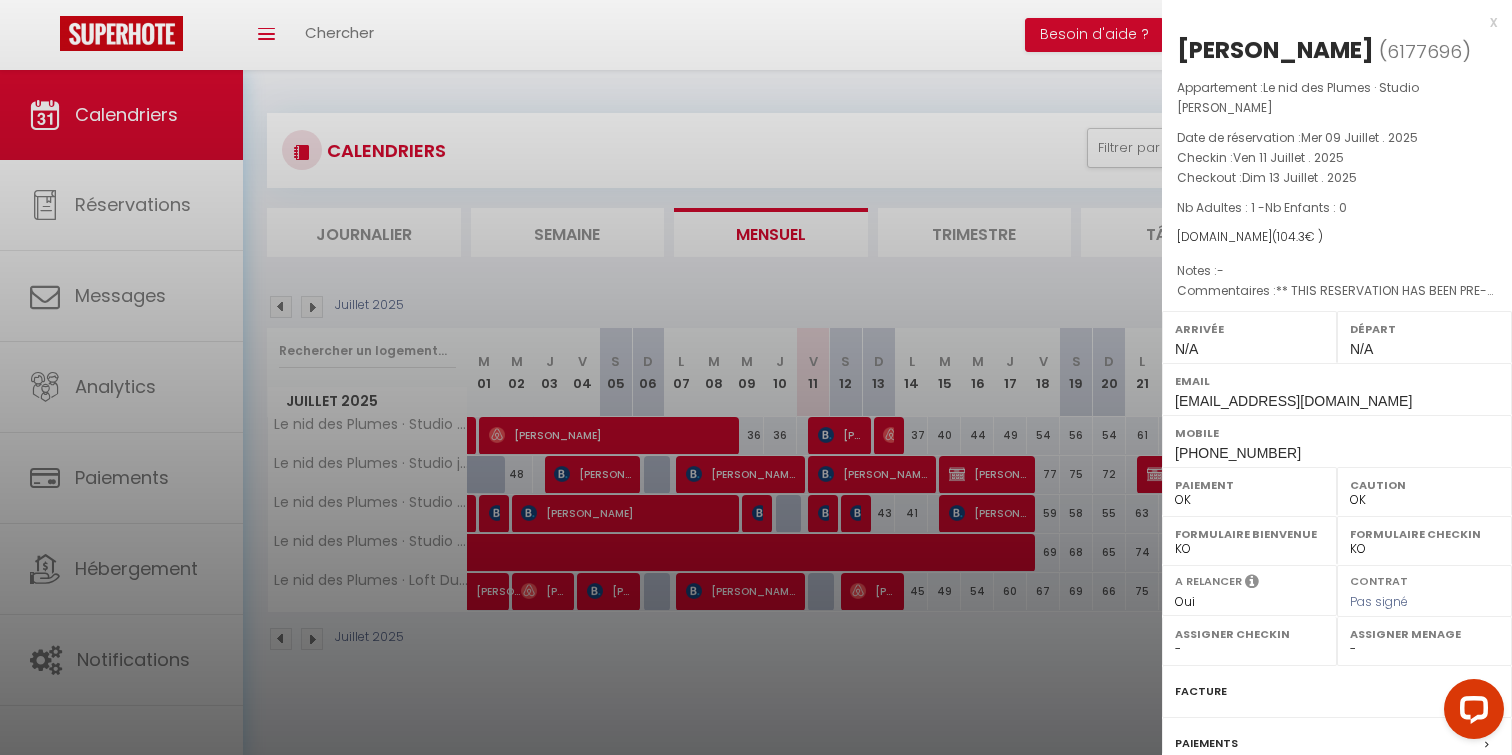 click on "x" at bounding box center [1329, 22] 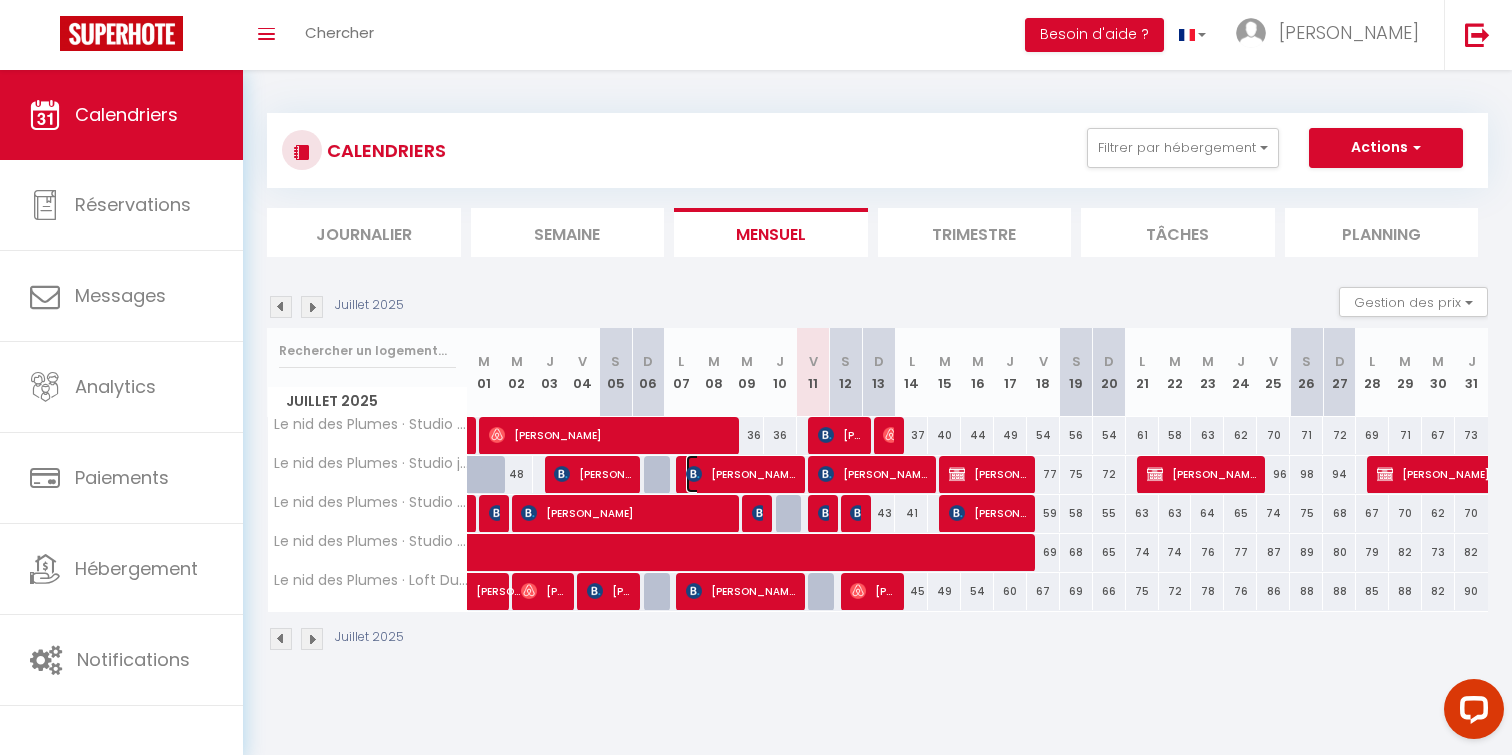 click on "[PERSON_NAME]" at bounding box center (741, 474) 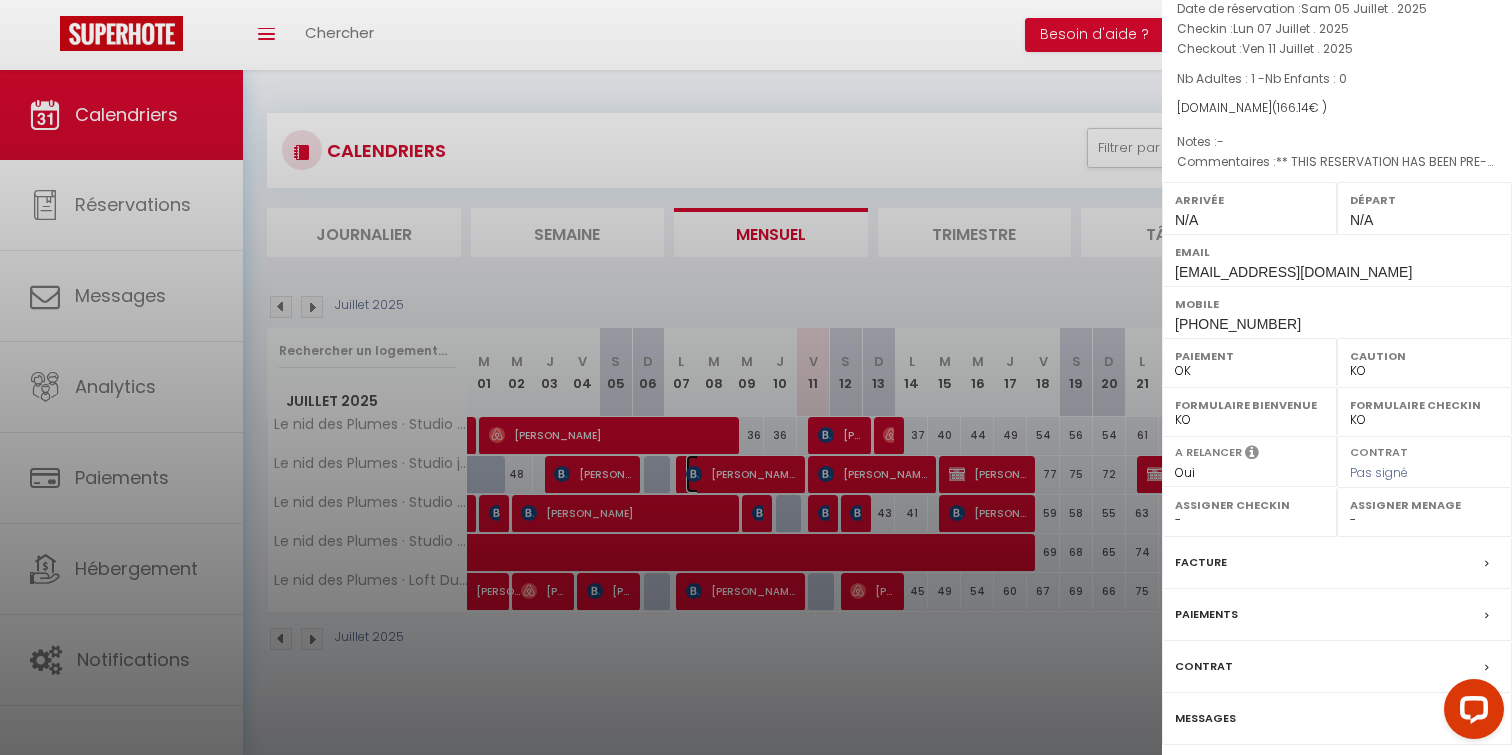scroll, scrollTop: 197, scrollLeft: 0, axis: vertical 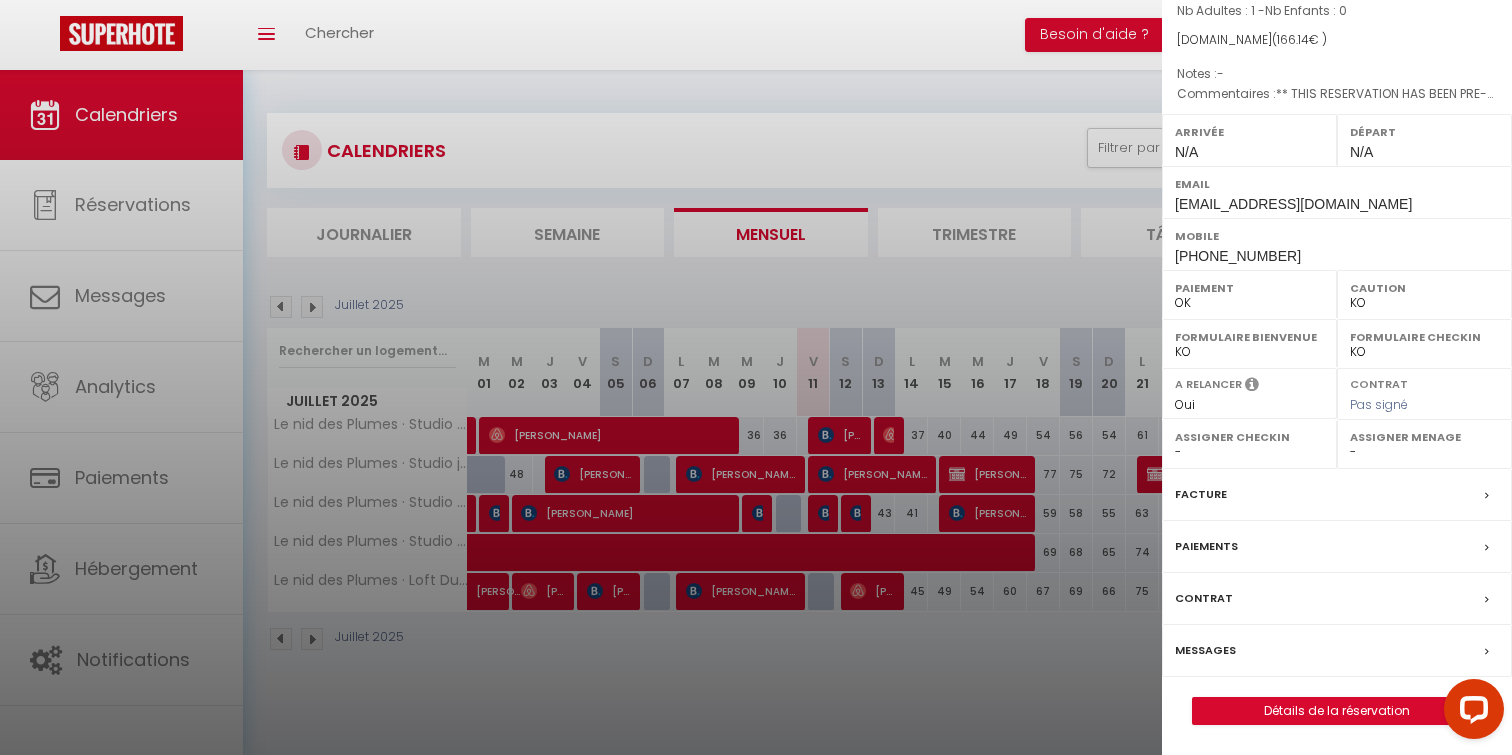 click on "Facture" at bounding box center (1337, 495) 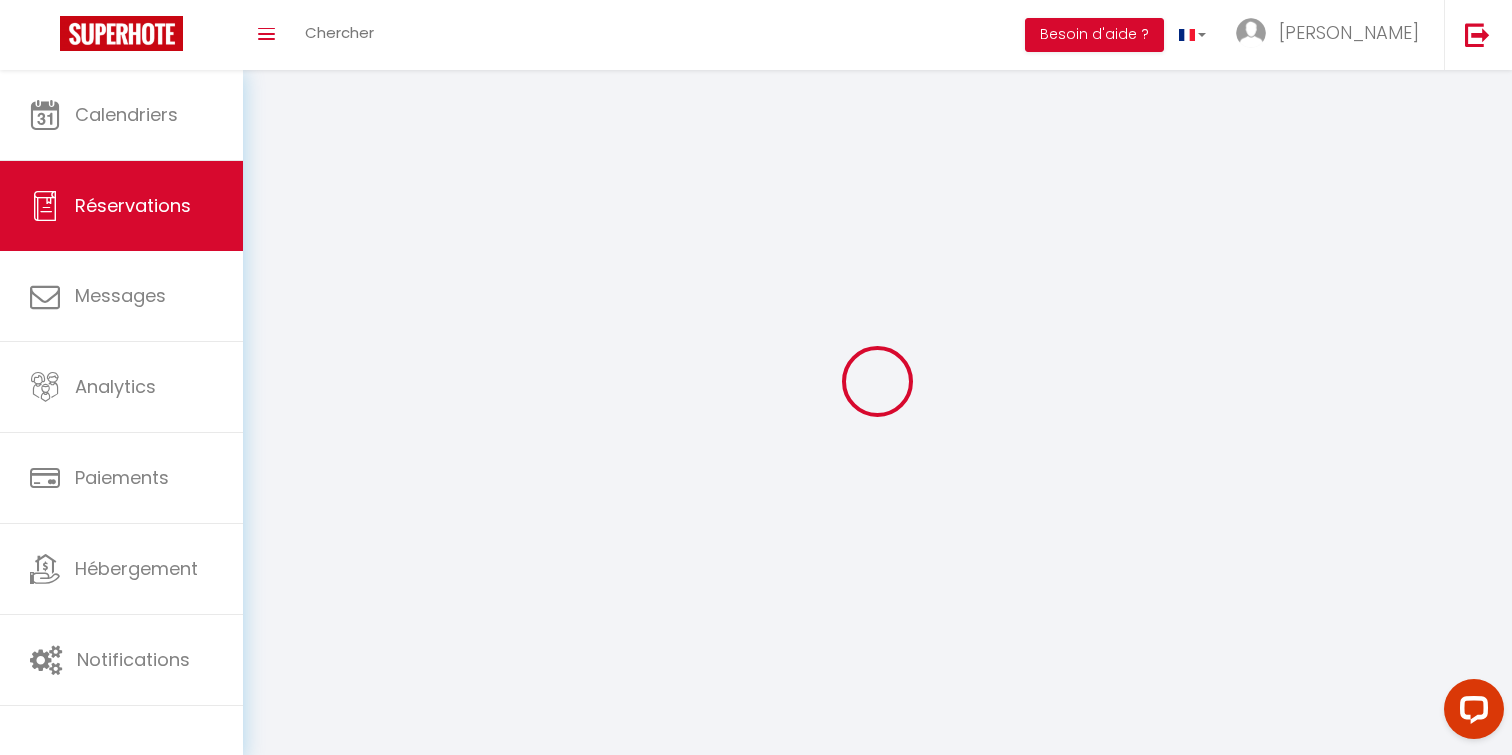 select on "cleaning" 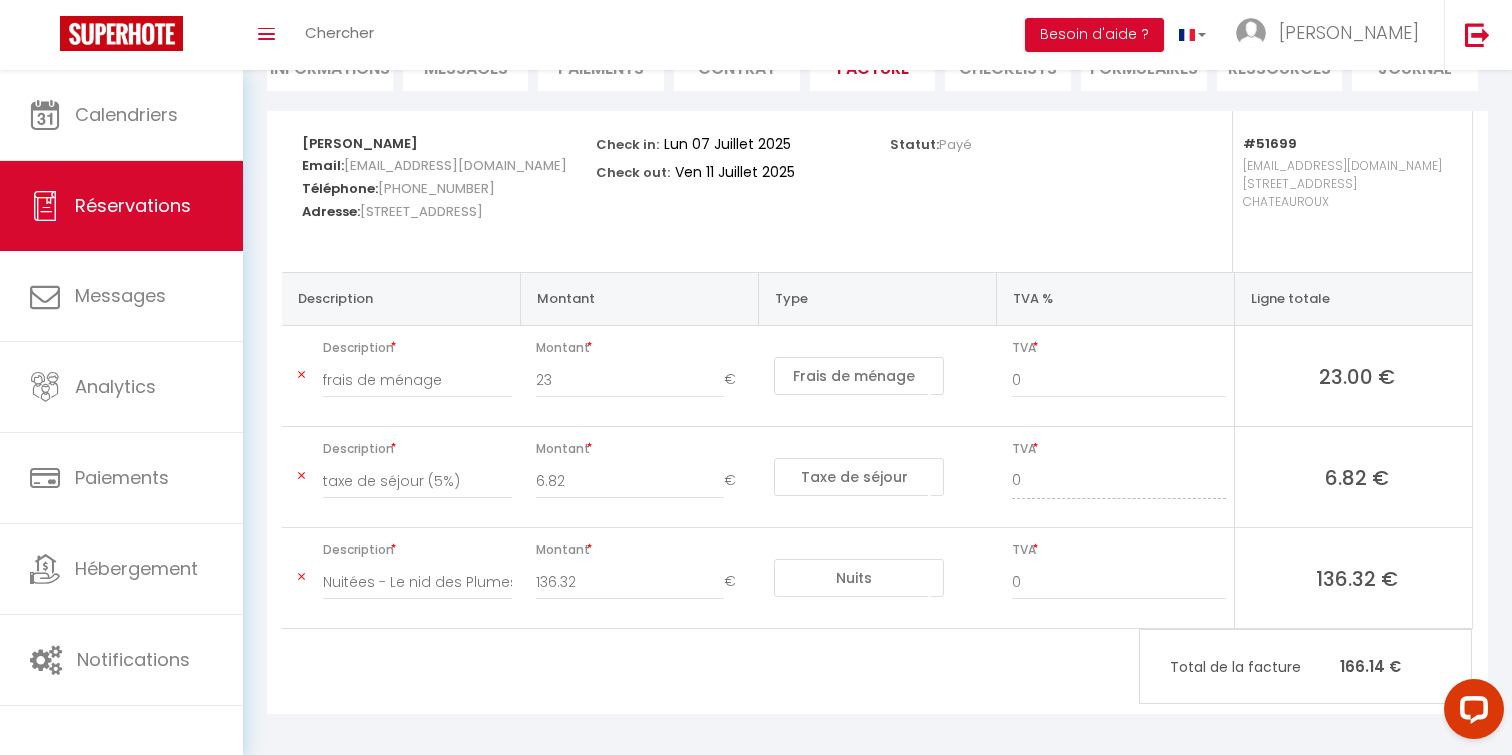 scroll, scrollTop: 229, scrollLeft: 0, axis: vertical 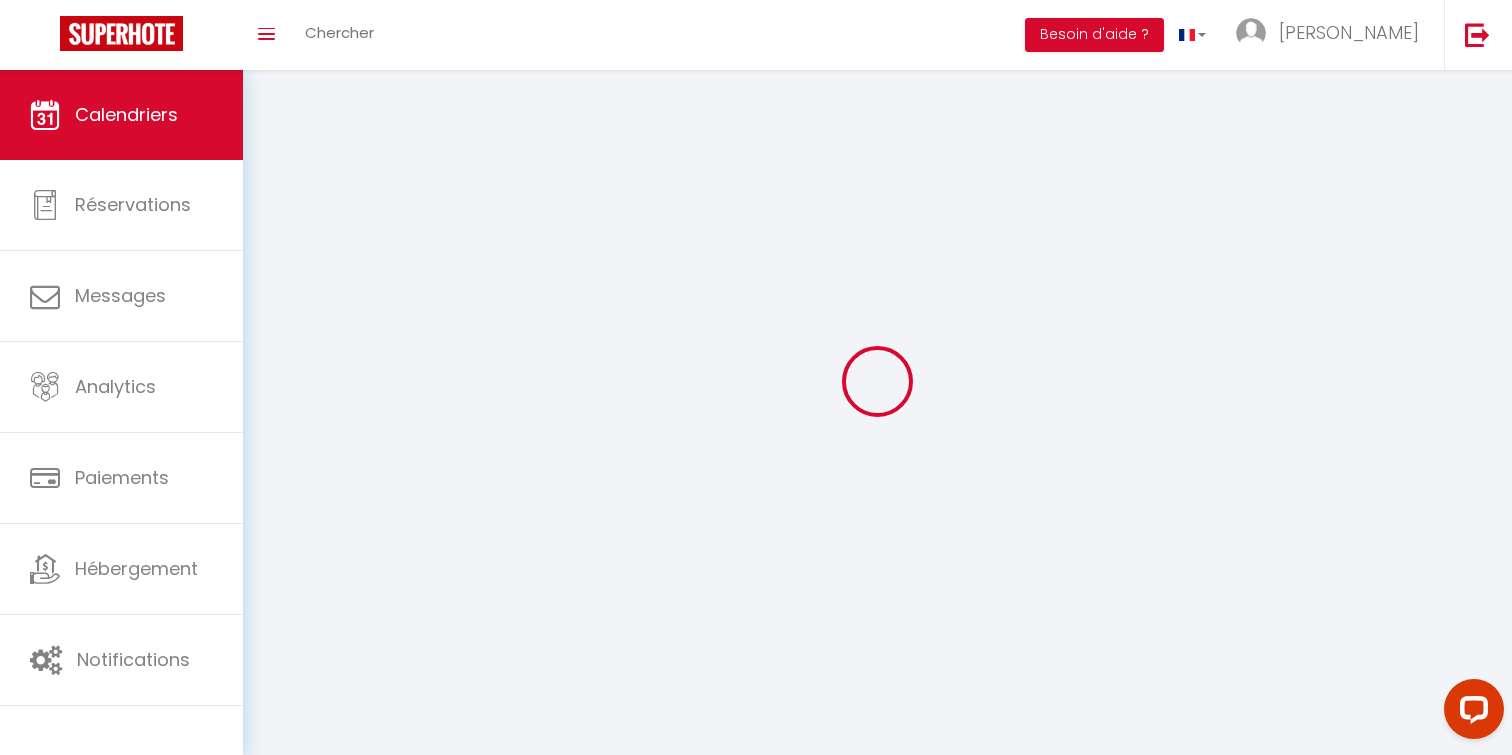 select 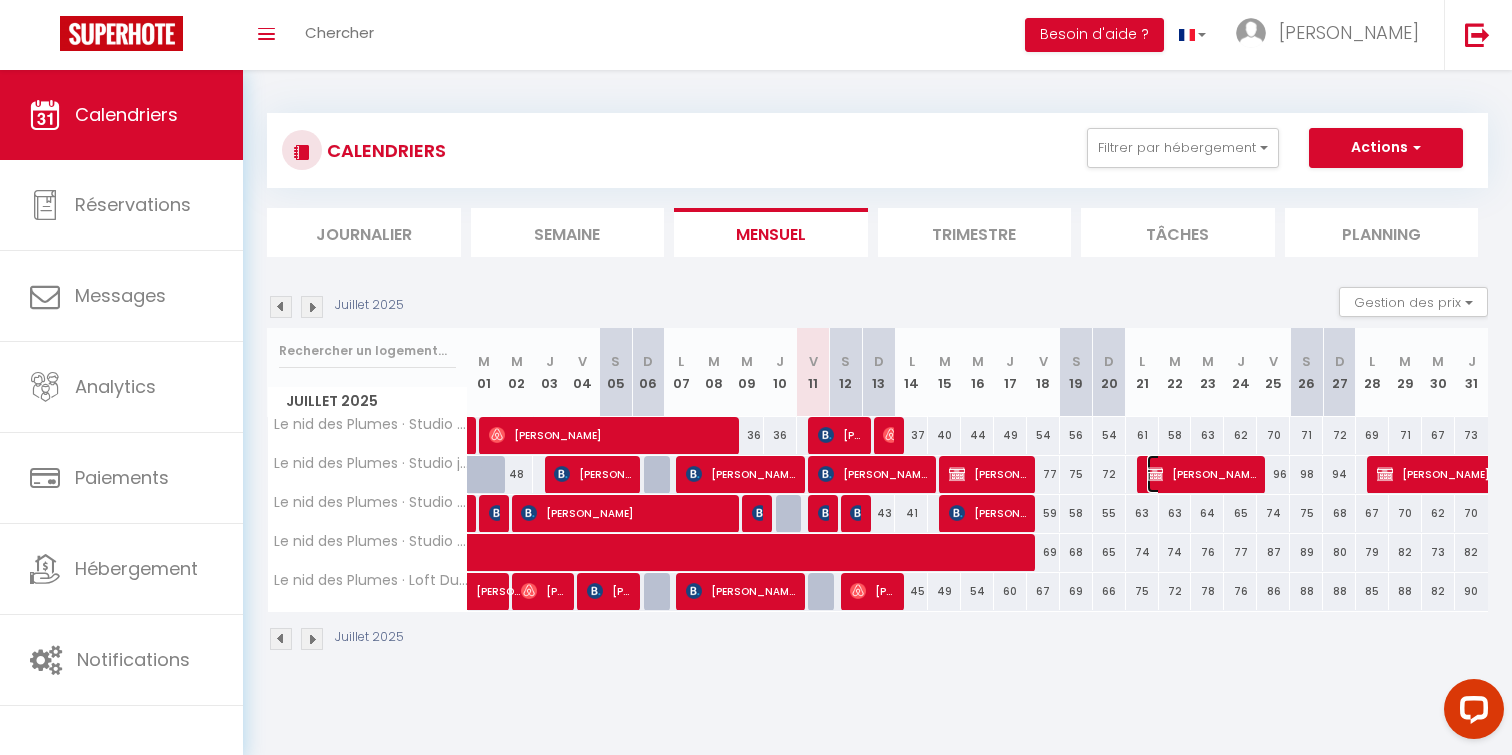 click on "[PERSON_NAME]" at bounding box center [1202, 474] 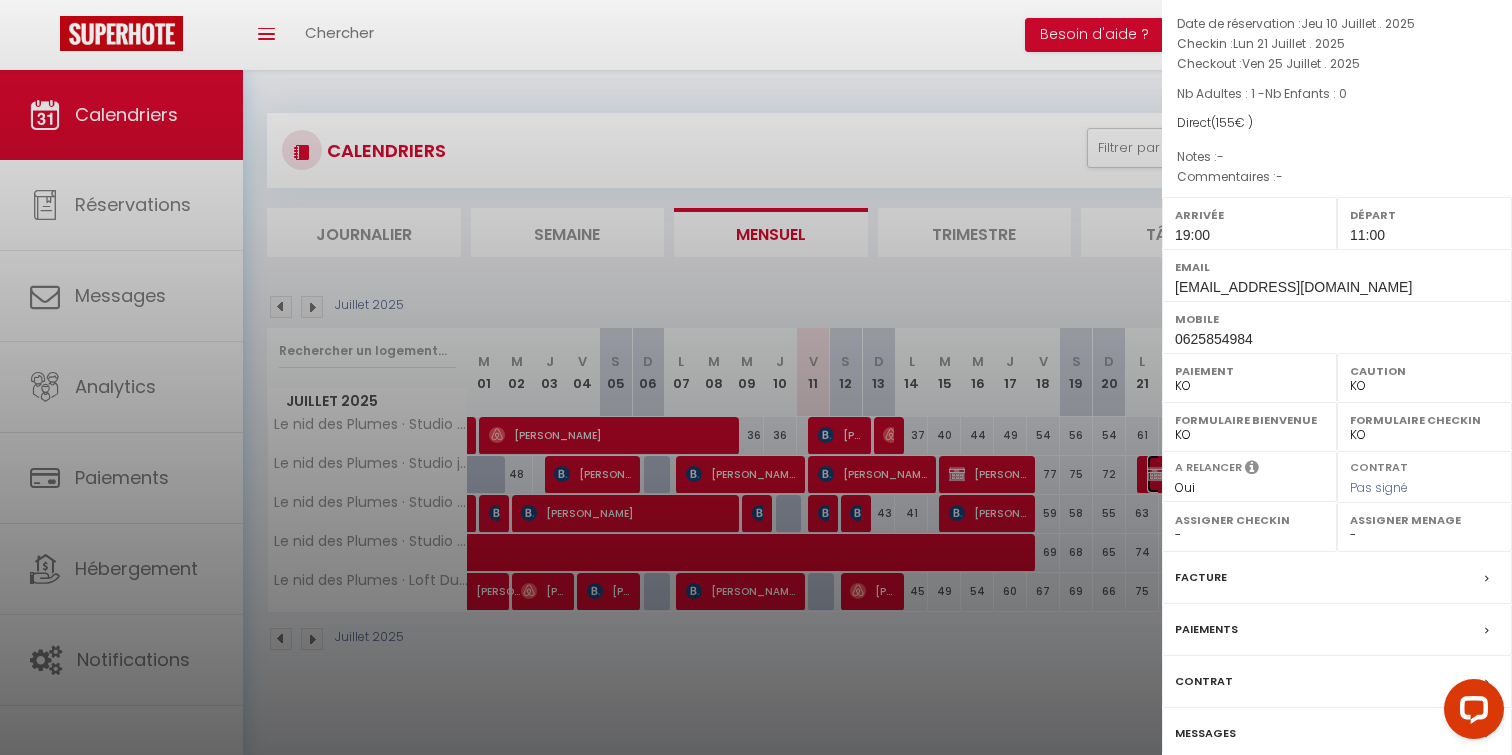 scroll, scrollTop: 144, scrollLeft: 0, axis: vertical 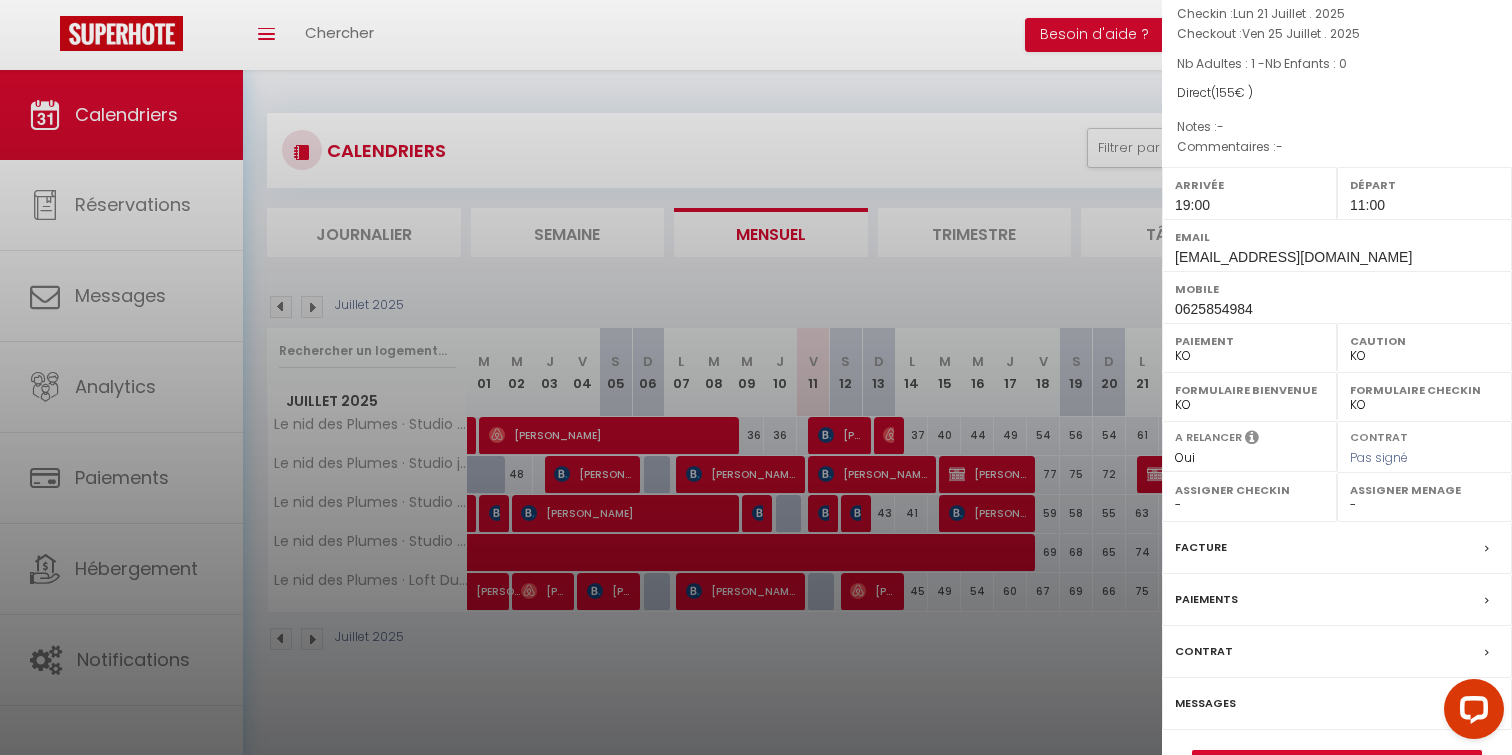 click on "Facture" at bounding box center (1201, 547) 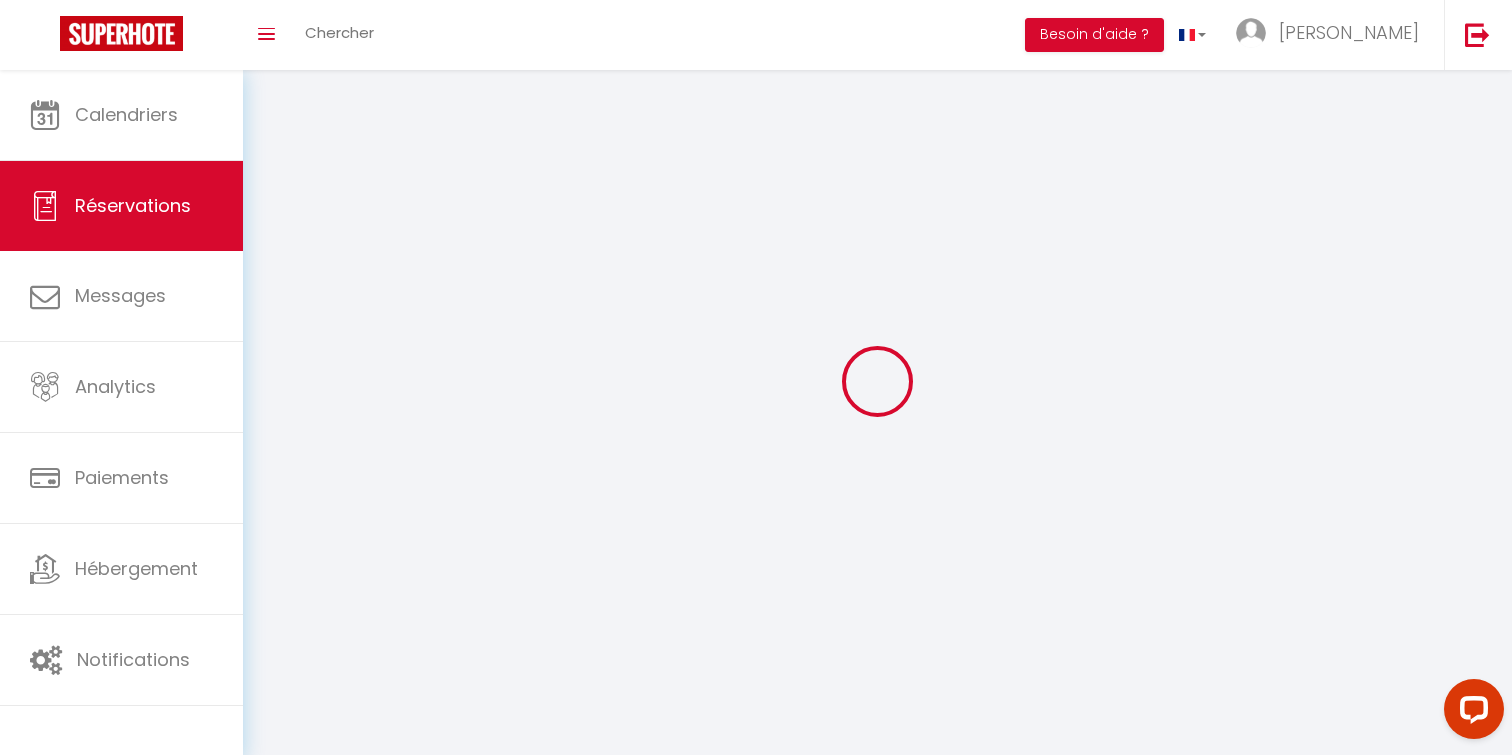 select on "cleaning" 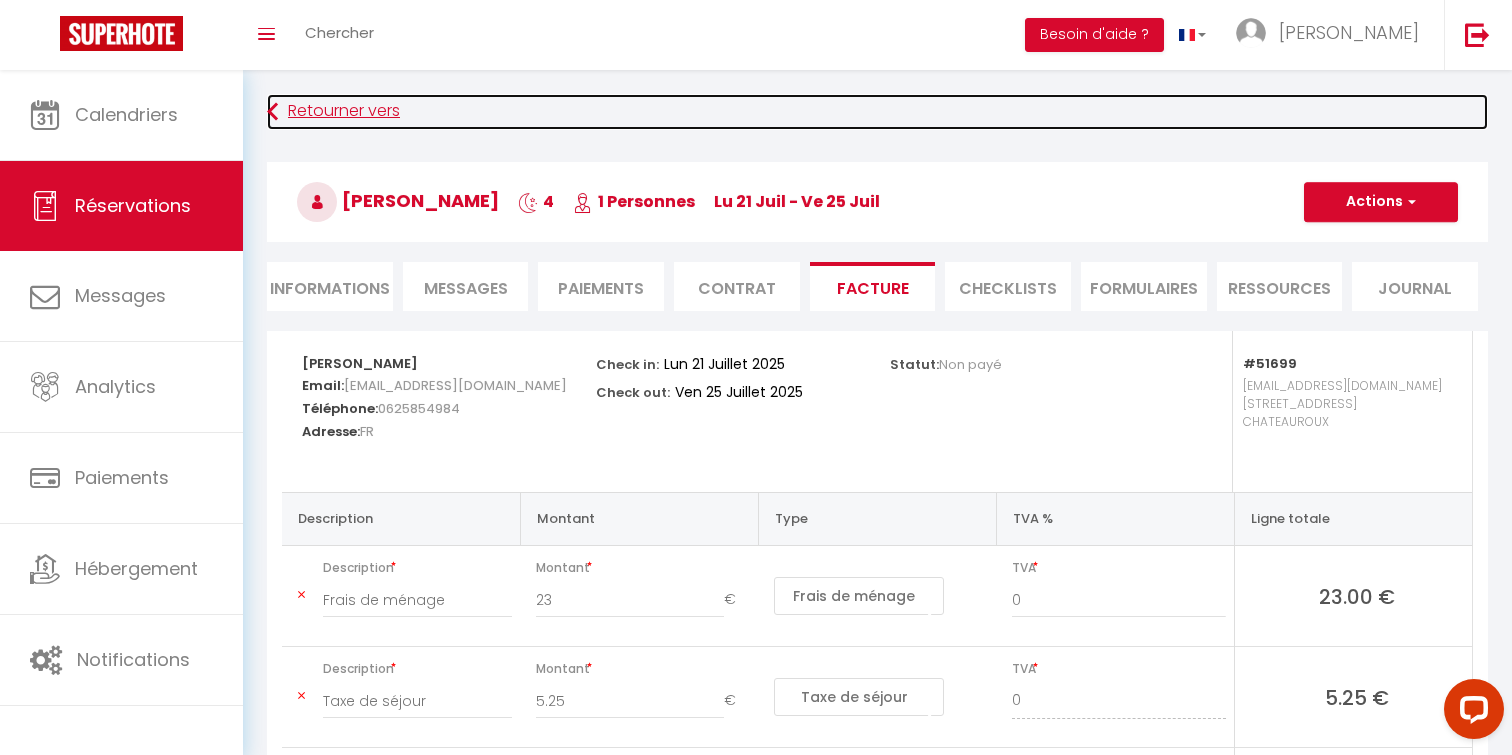 click on "Retourner vers" at bounding box center [877, 112] 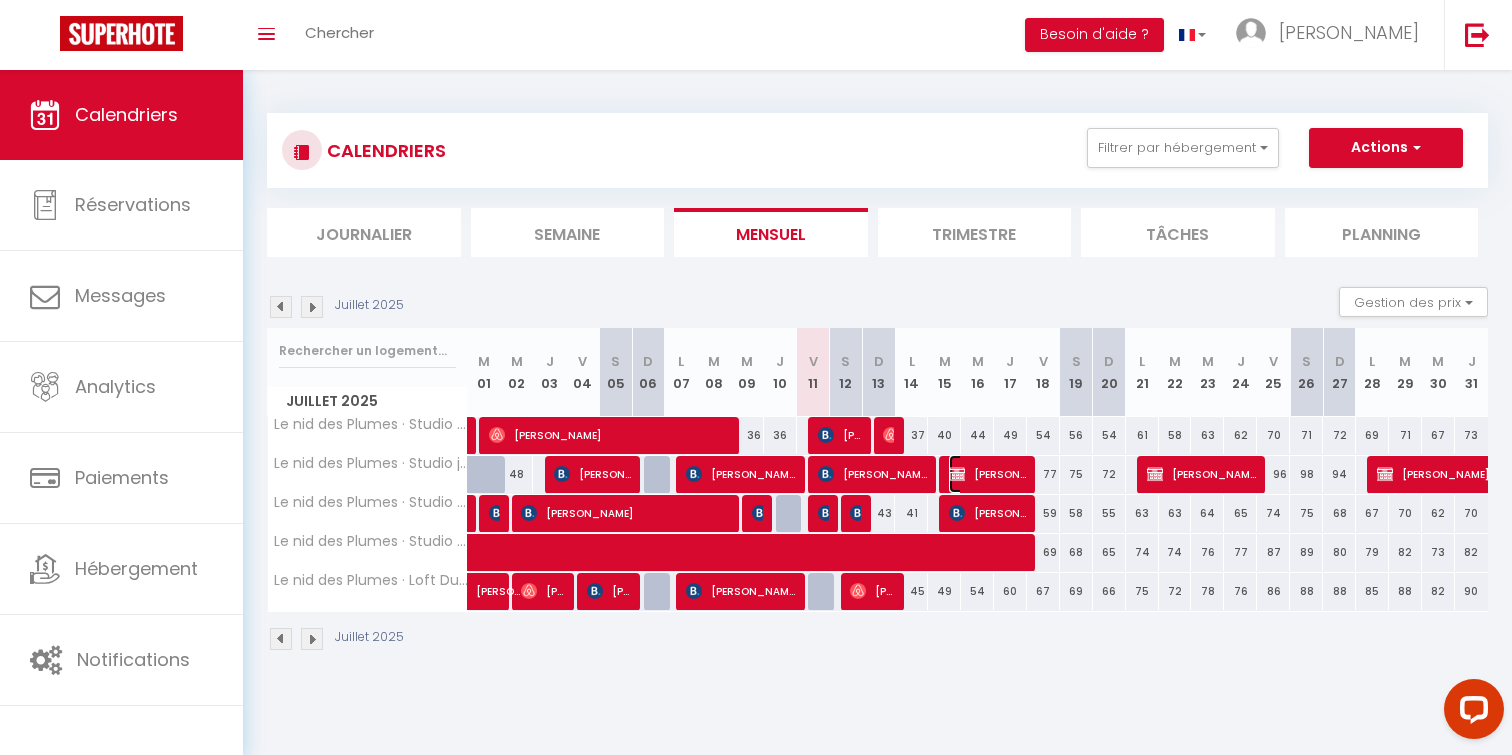 click on "[PERSON_NAME]" at bounding box center [987, 474] 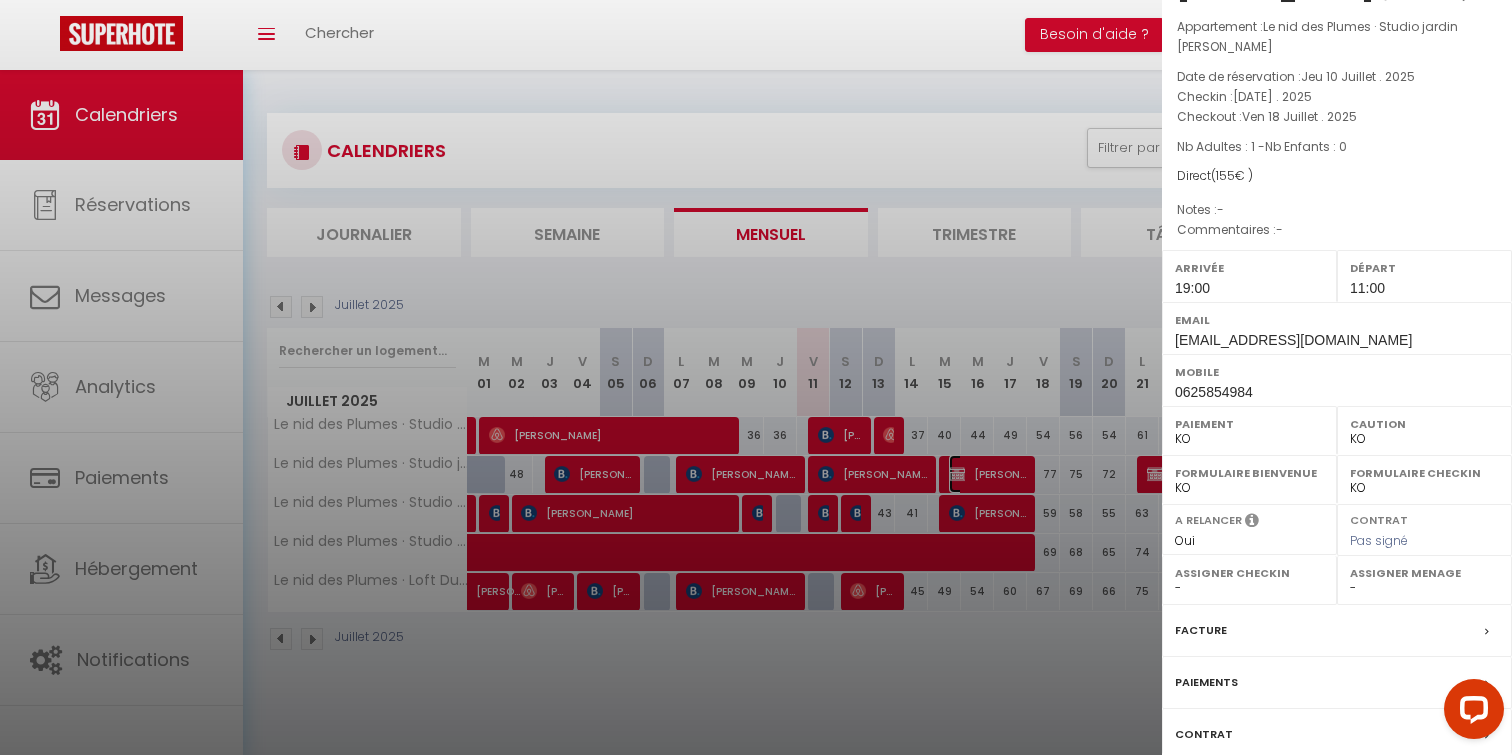 scroll, scrollTop: 0, scrollLeft: 0, axis: both 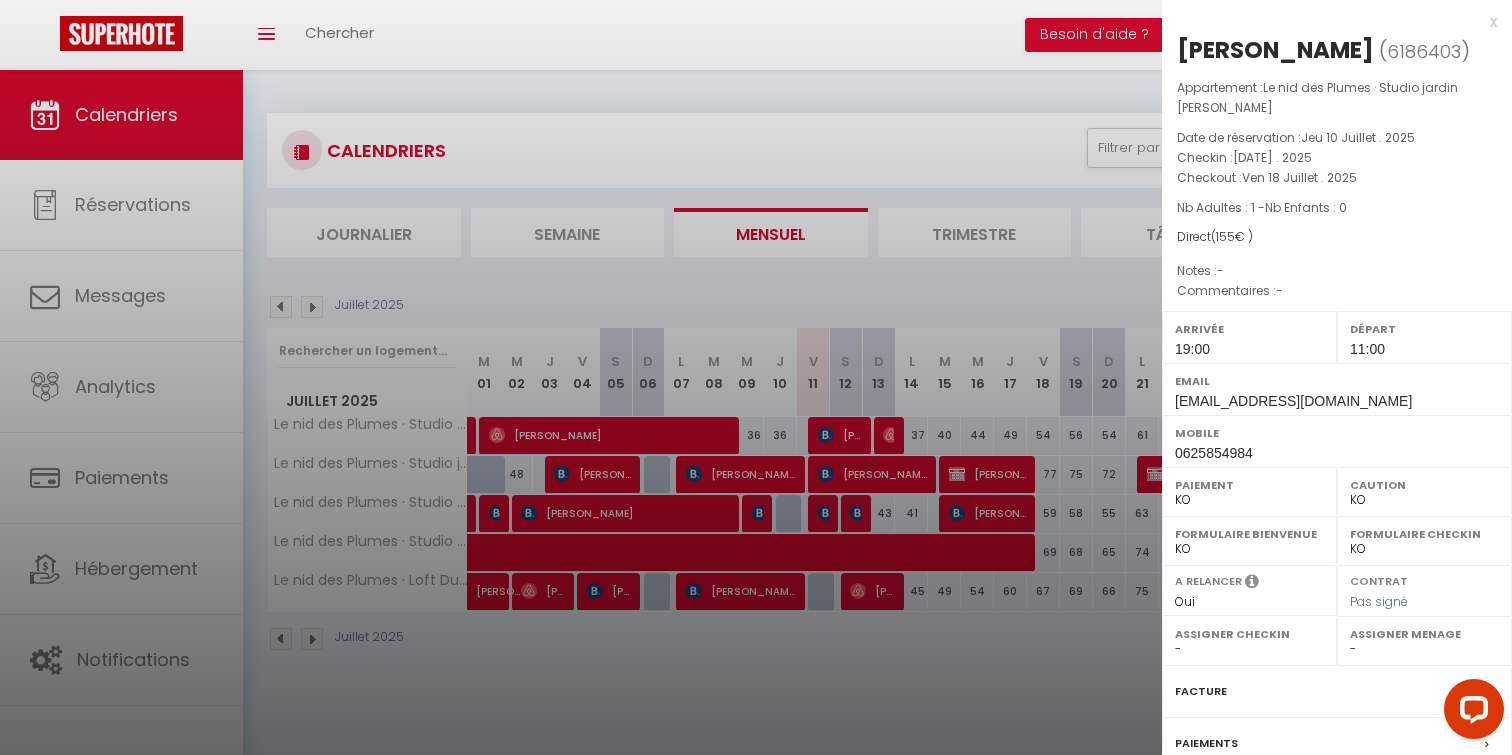 click on "x" at bounding box center (1329, 22) 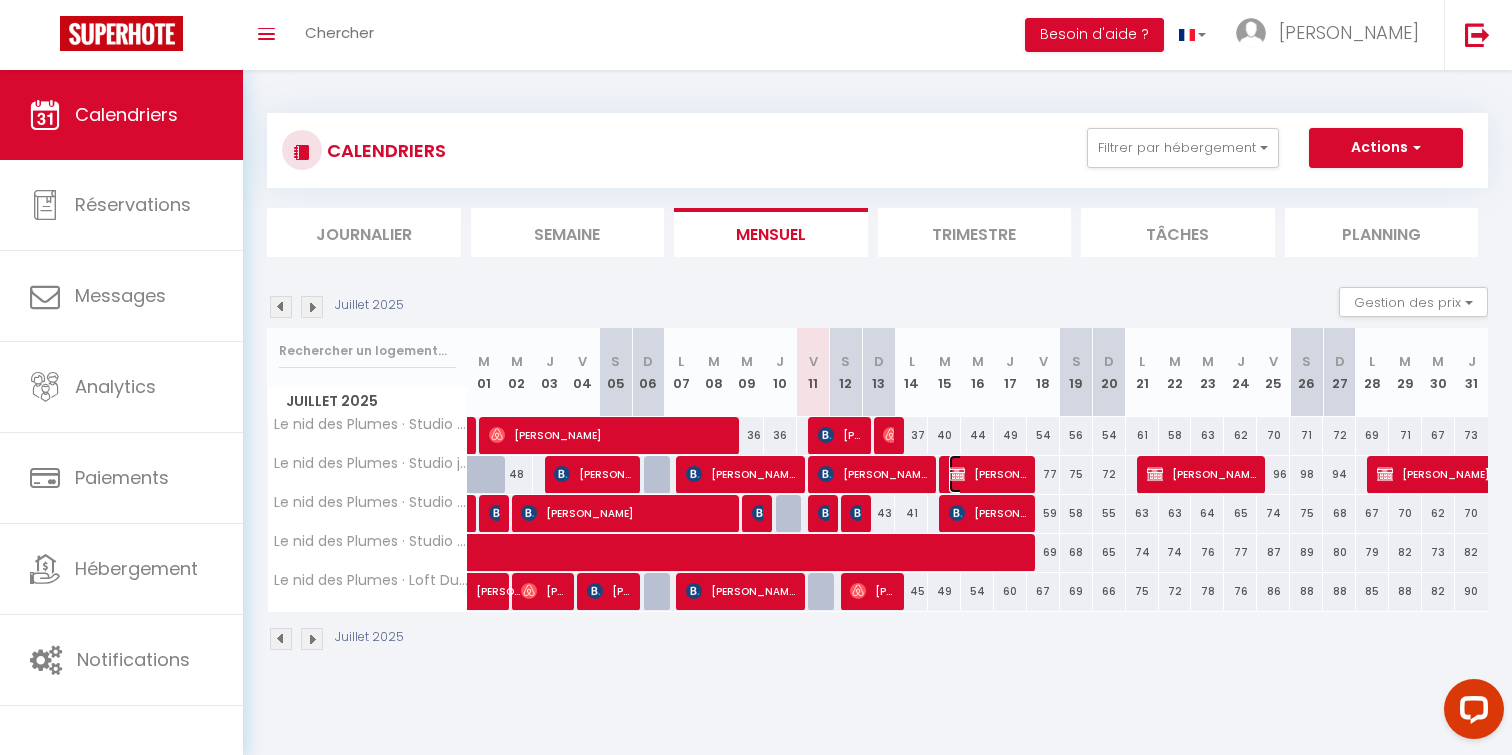 click on "[PERSON_NAME]" at bounding box center (987, 474) 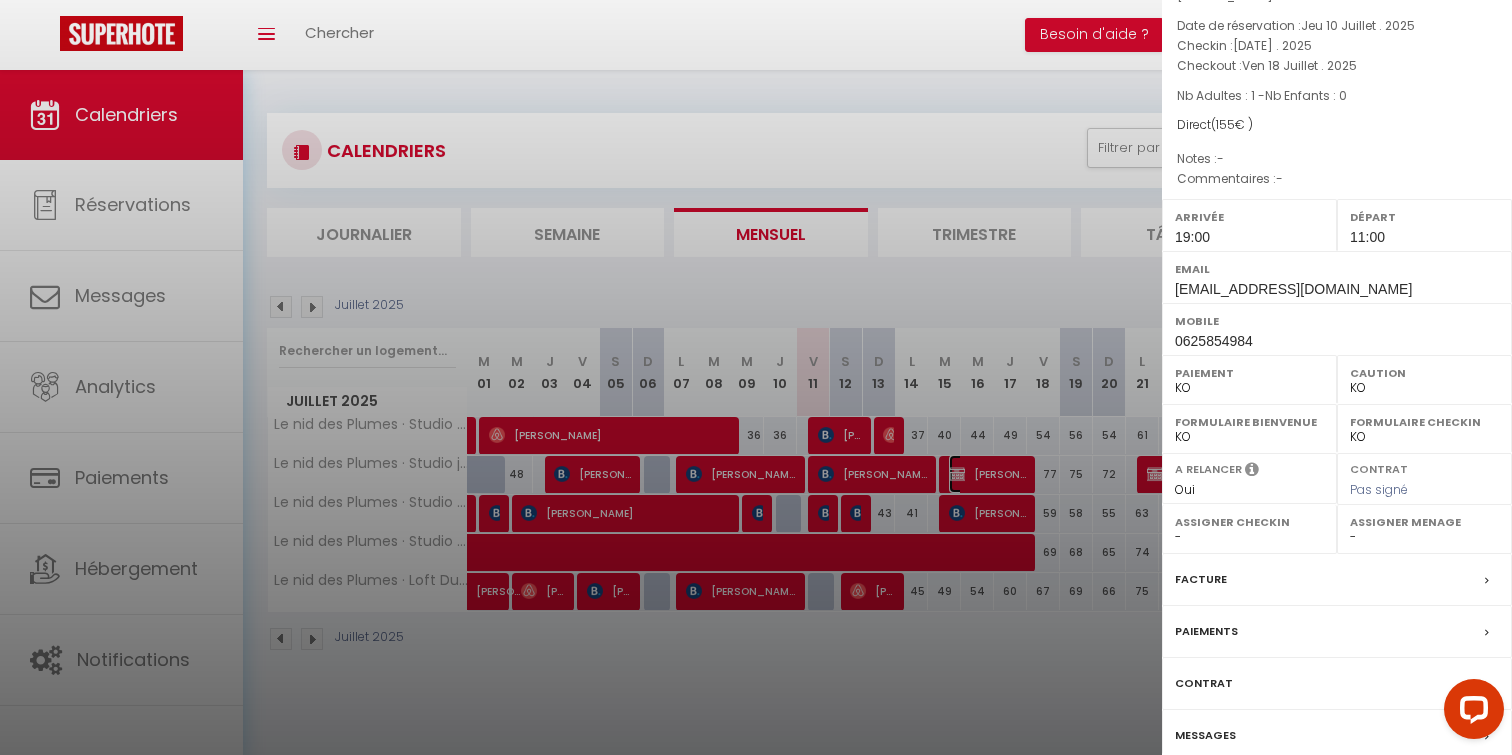 scroll, scrollTop: 197, scrollLeft: 0, axis: vertical 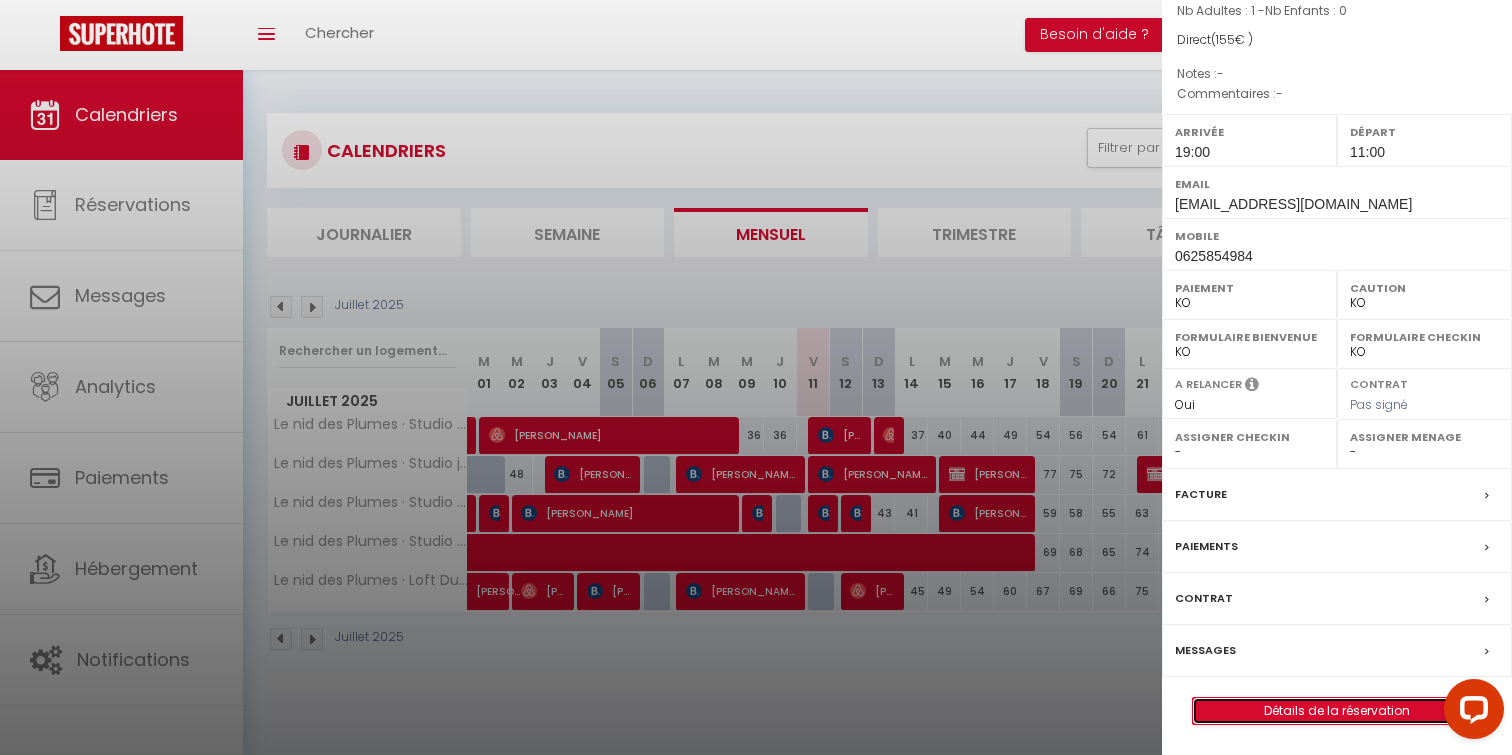 click on "Détails de la réservation" at bounding box center (1337, 711) 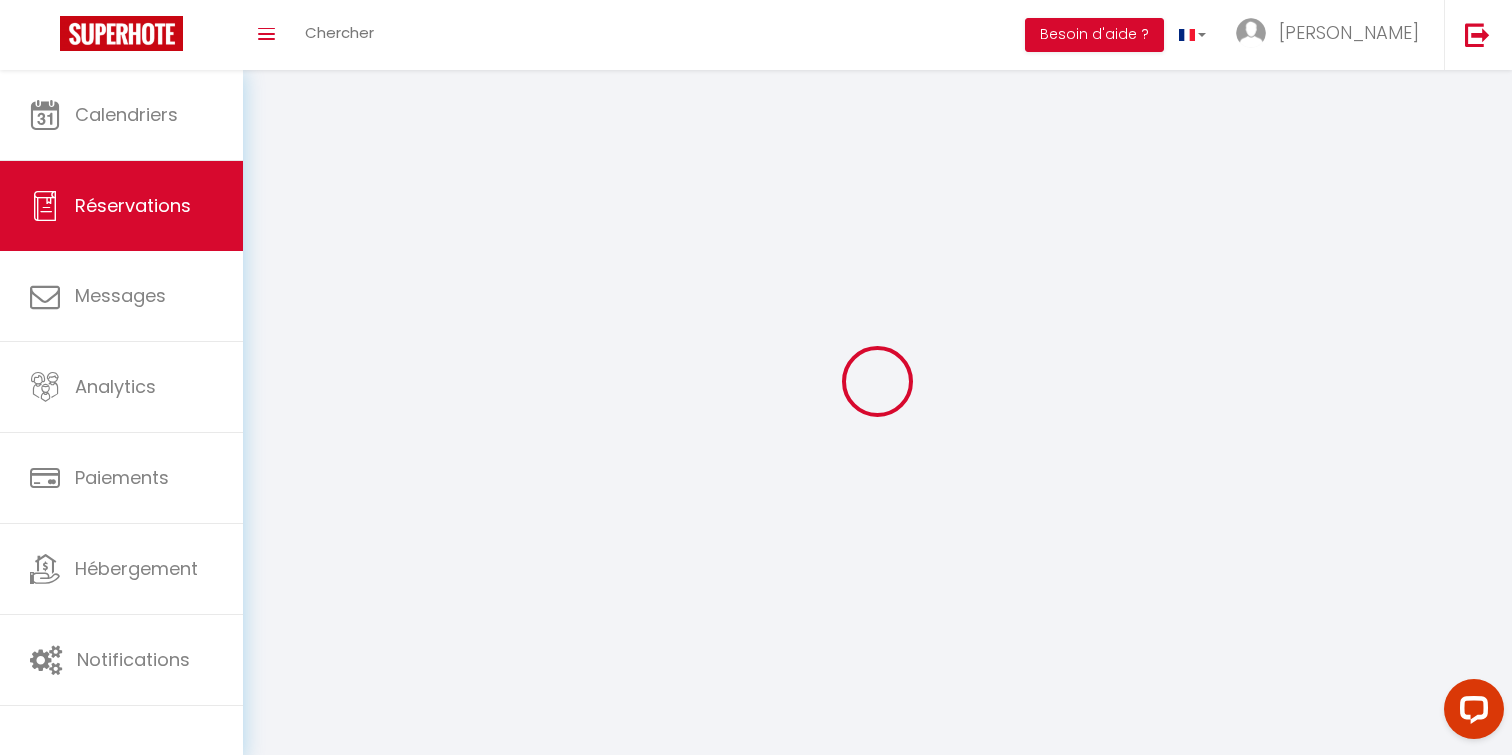 type on "[PERSON_NAME]" 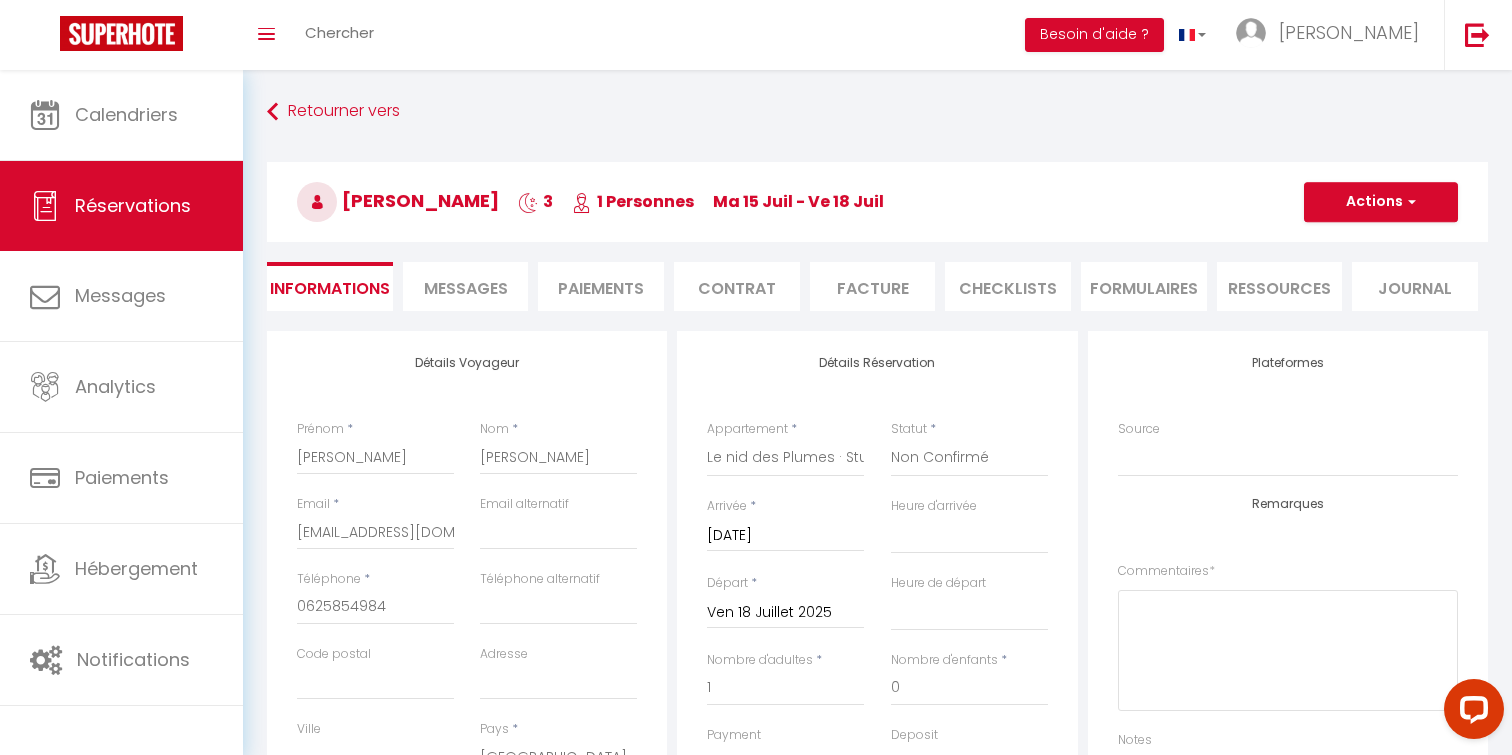 checkbox on "false" 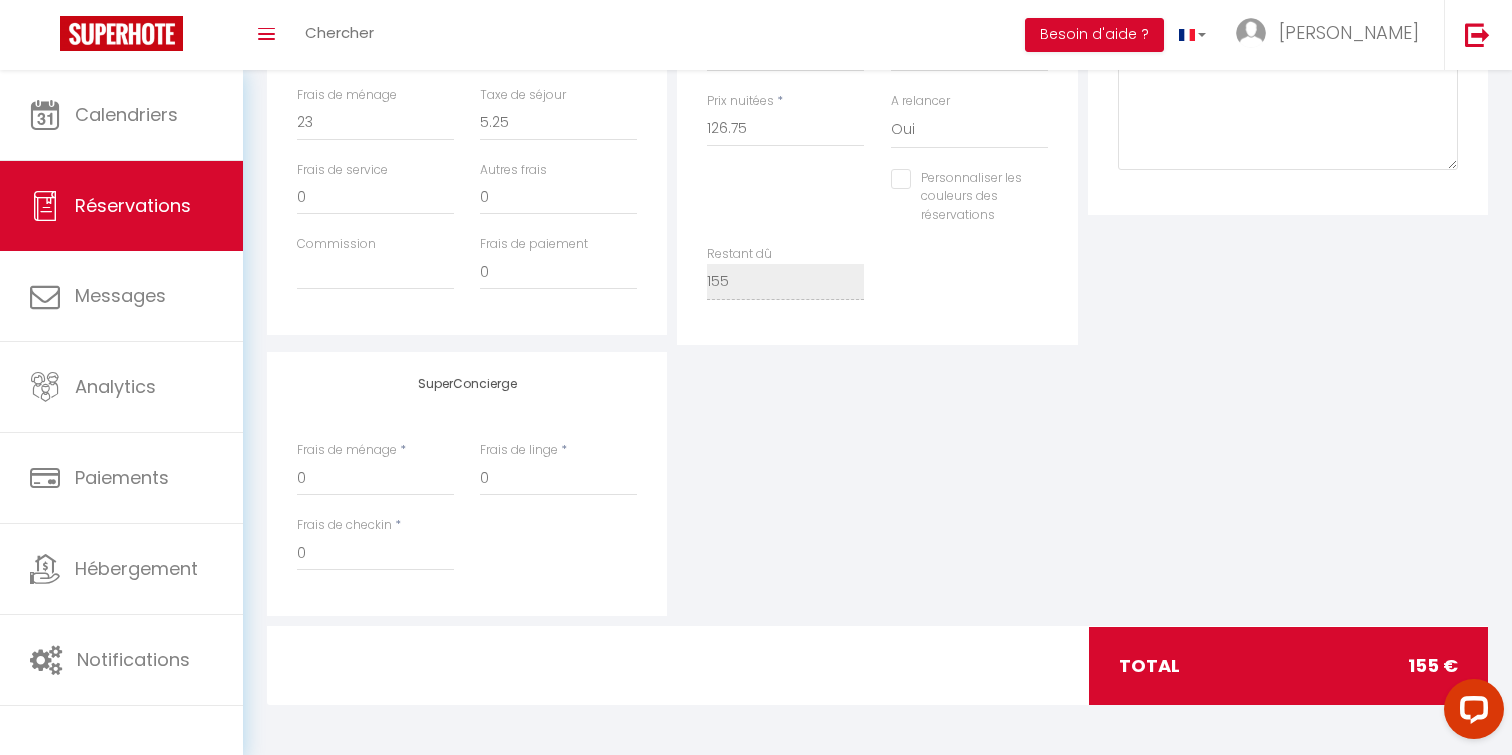 scroll, scrollTop: 0, scrollLeft: 0, axis: both 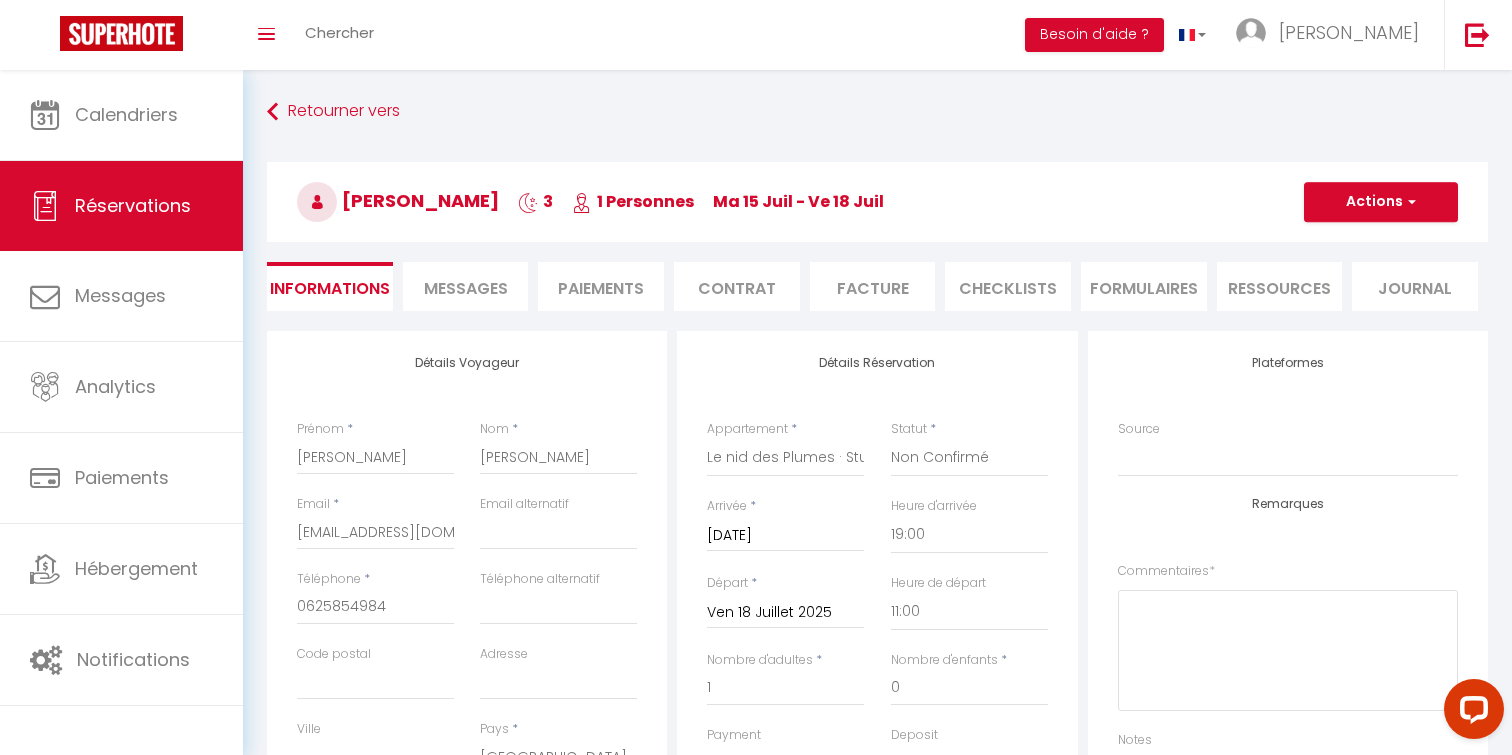 click on "Messages" at bounding box center (466, 288) 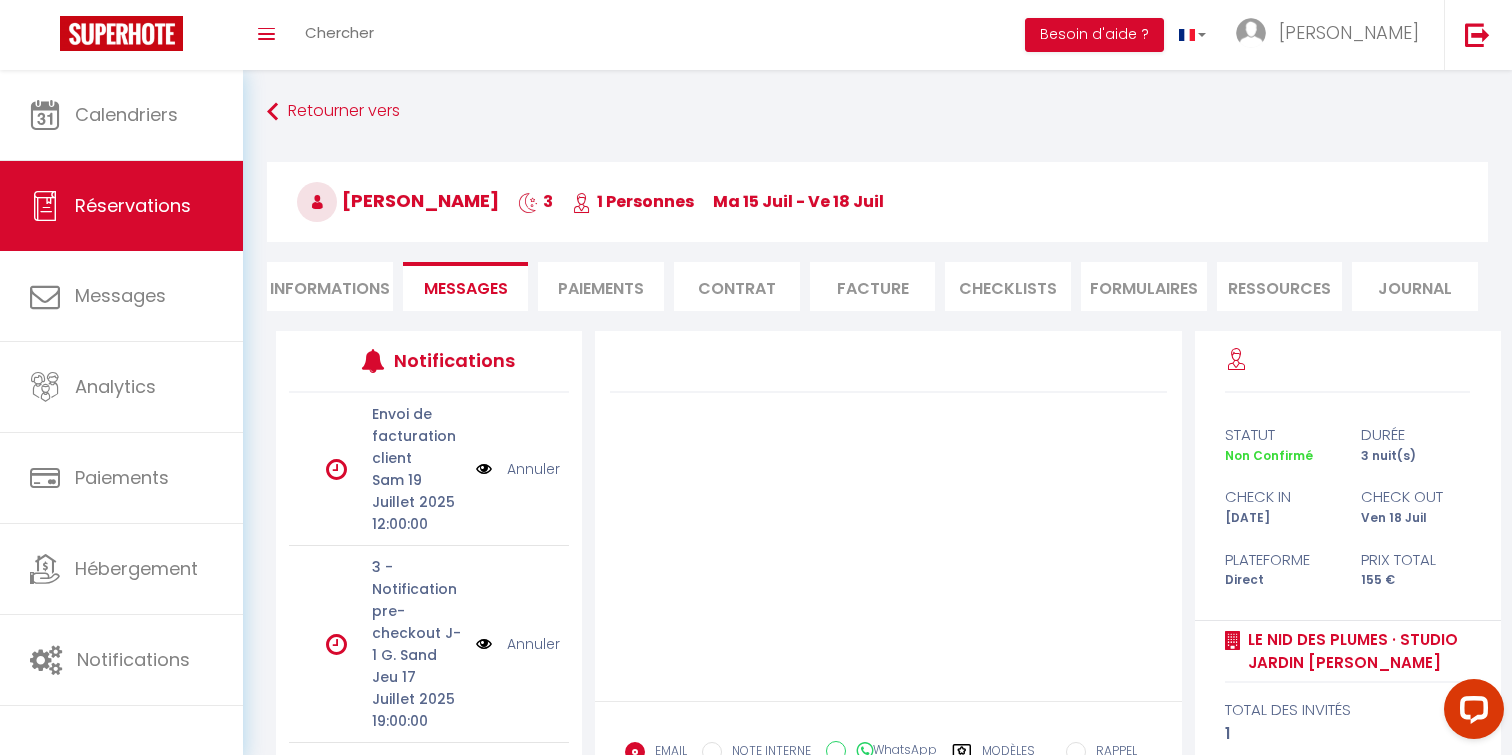 click on "Informations" at bounding box center (330, 286) 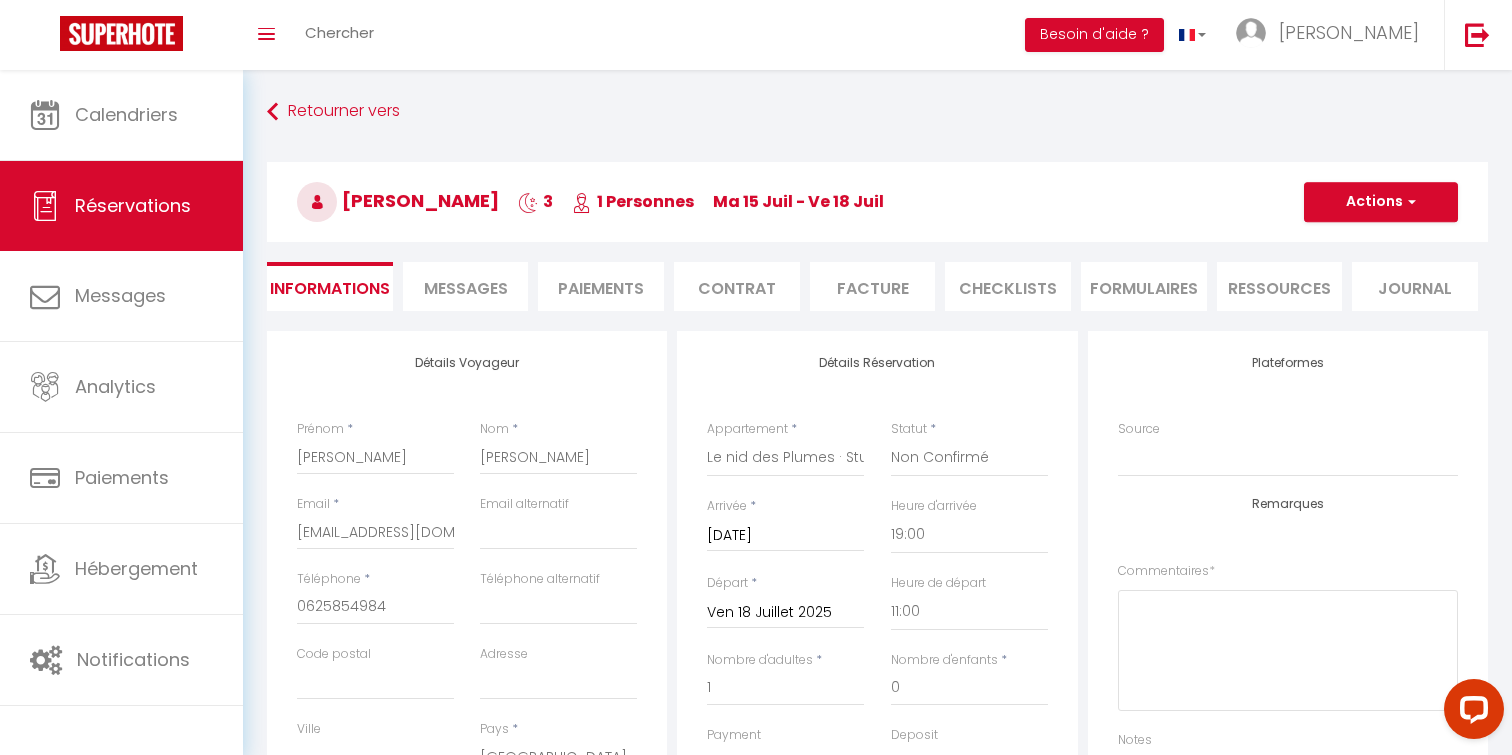 scroll, scrollTop: 39, scrollLeft: 0, axis: vertical 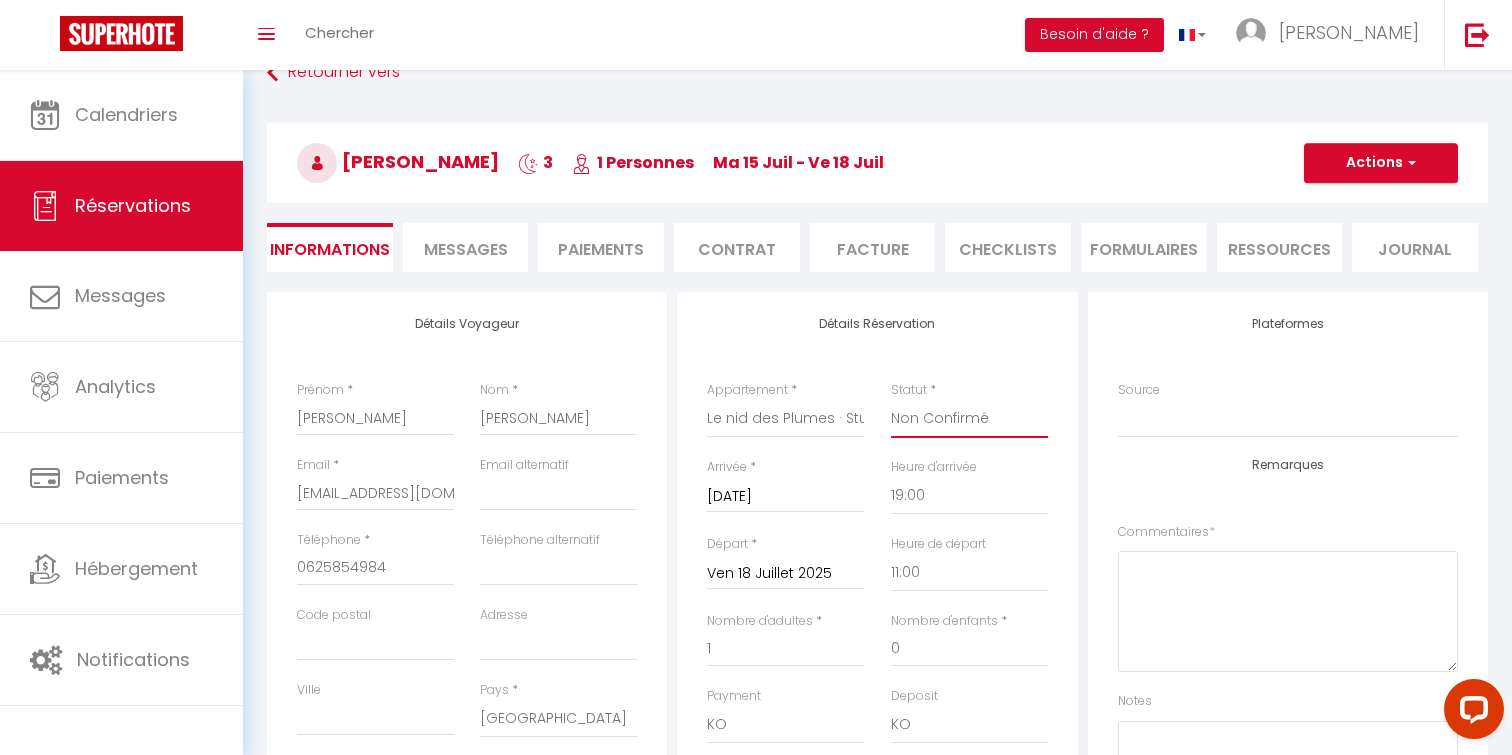 click on "Confirmé Non Confirmé [PERSON_NAME] par le voyageur No Show Request" at bounding box center [969, 419] 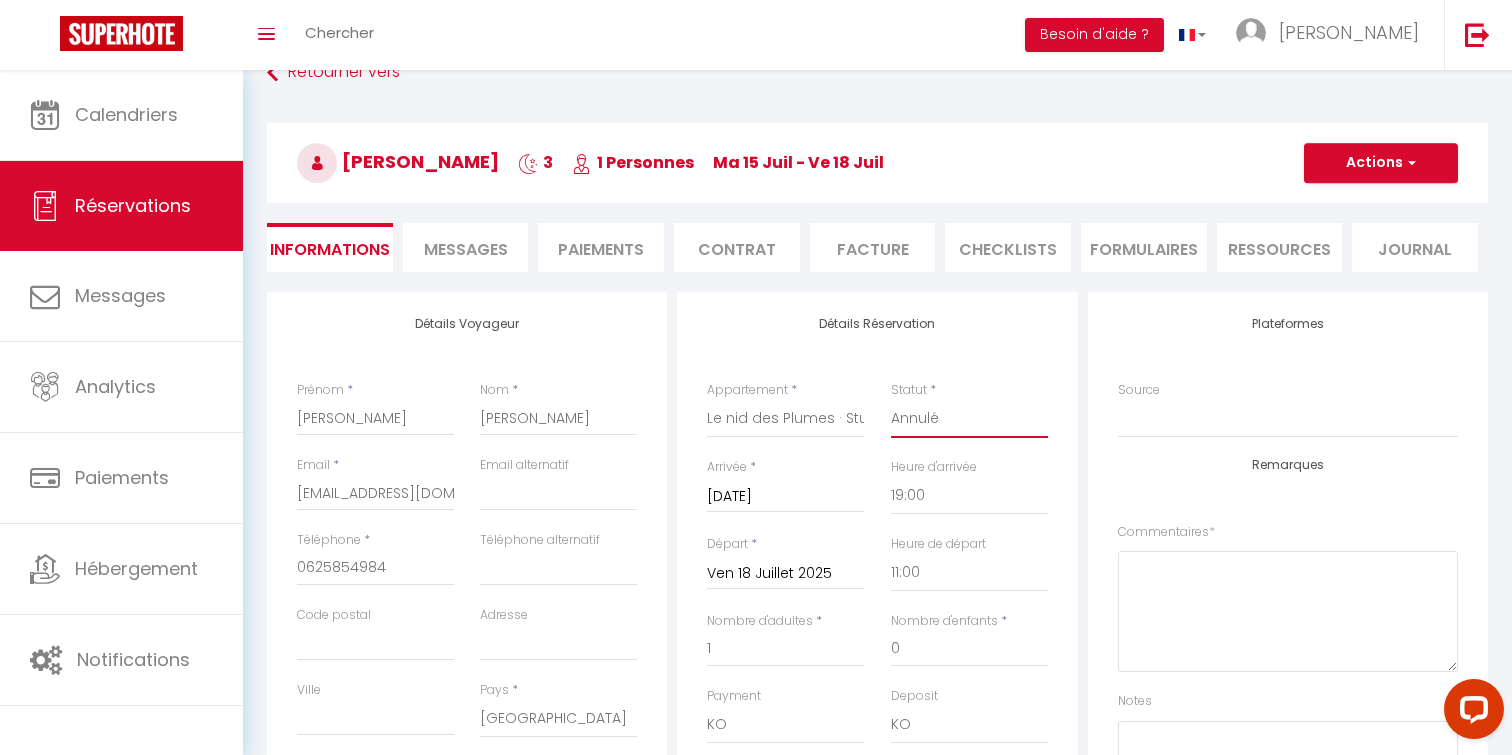 checkbox on "false" 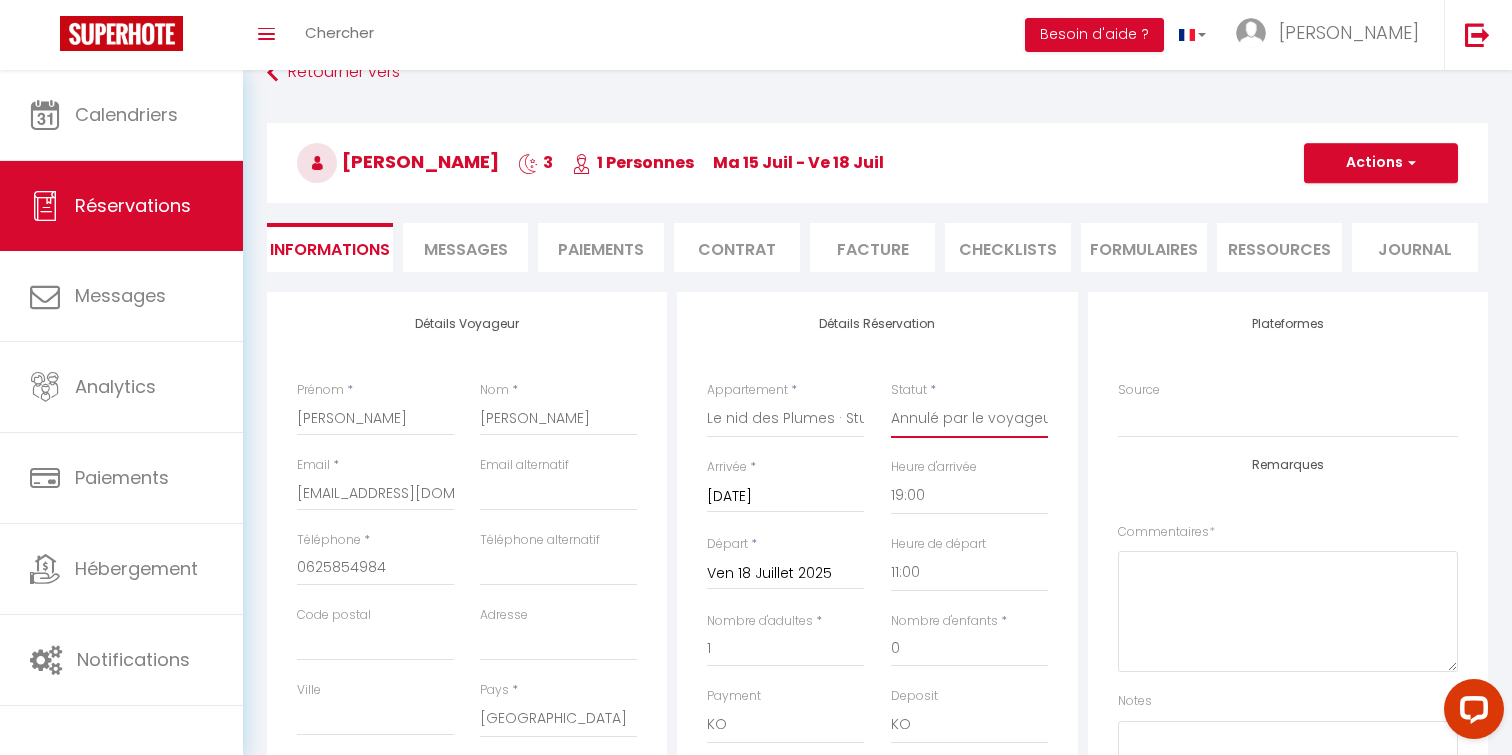 checkbox on "false" 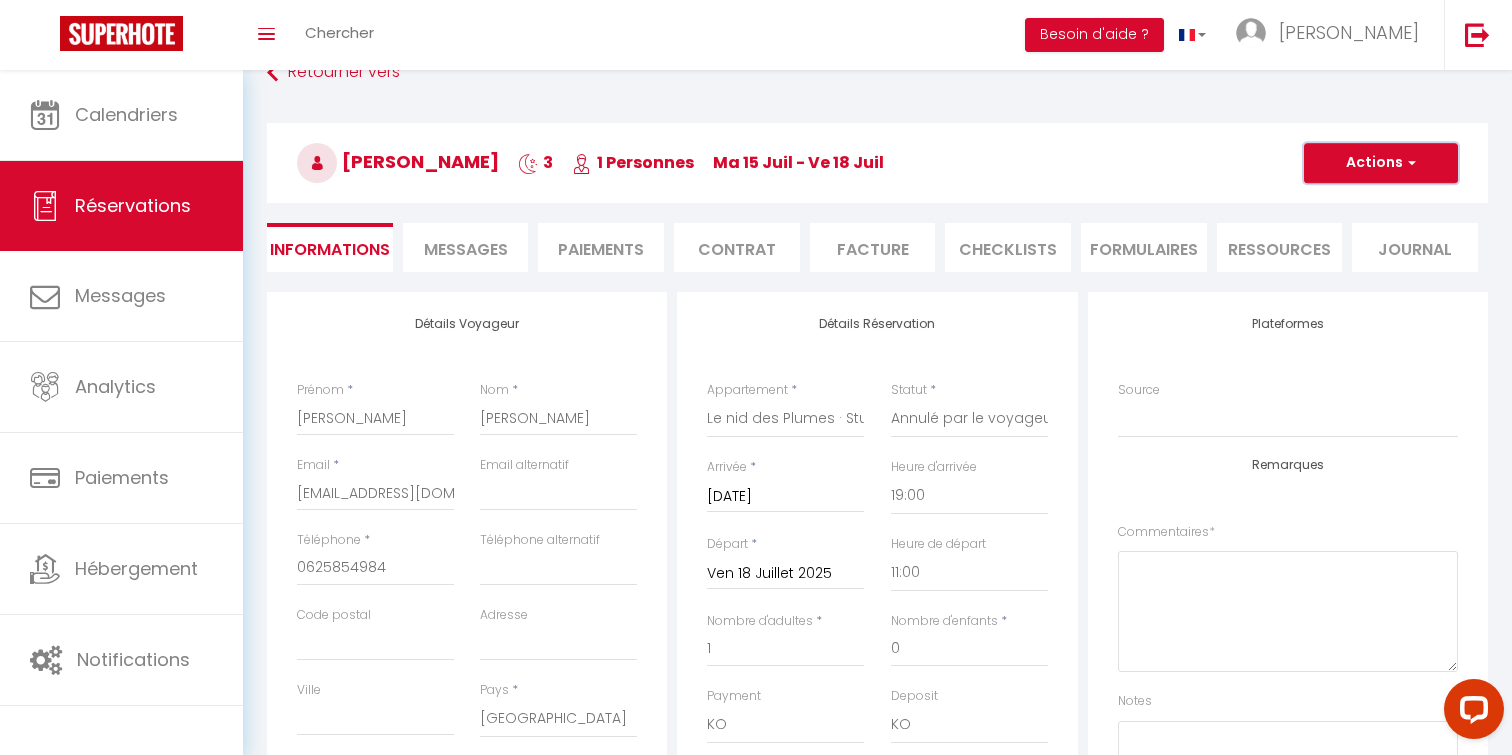 click on "Actions" at bounding box center [1381, 163] 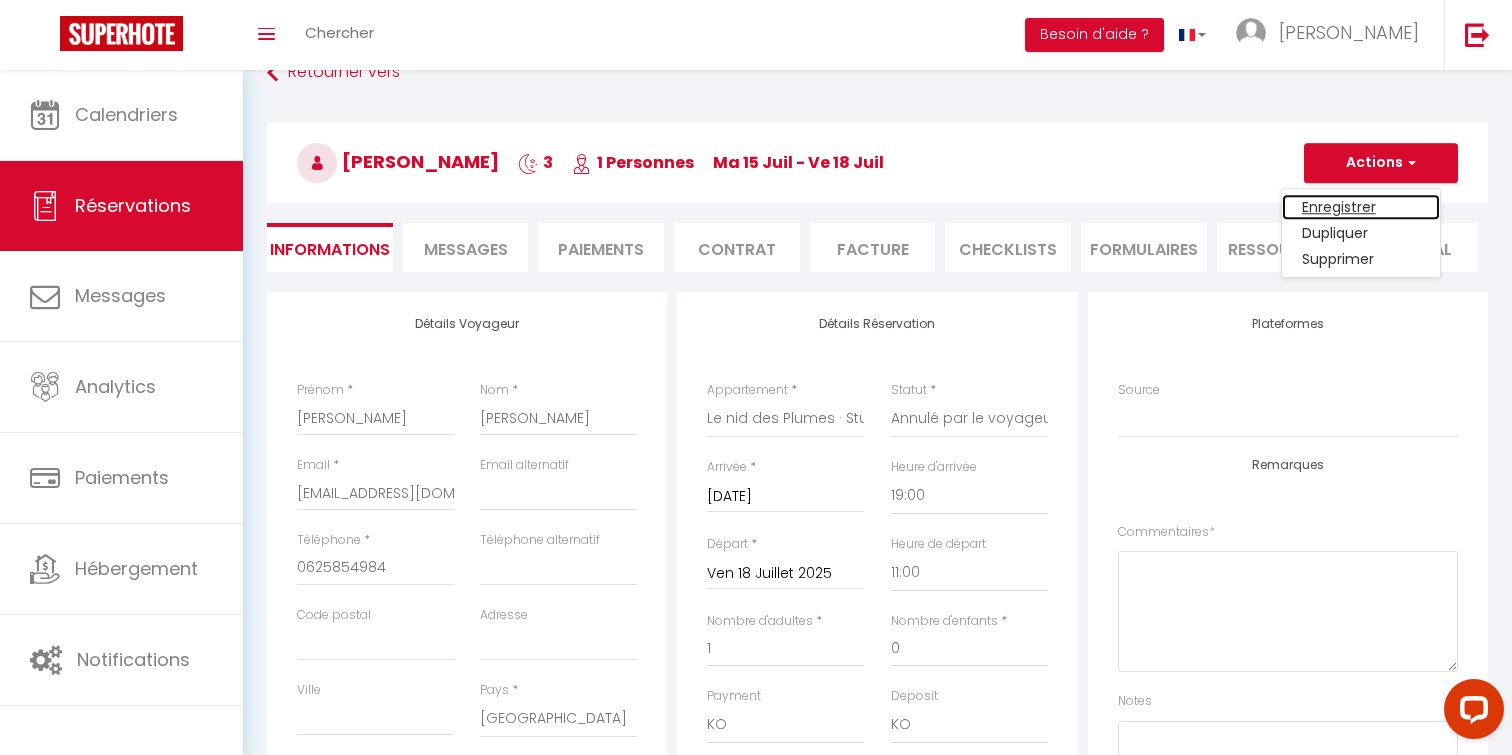 click on "Enregistrer" at bounding box center [1361, 207] 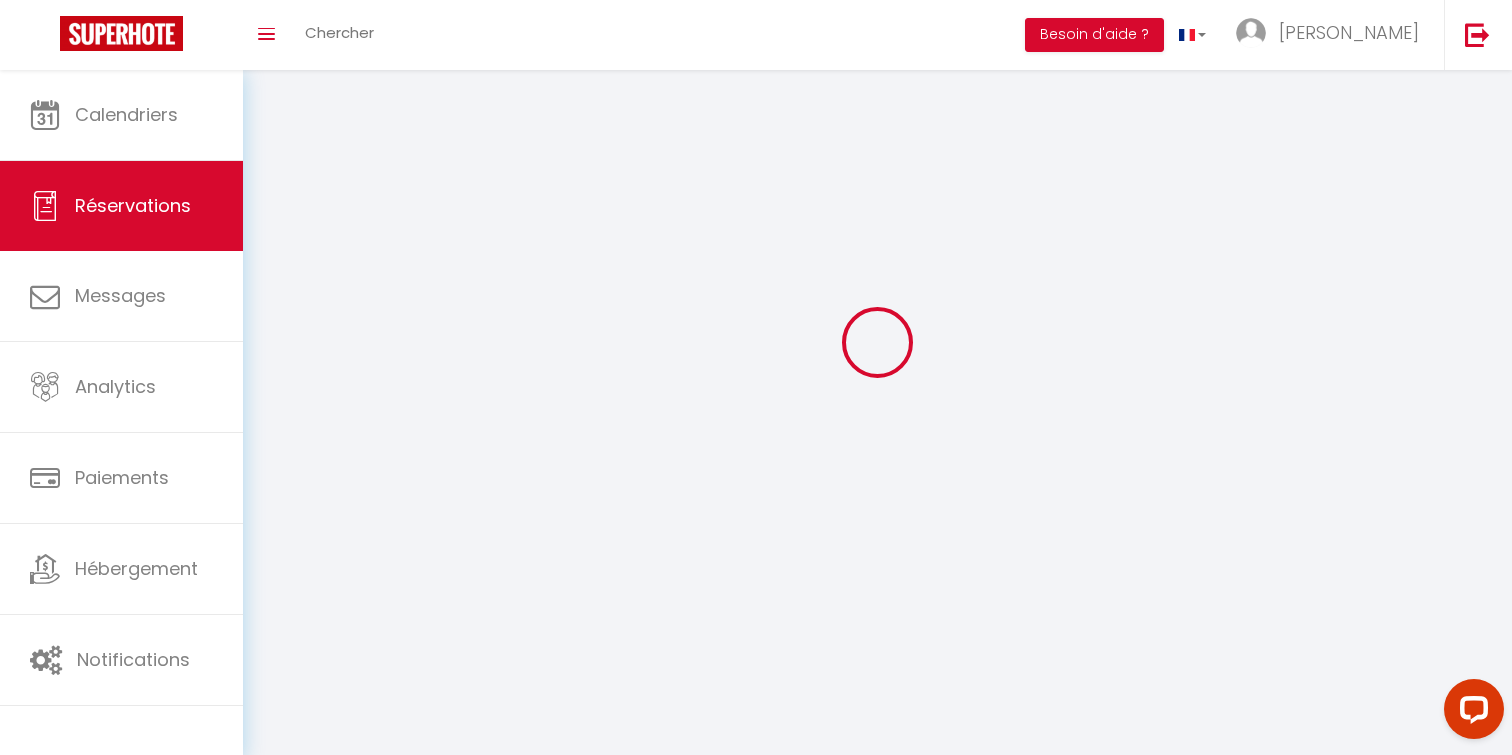 scroll, scrollTop: 0, scrollLeft: 0, axis: both 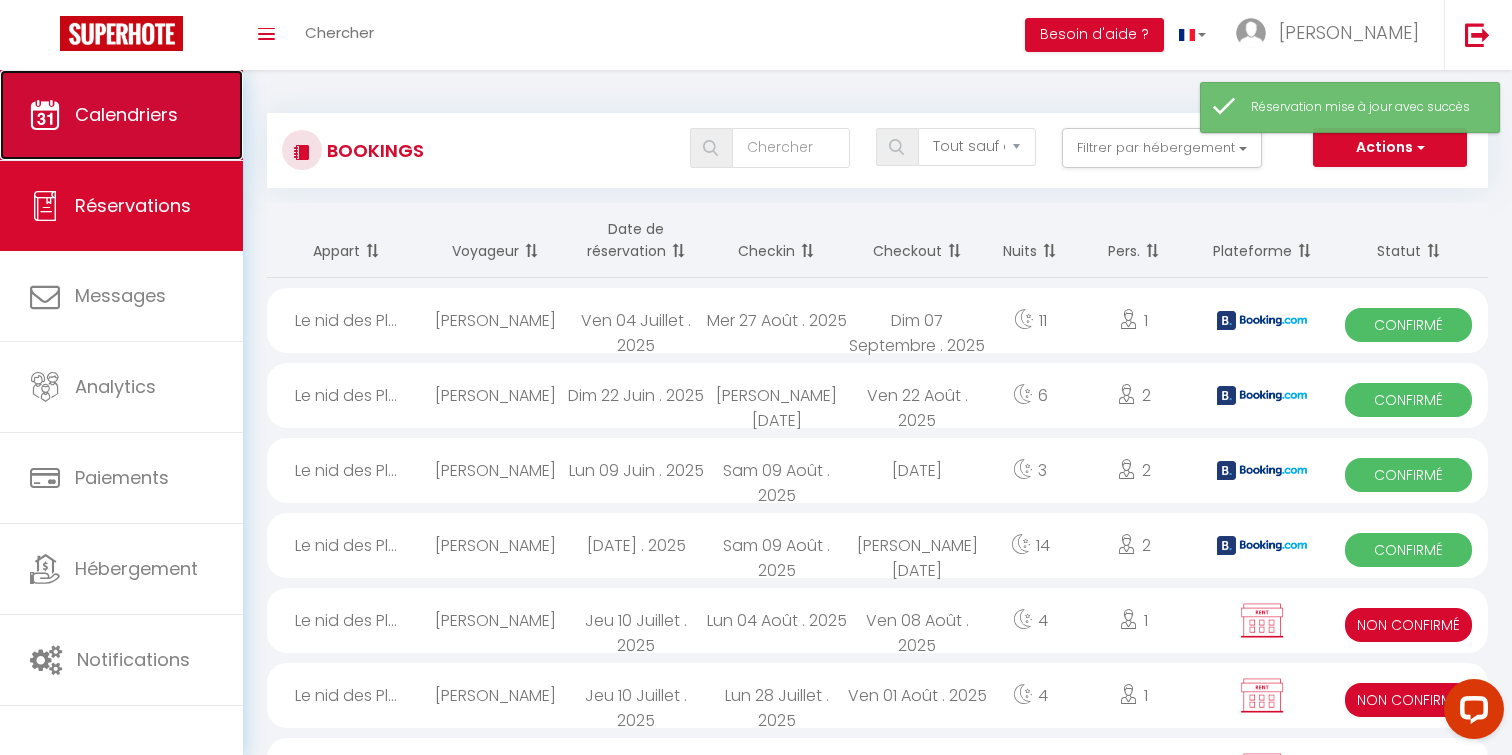 click at bounding box center [45, 115] 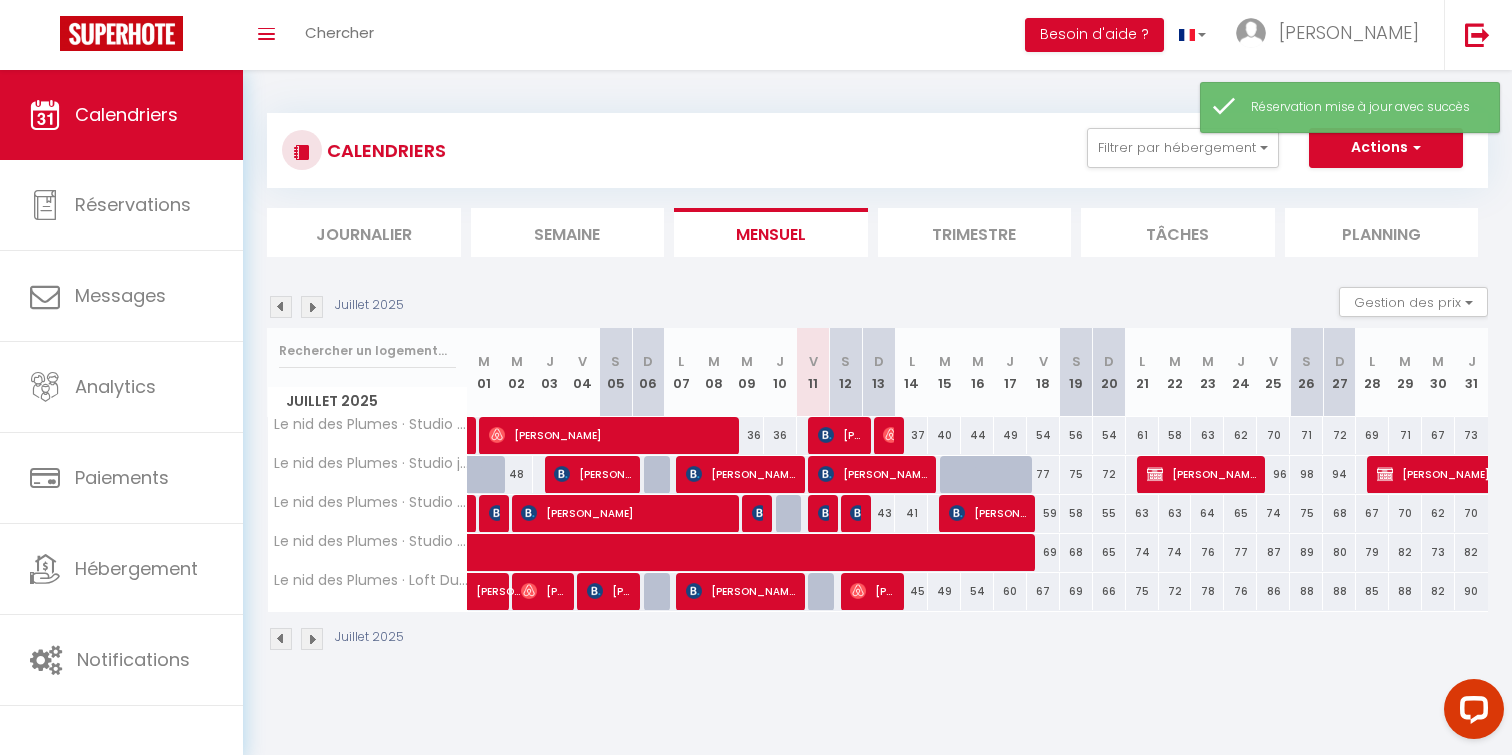 click at bounding box center (989, 486) 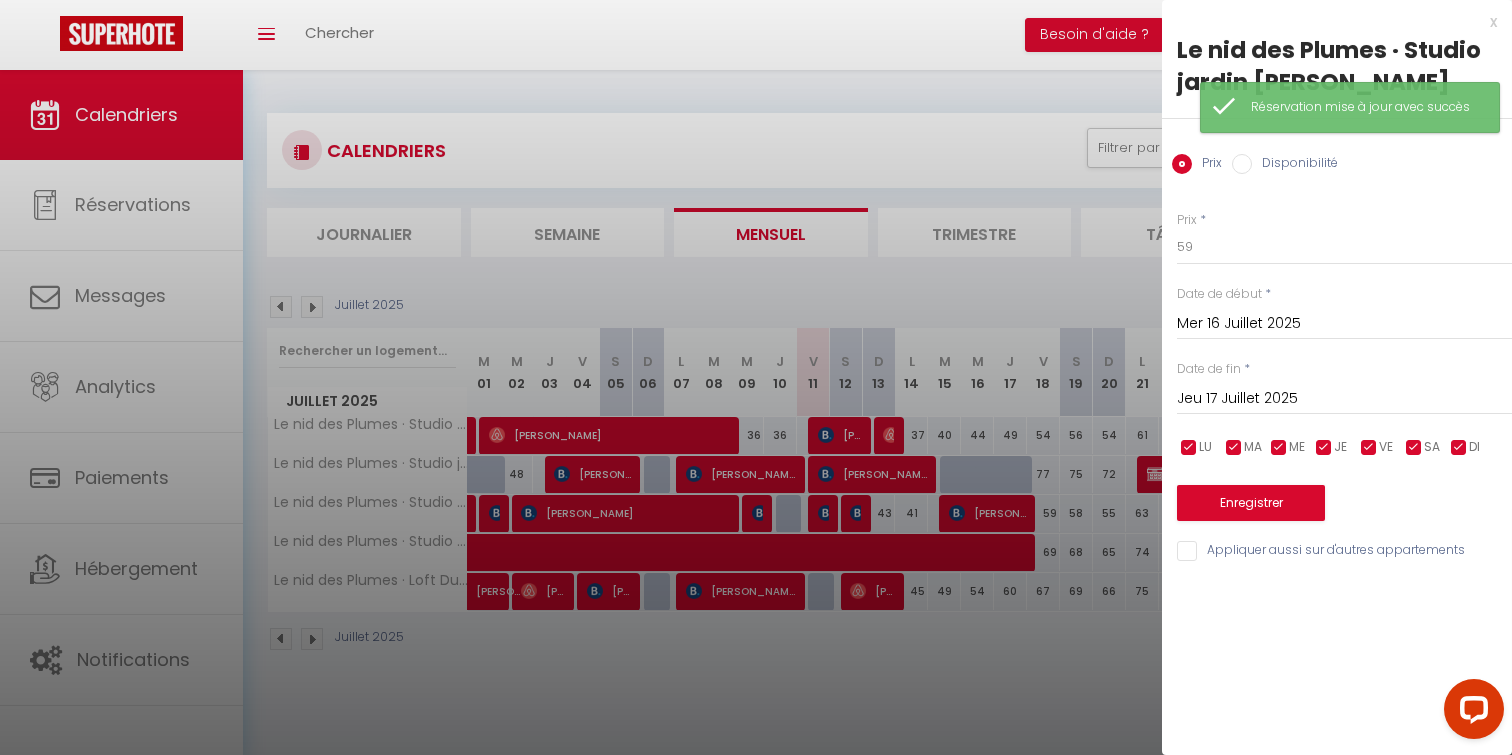 click on "Disponibilité" at bounding box center [1242, 164] 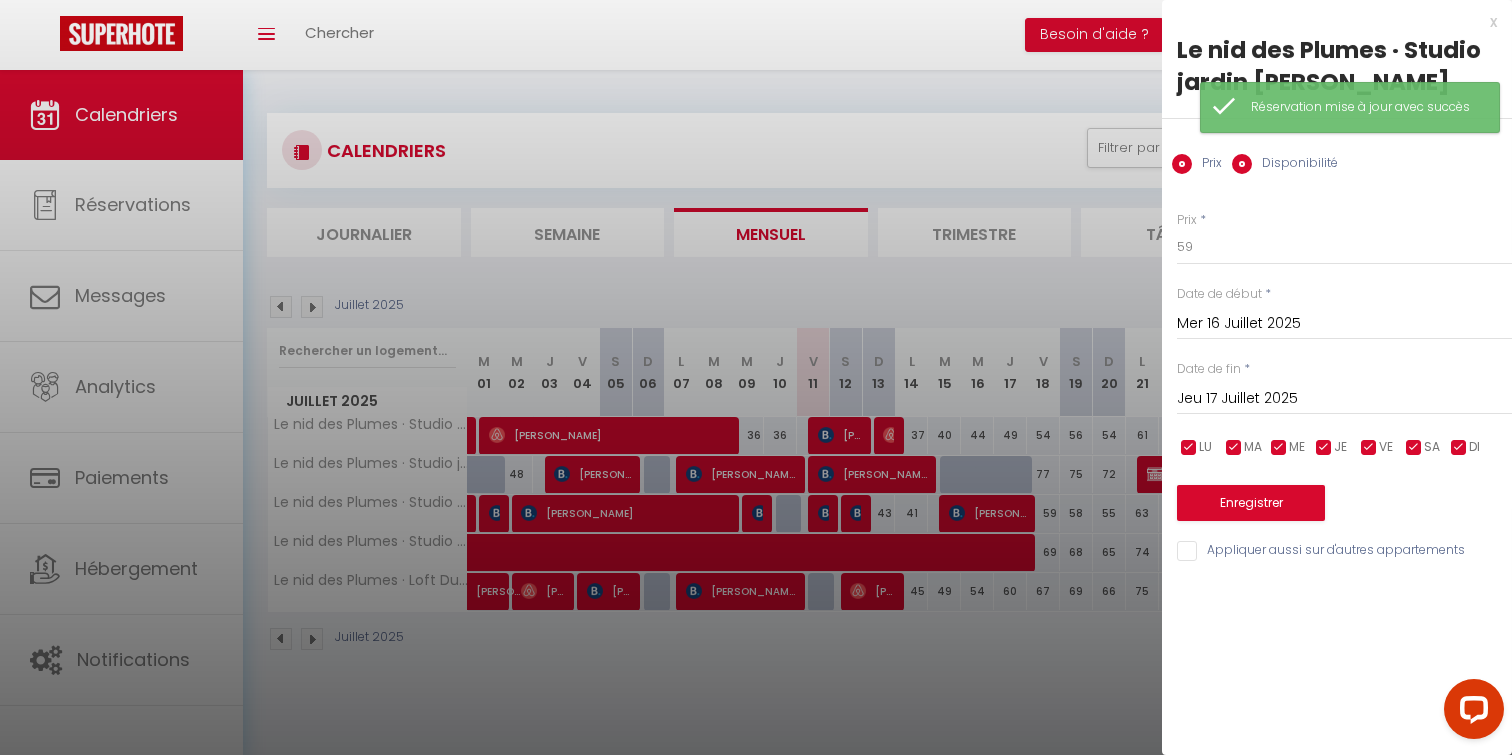radio on "false" 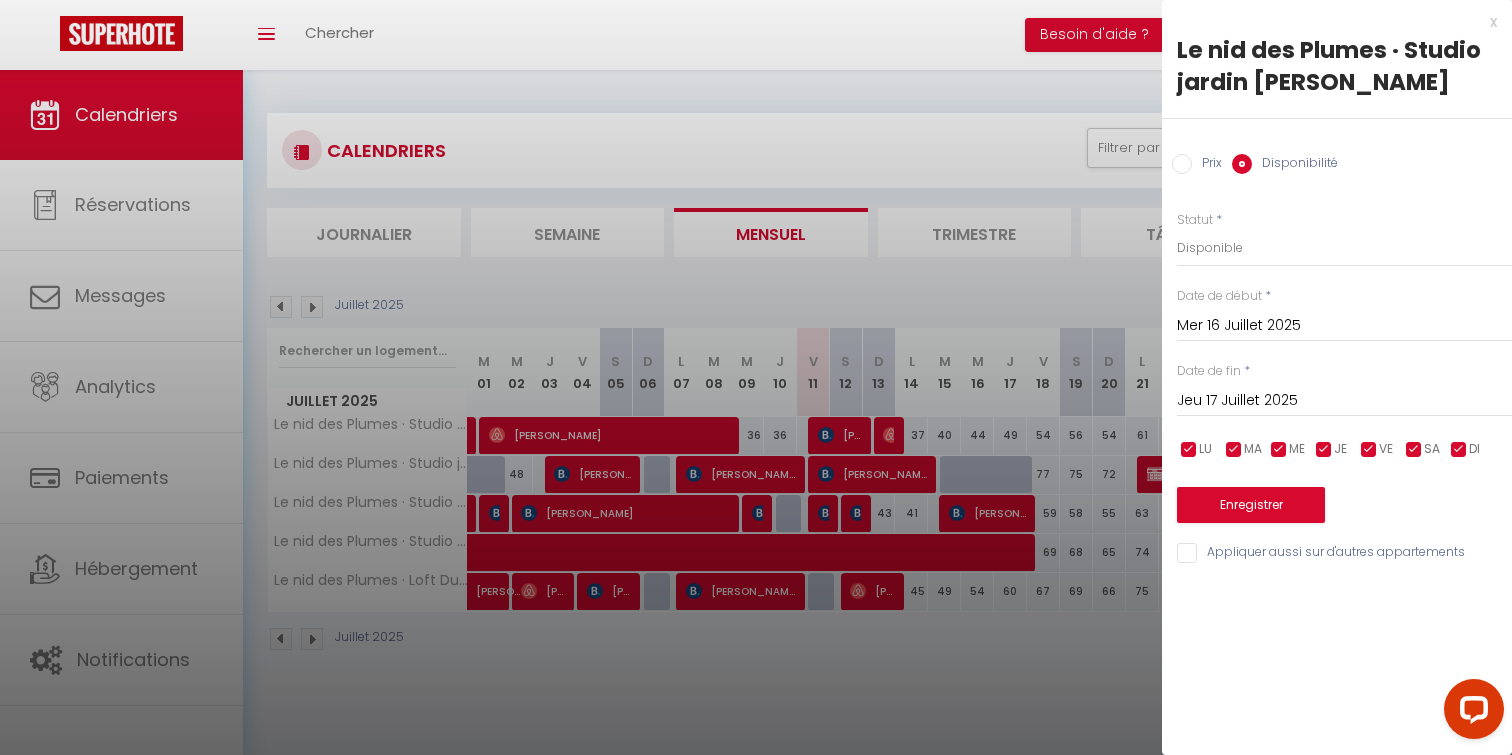 click on "Mer 16 Juillet 2025" at bounding box center [1344, 326] 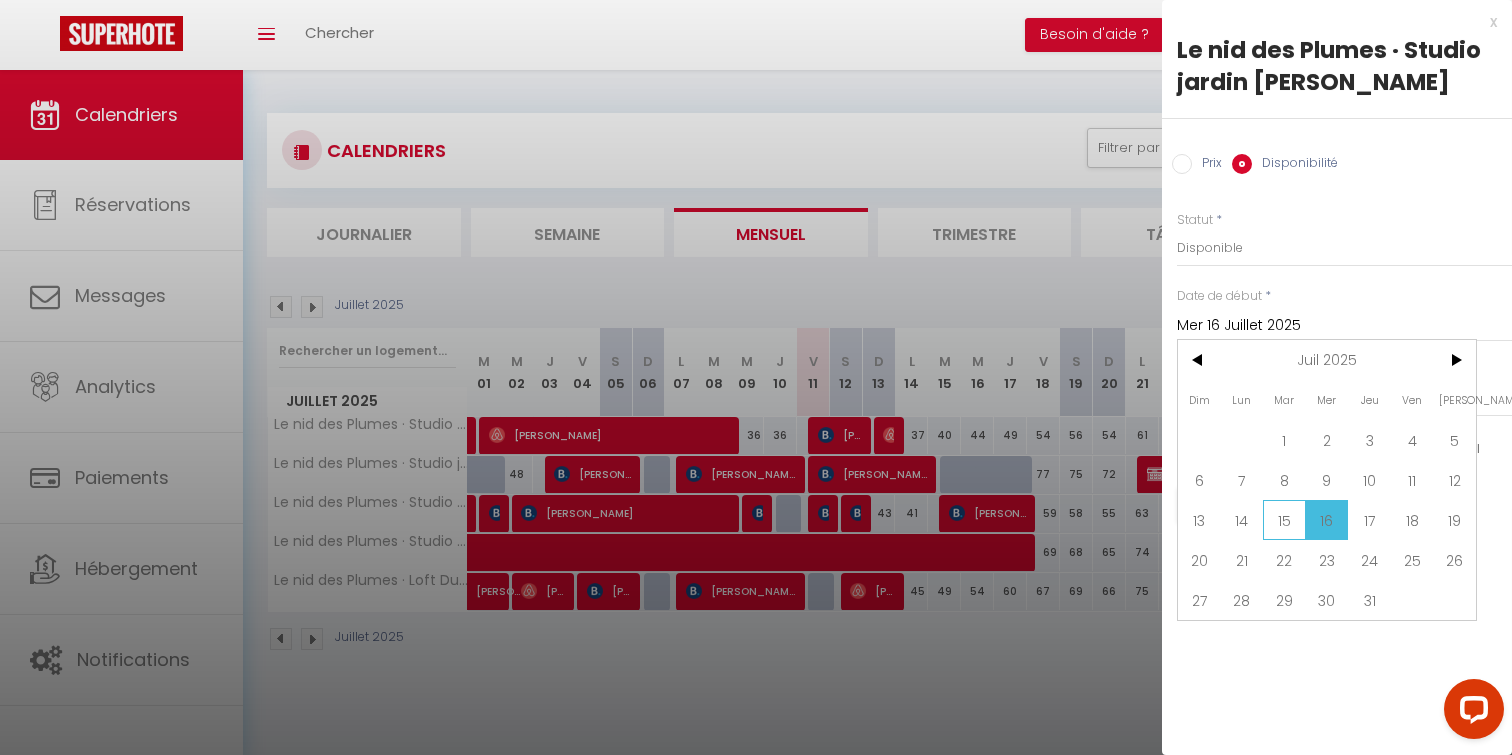 click on "15" at bounding box center [1284, 520] 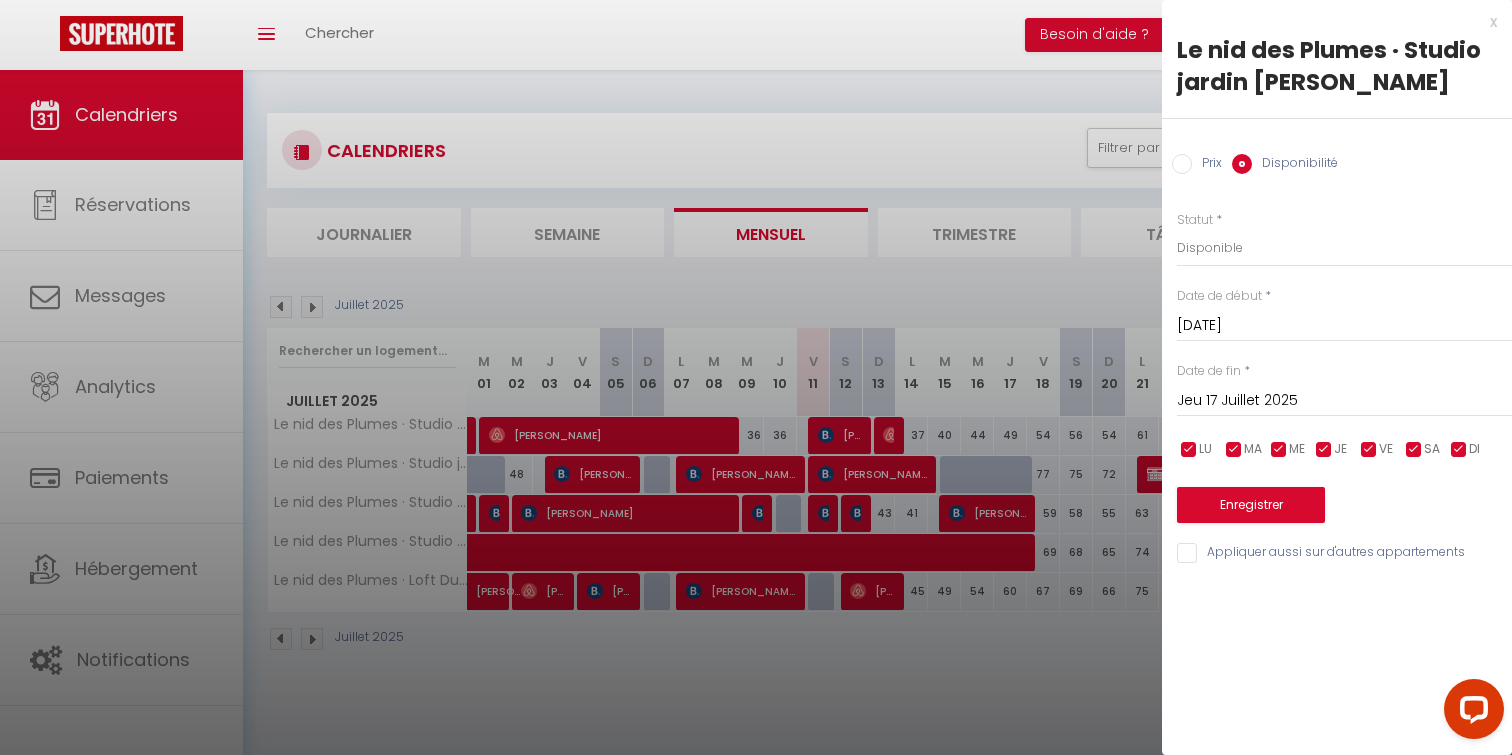 click on "Jeu 17 Juillet 2025" at bounding box center [1344, 401] 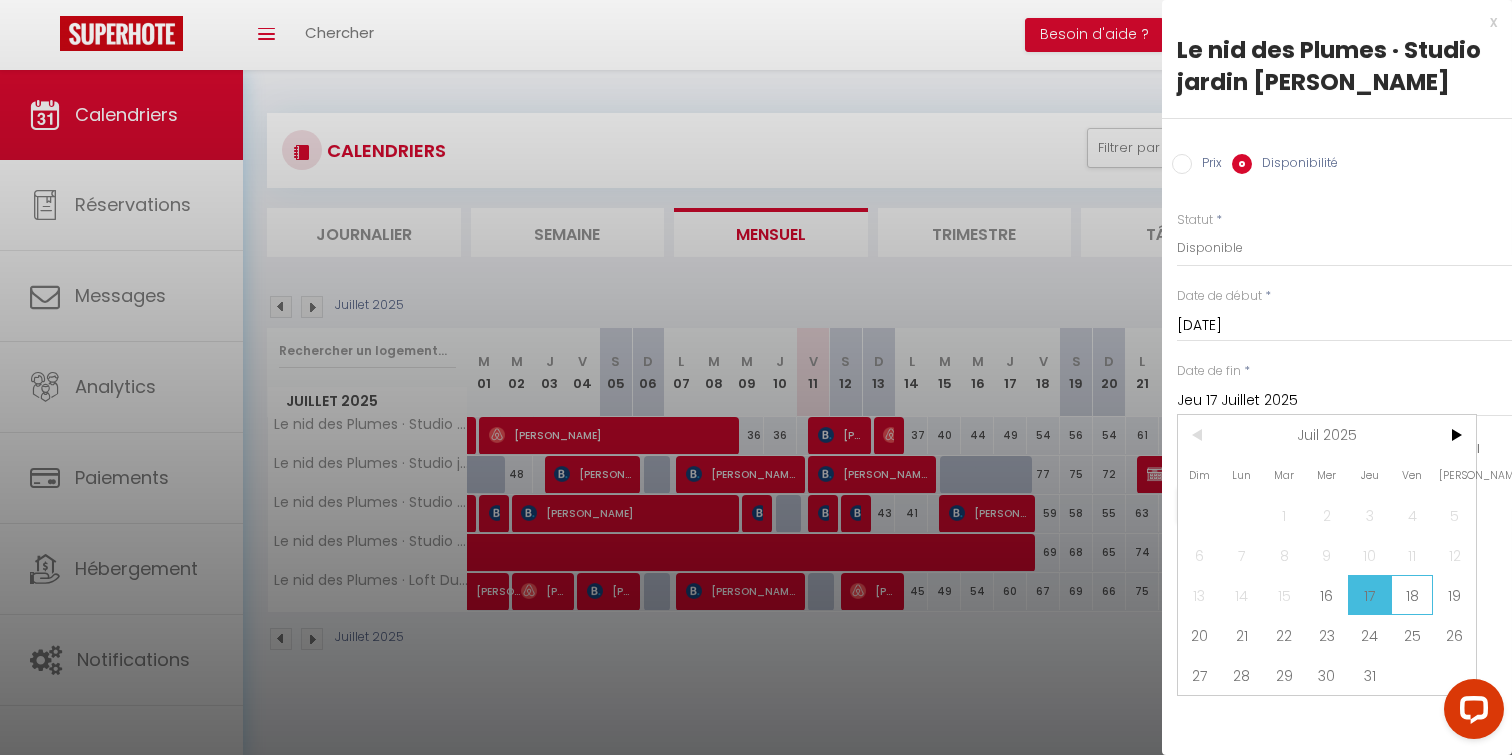 click on "18" at bounding box center (1412, 595) 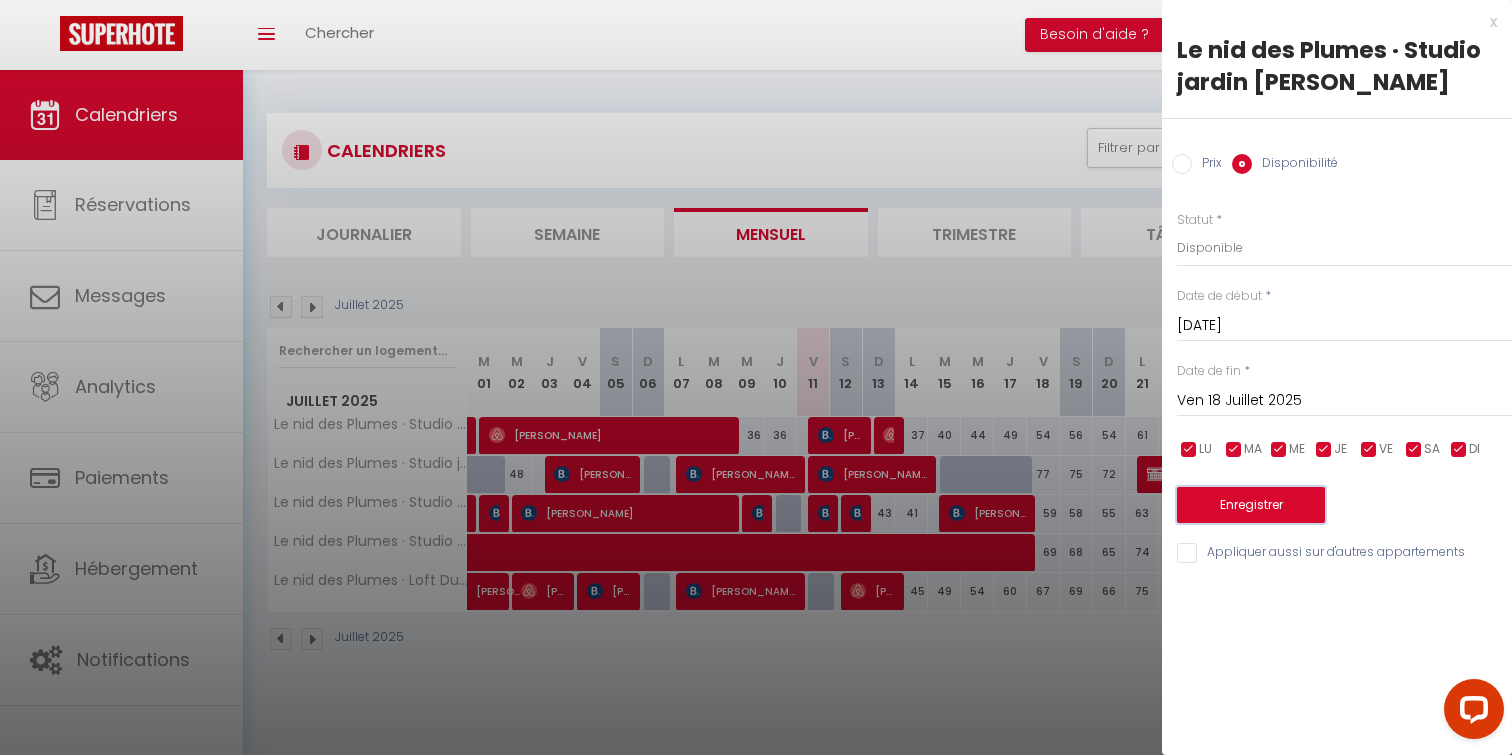 click on "Enregistrer" at bounding box center [1251, 505] 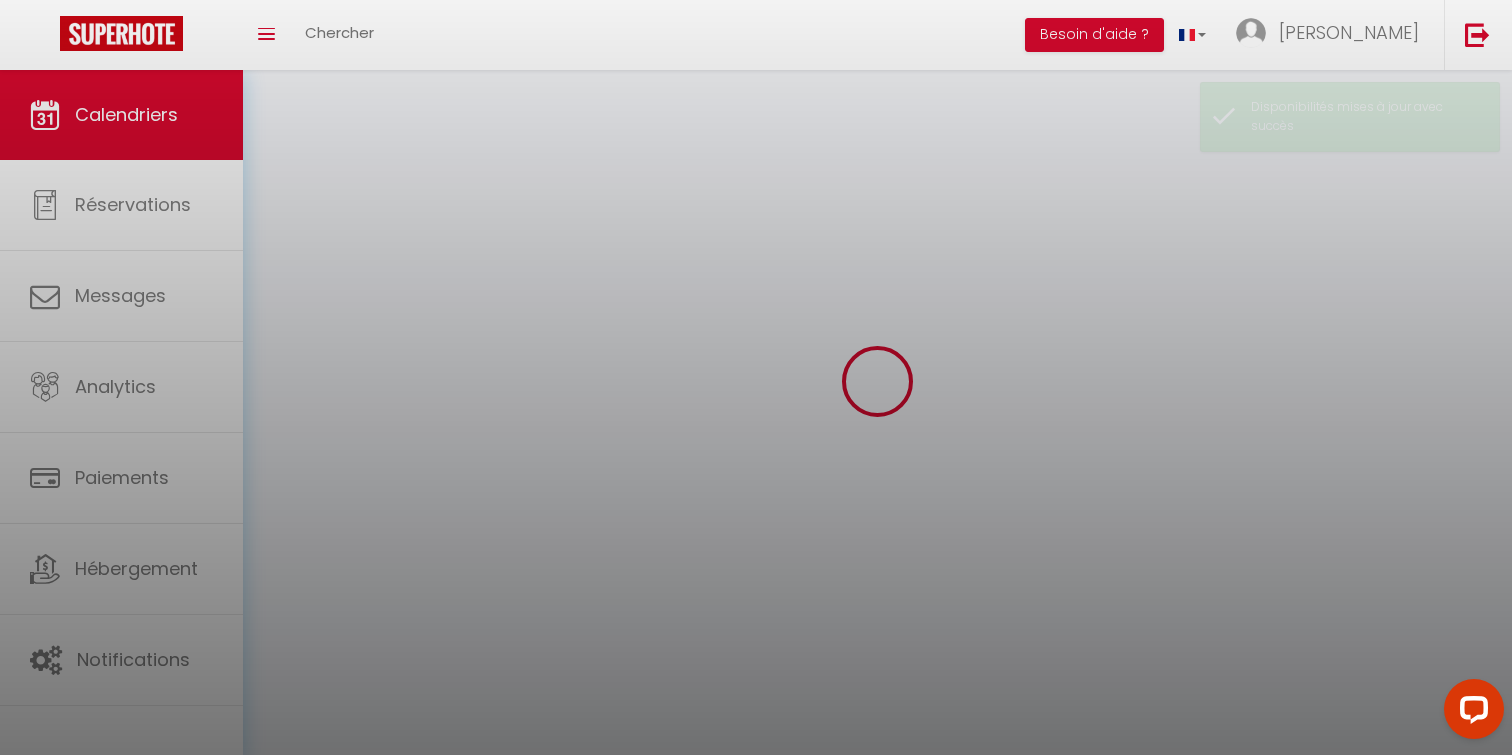 select 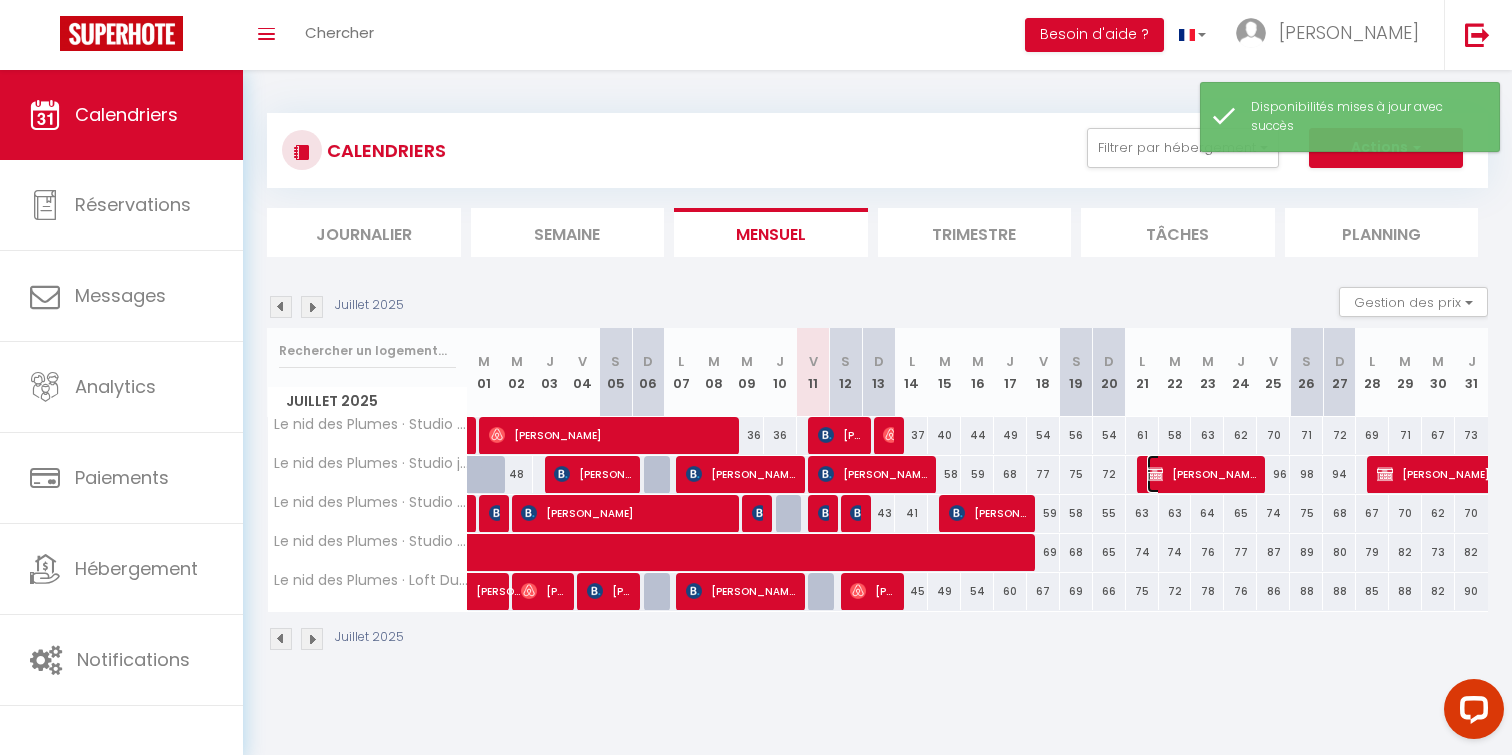 click on "[PERSON_NAME]" at bounding box center (1202, 474) 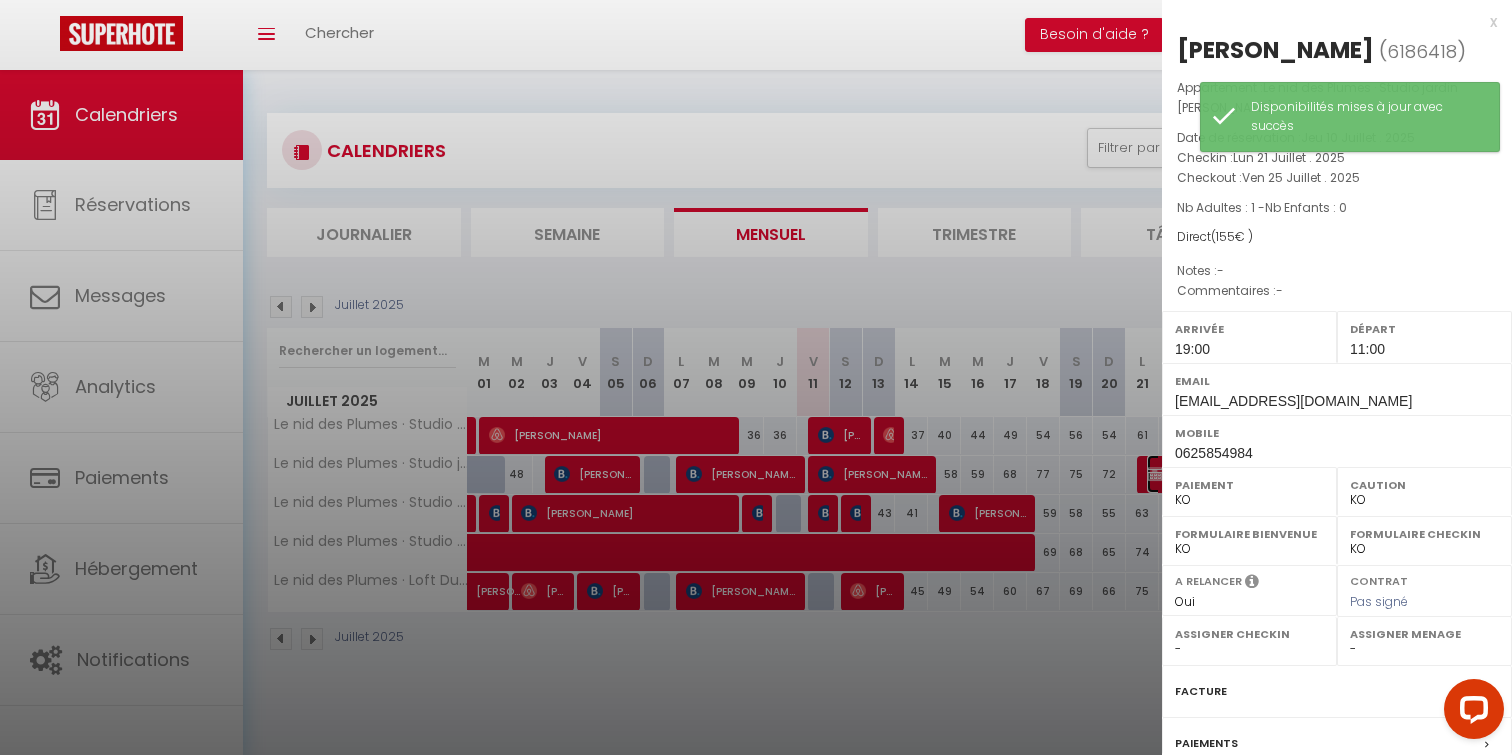 scroll, scrollTop: 197, scrollLeft: 0, axis: vertical 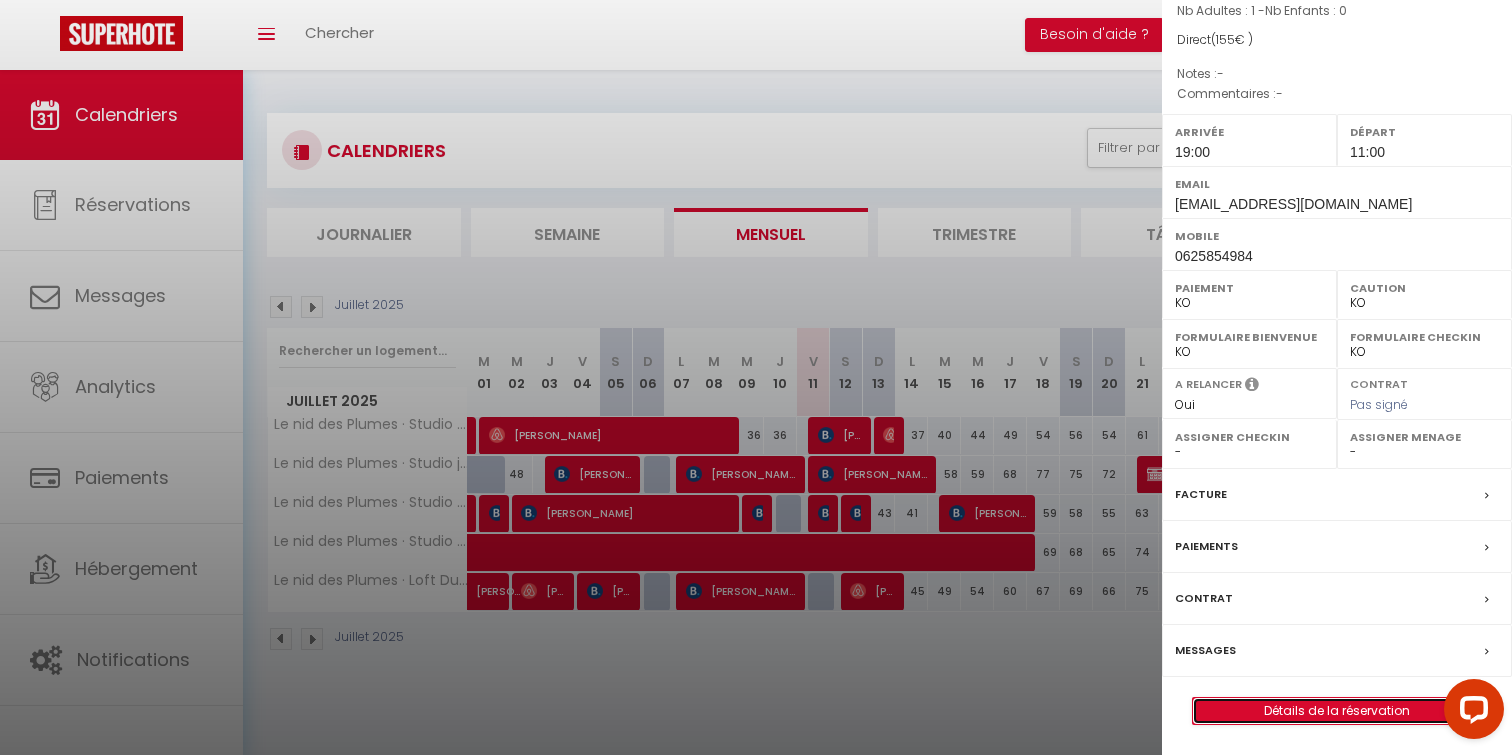click on "Détails de la réservation" at bounding box center [1337, 711] 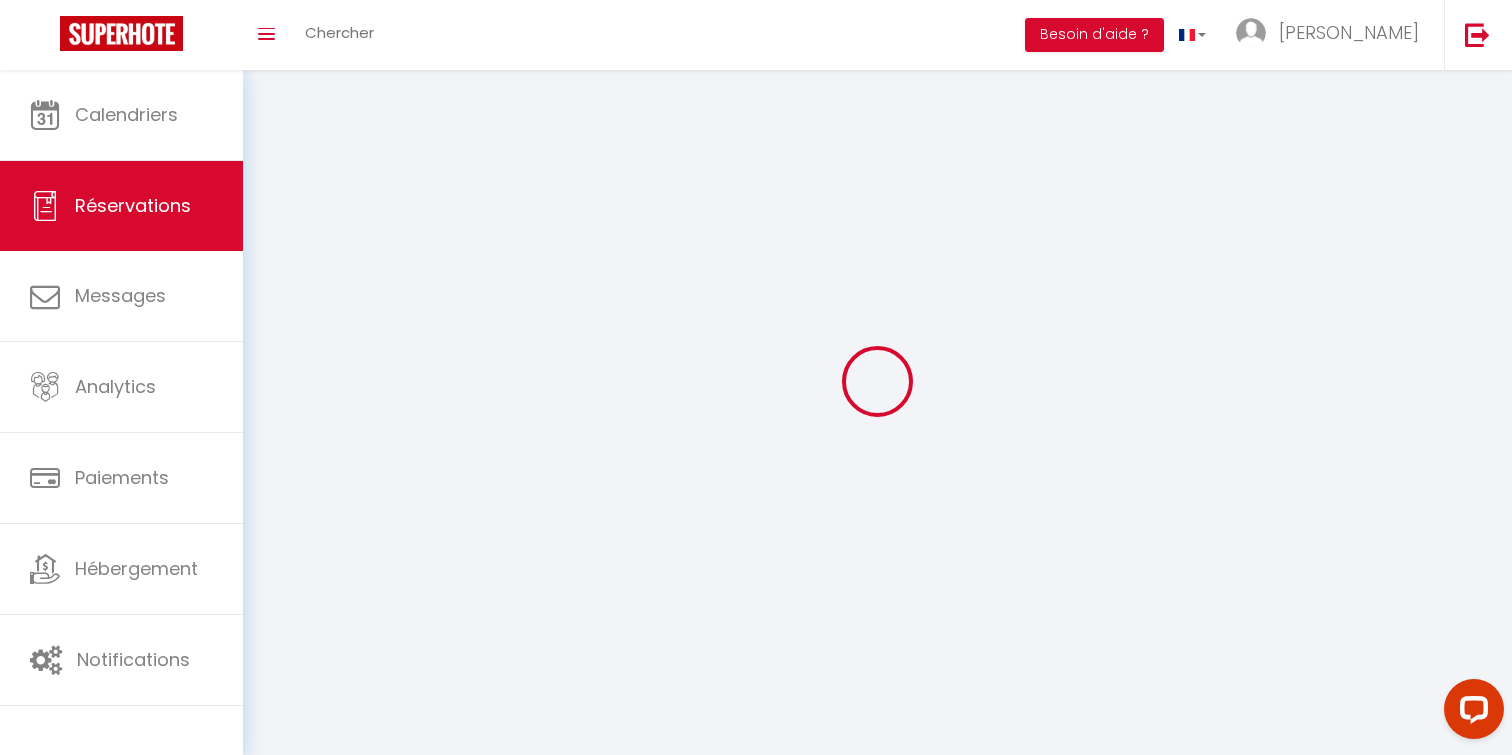 select 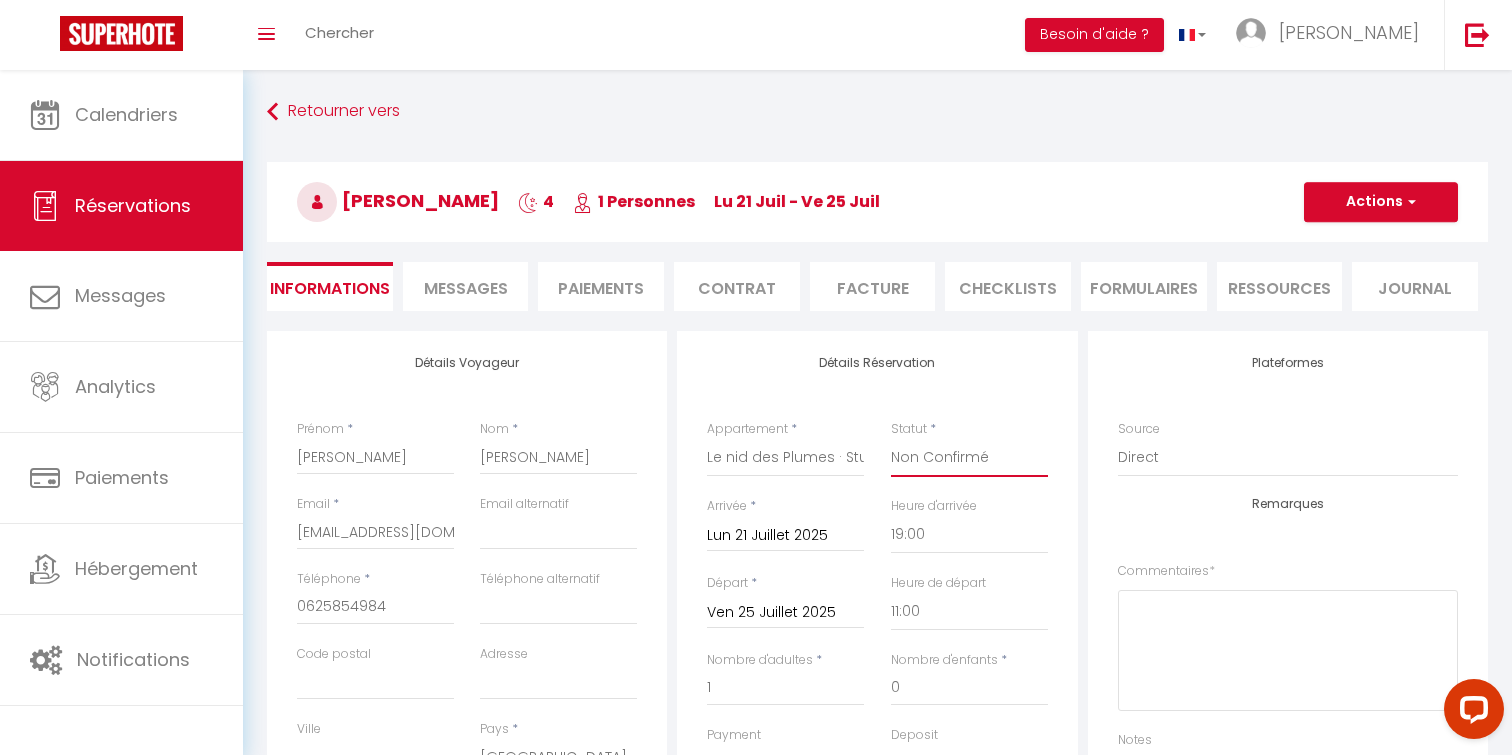 click on "Confirmé Non Confirmé [PERSON_NAME] par le voyageur No Show Request" at bounding box center (969, 458) 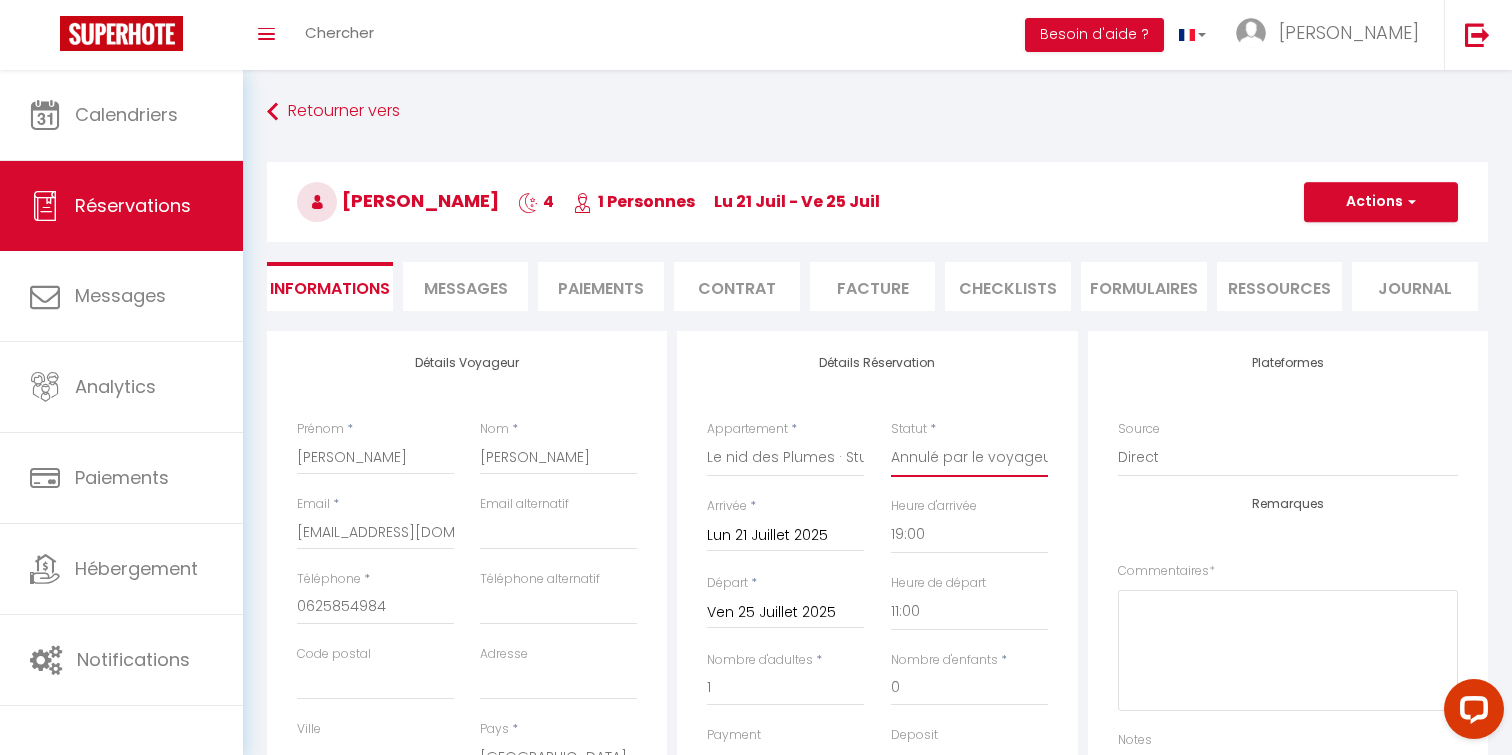 checkbox on "false" 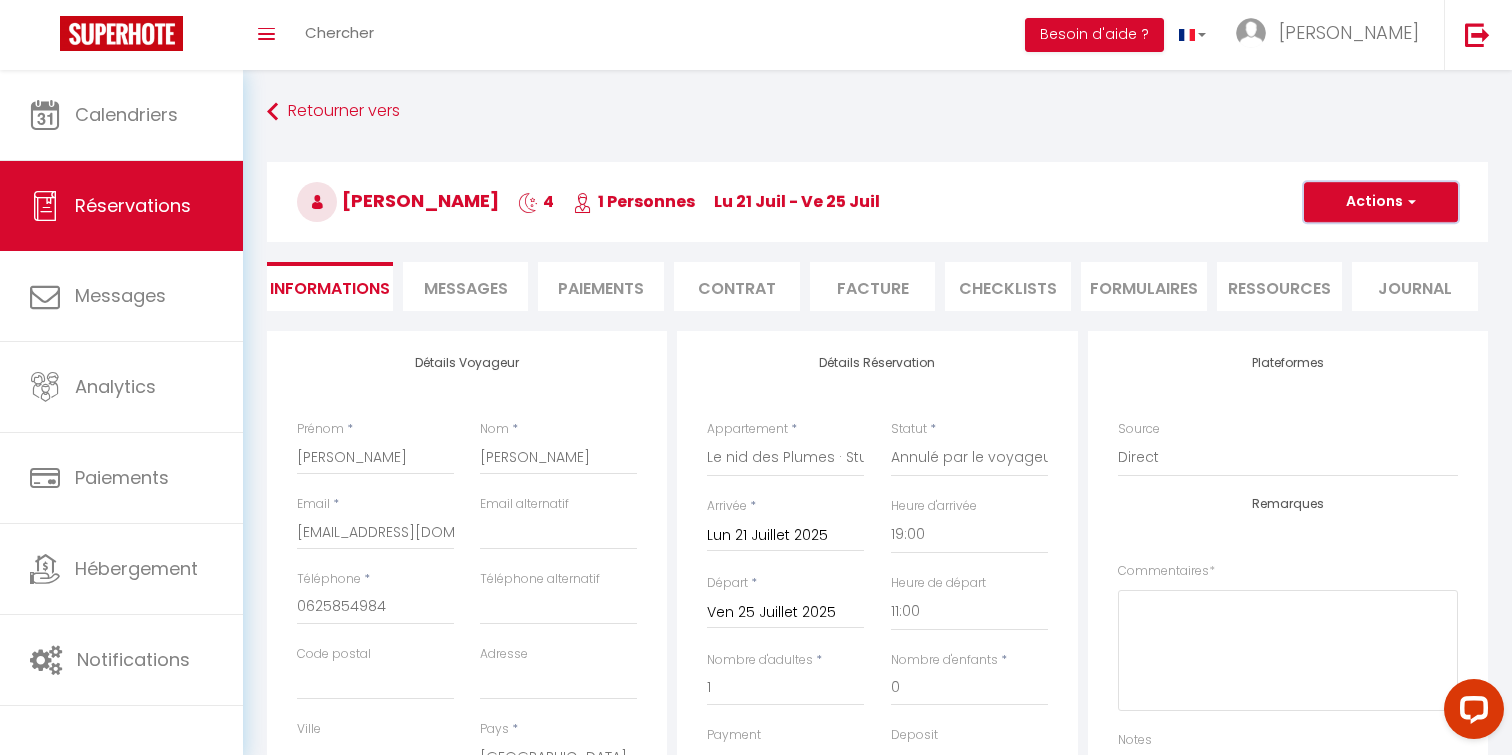 click on "Actions" at bounding box center (1381, 202) 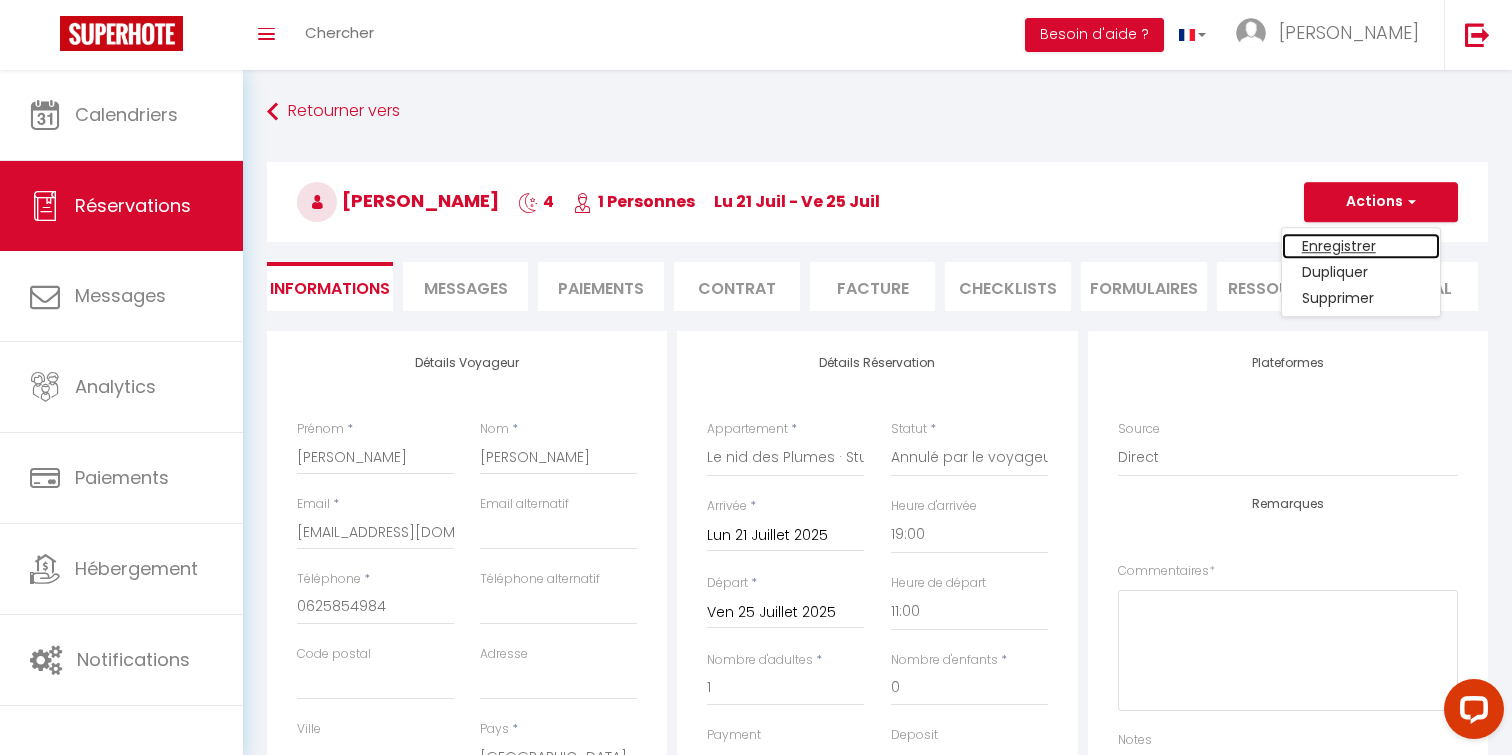 click on "Enregistrer" at bounding box center (1361, 246) 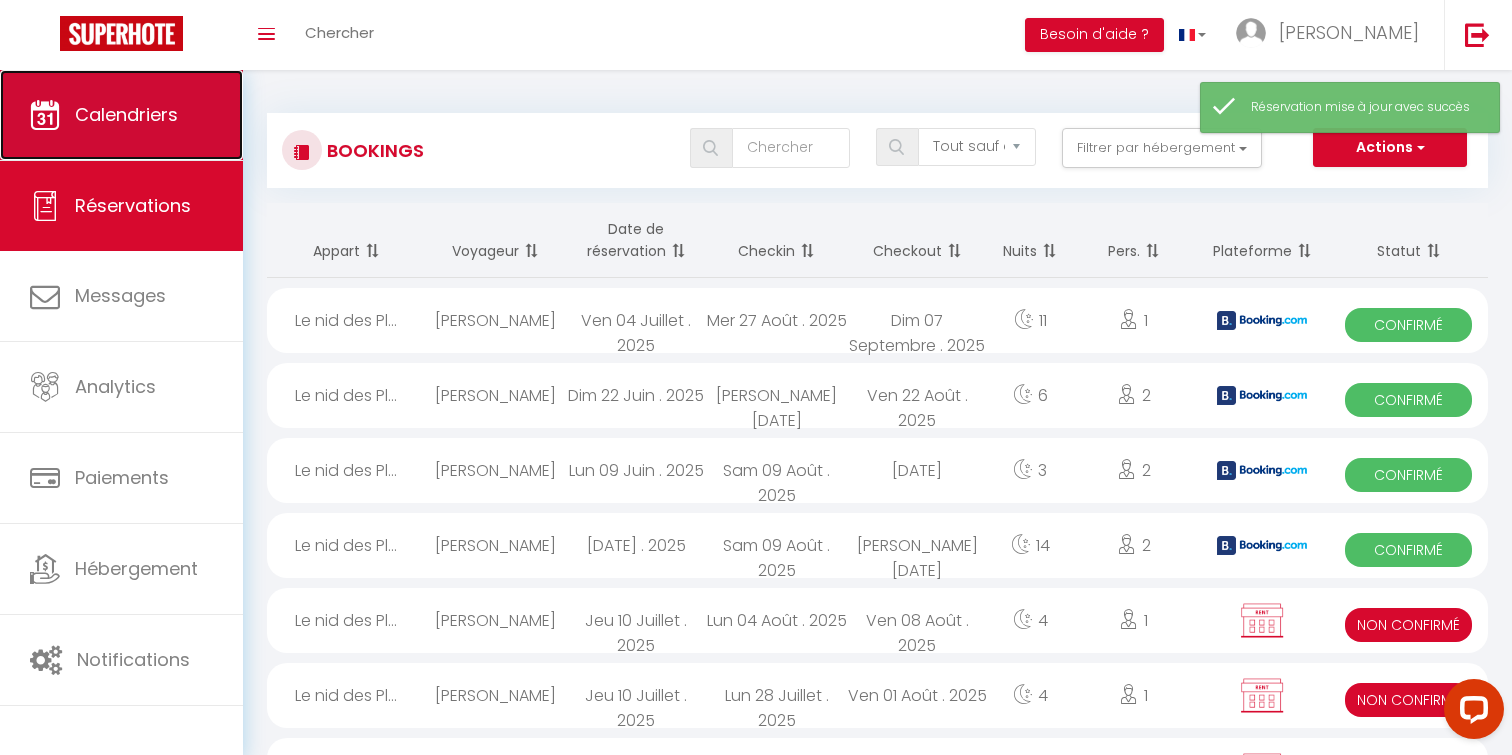 click on "Calendriers" at bounding box center (121, 115) 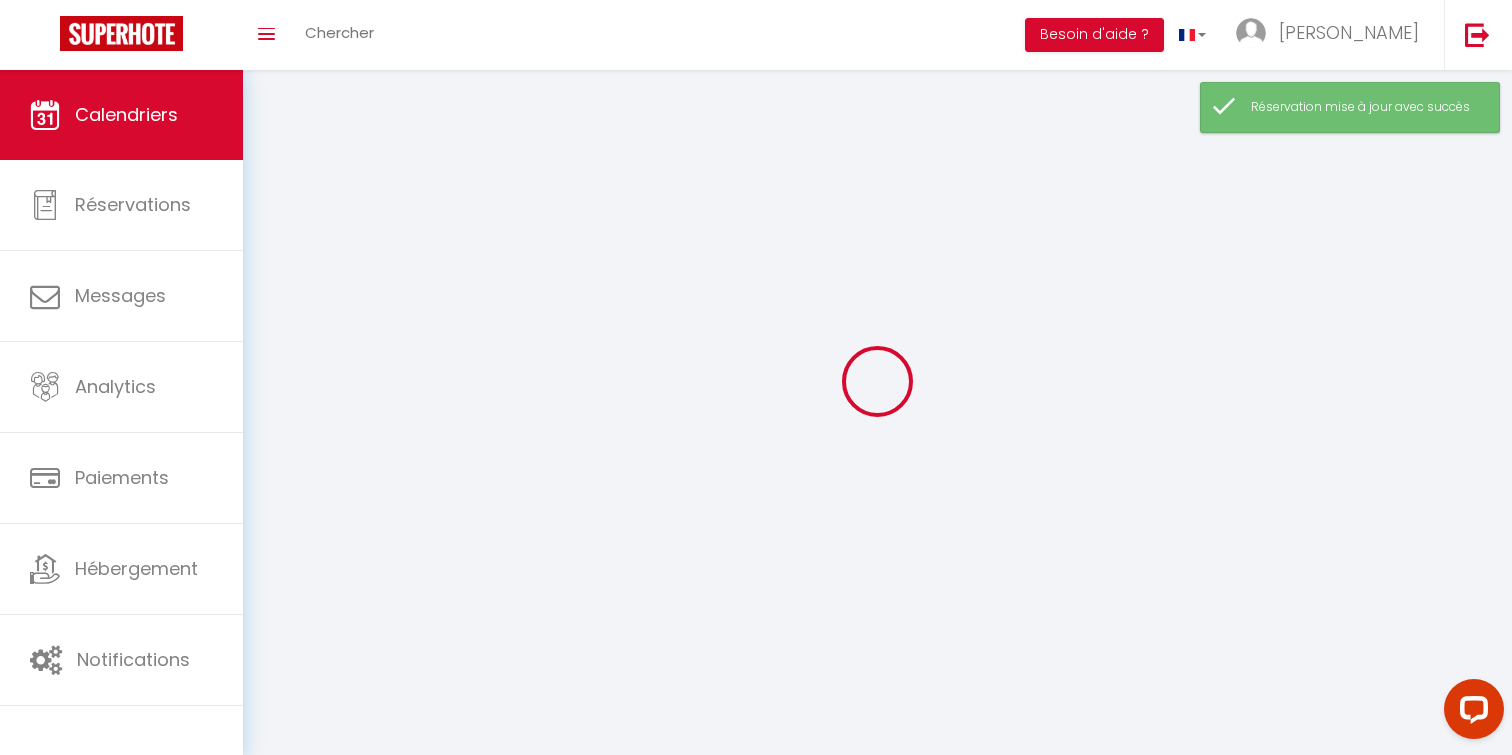 select 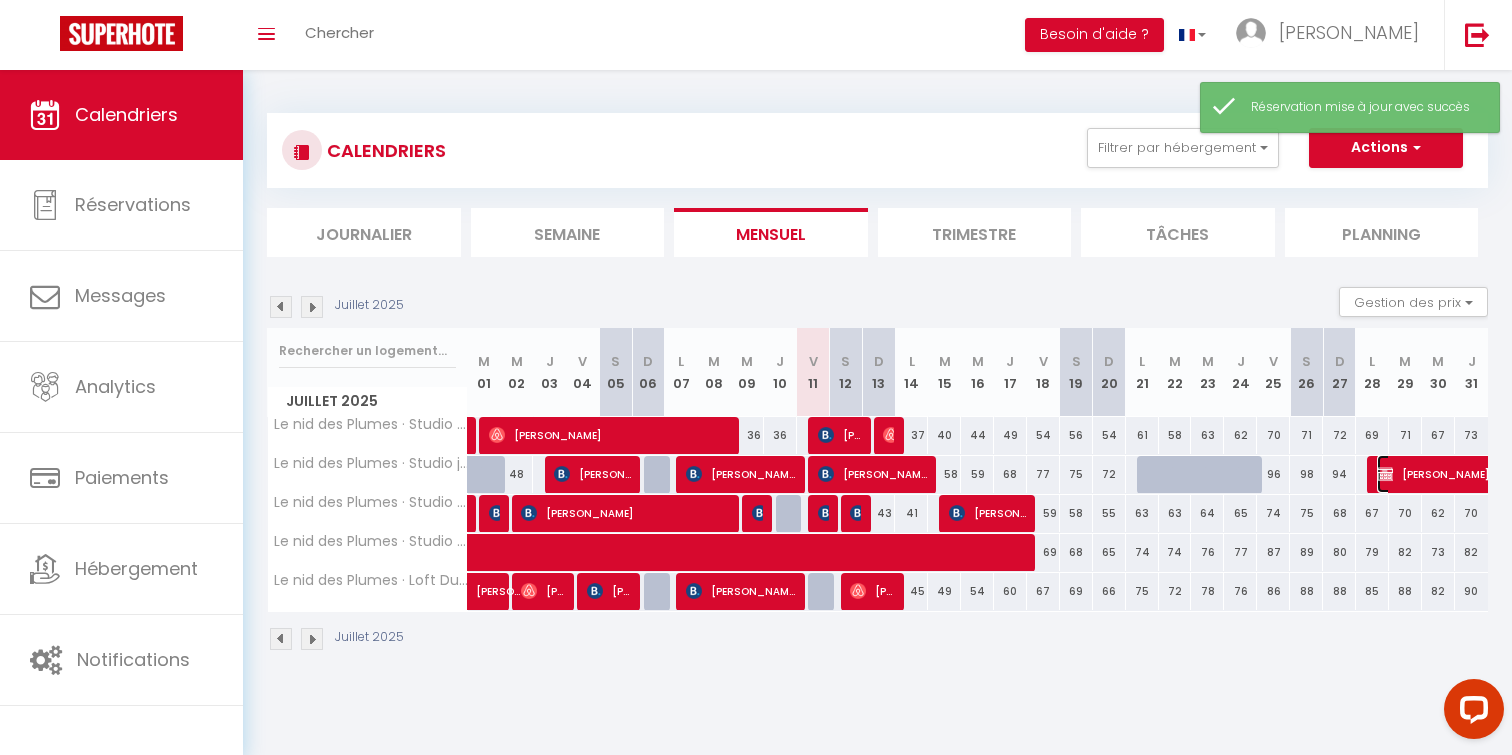 click on "[PERSON_NAME]" at bounding box center [1469, 474] 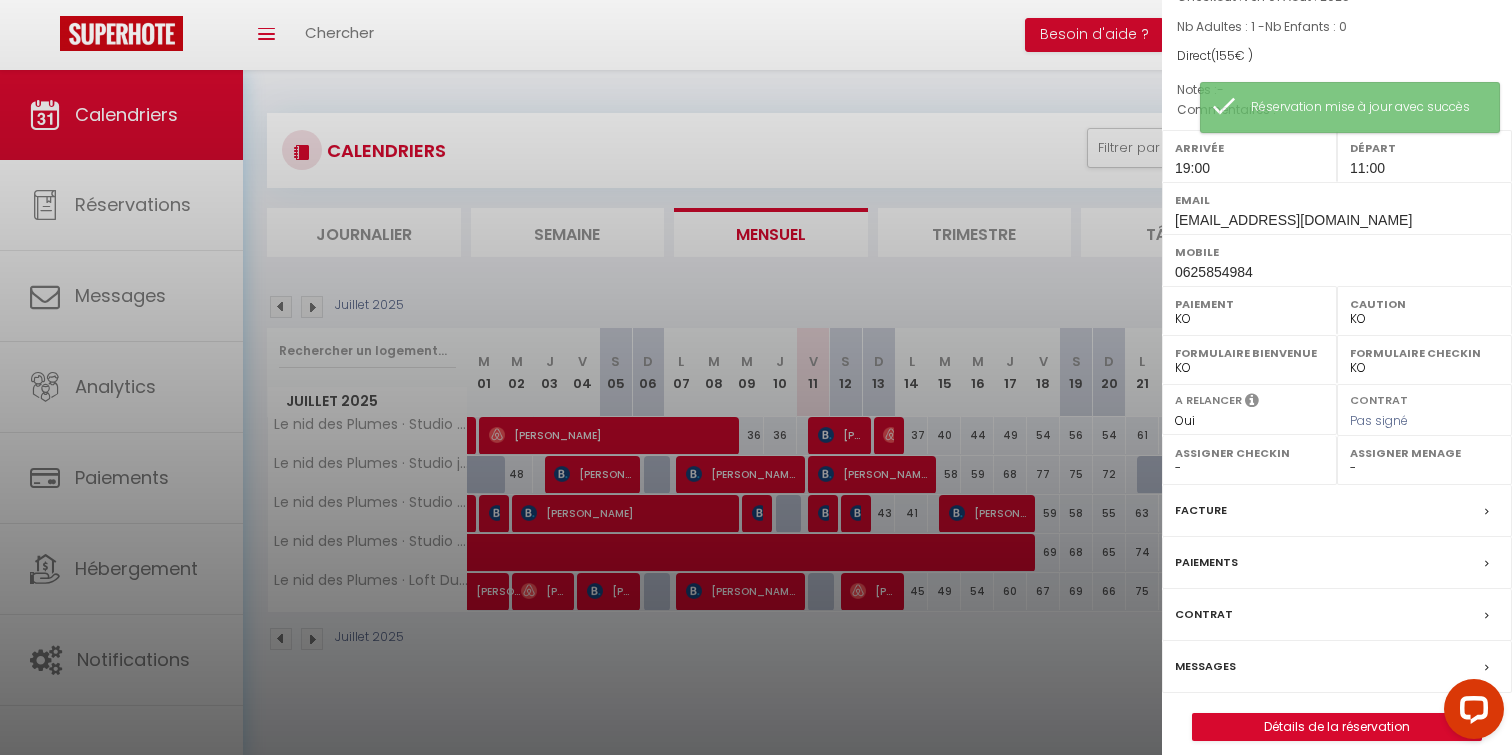 scroll, scrollTop: 197, scrollLeft: 0, axis: vertical 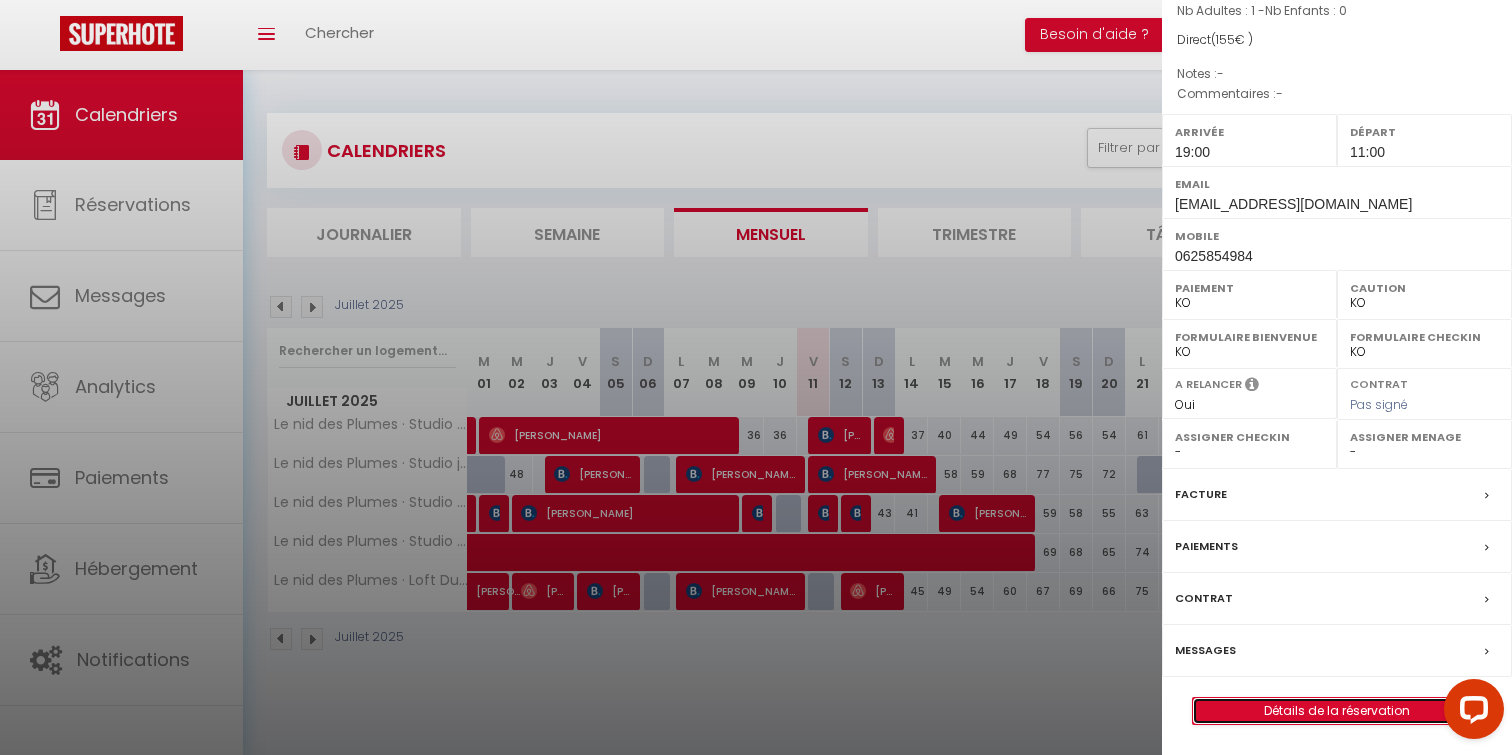 click on "Détails de la réservation" at bounding box center (1337, 711) 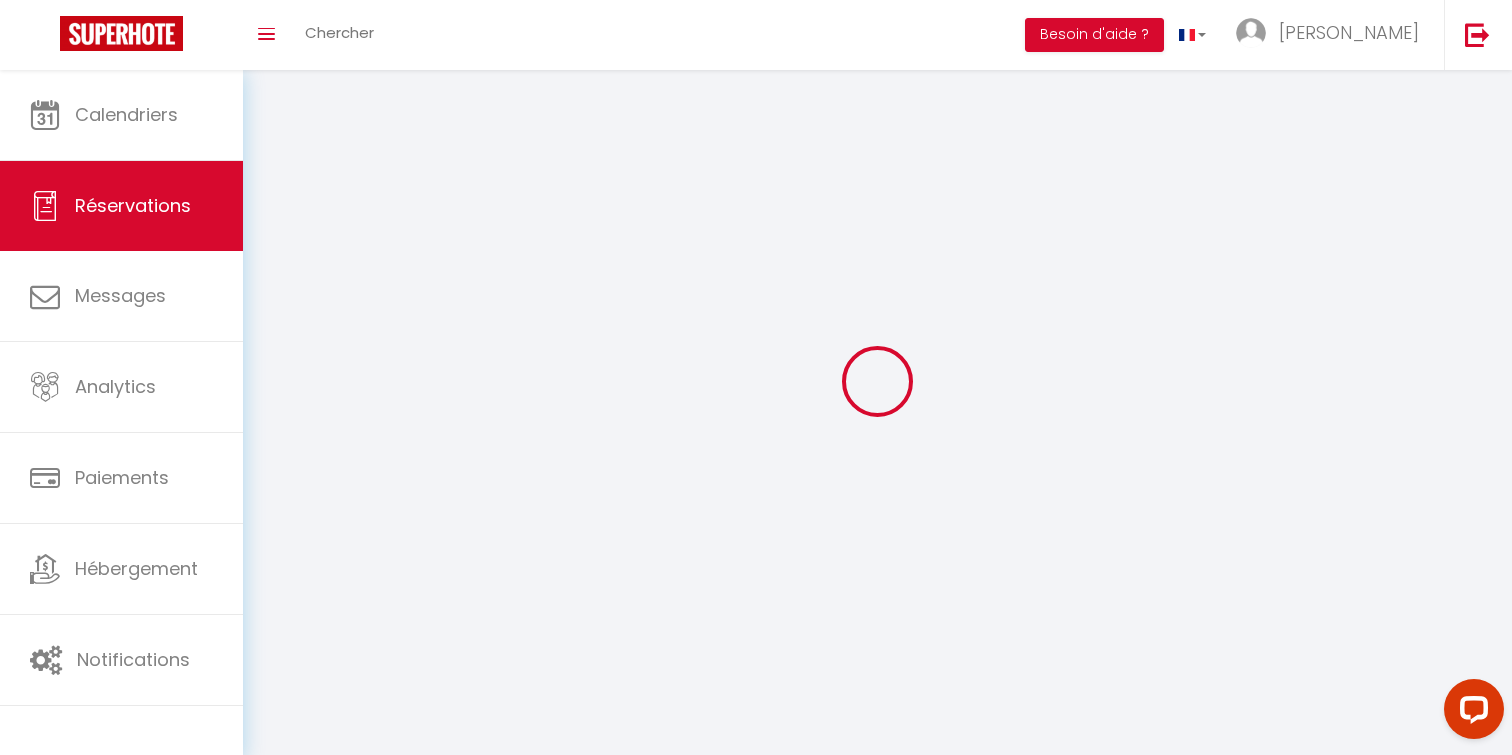type on "[PERSON_NAME]" 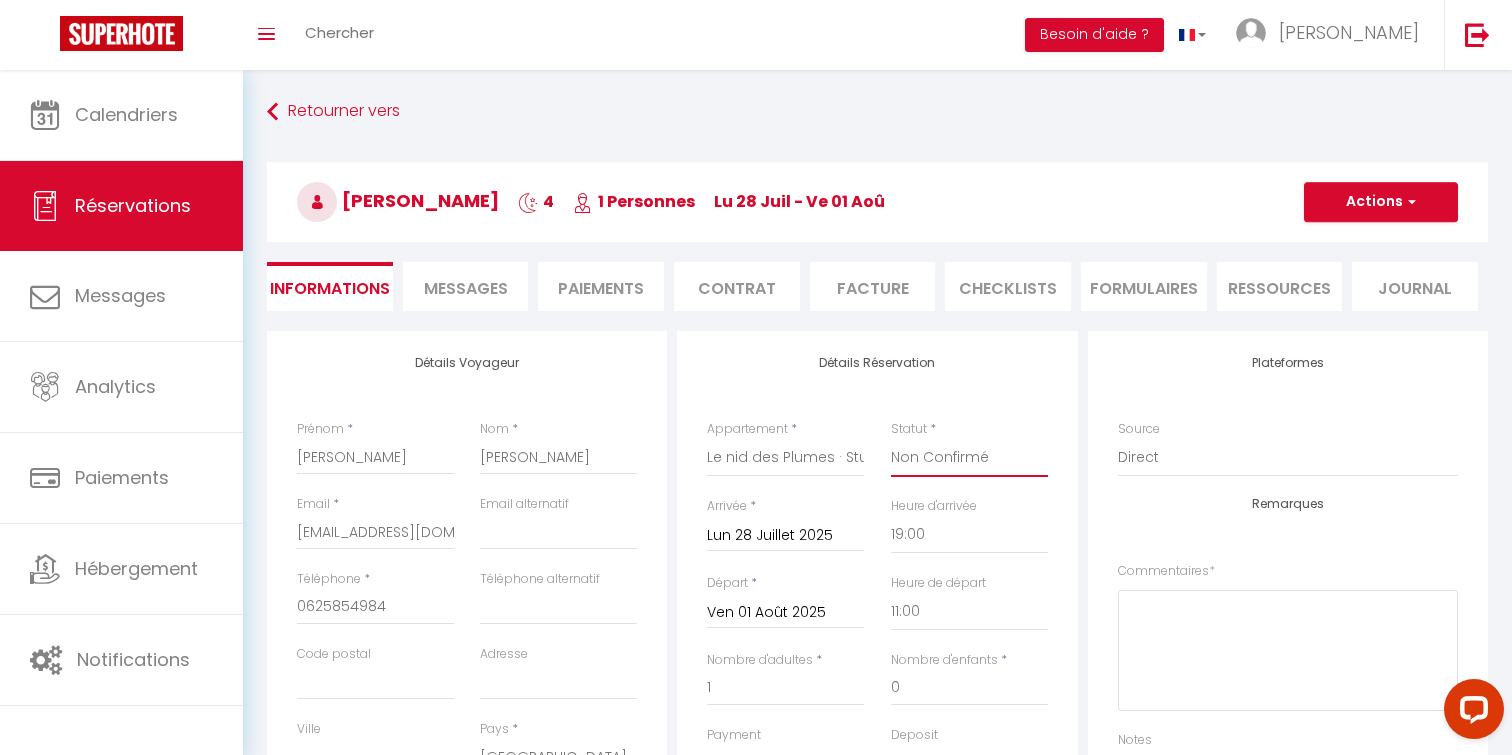 click on "Confirmé Non Confirmé [PERSON_NAME] par le voyageur No Show Request" at bounding box center (969, 458) 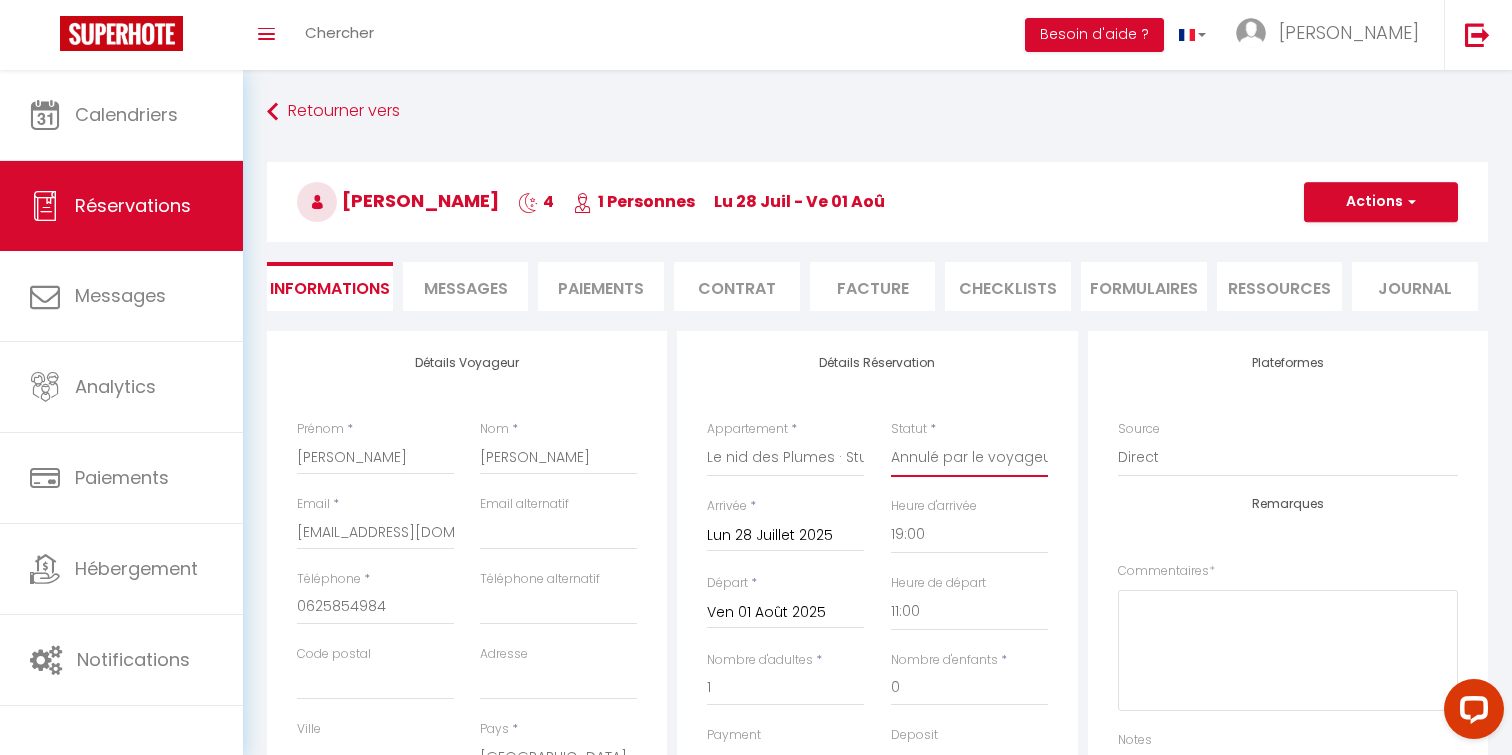 checkbox on "false" 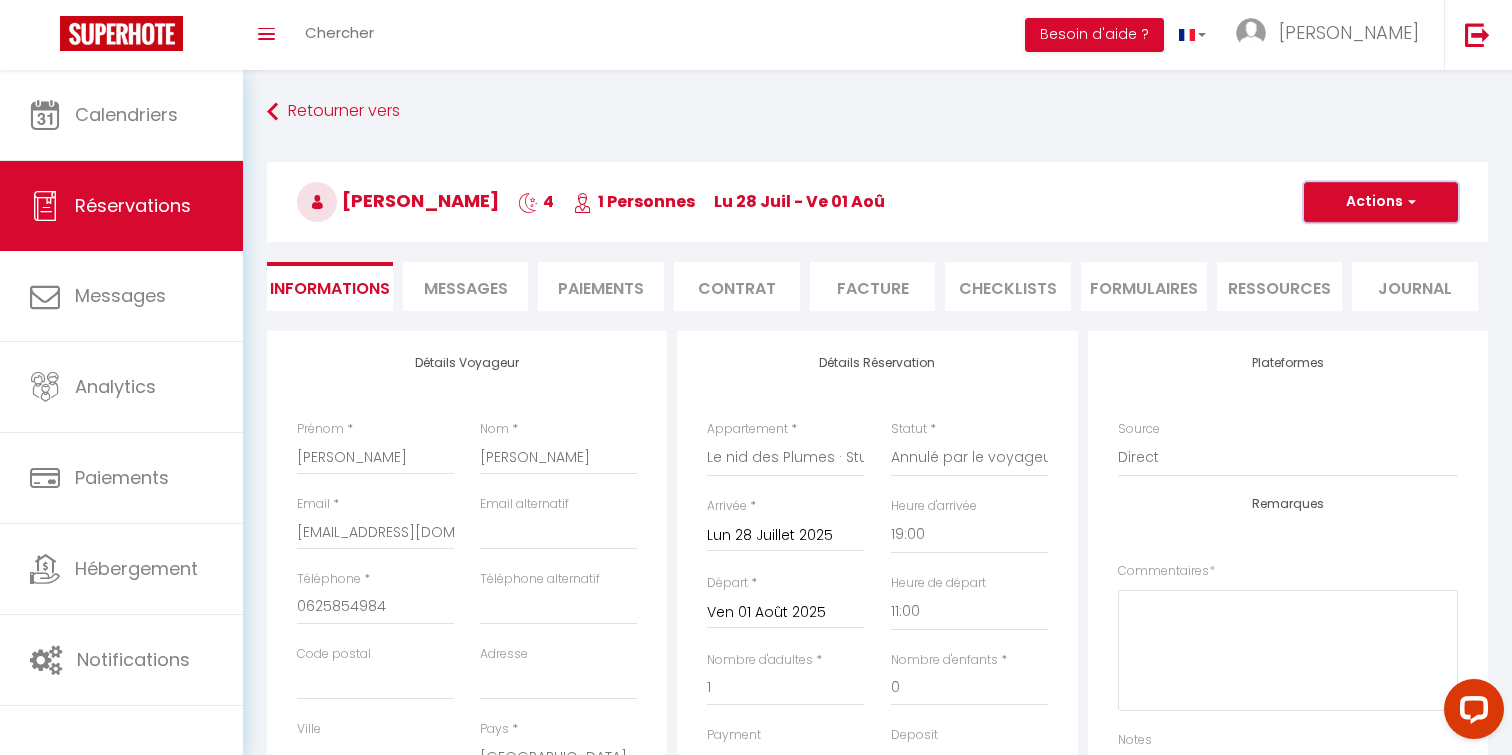 click on "Actions" at bounding box center [1381, 202] 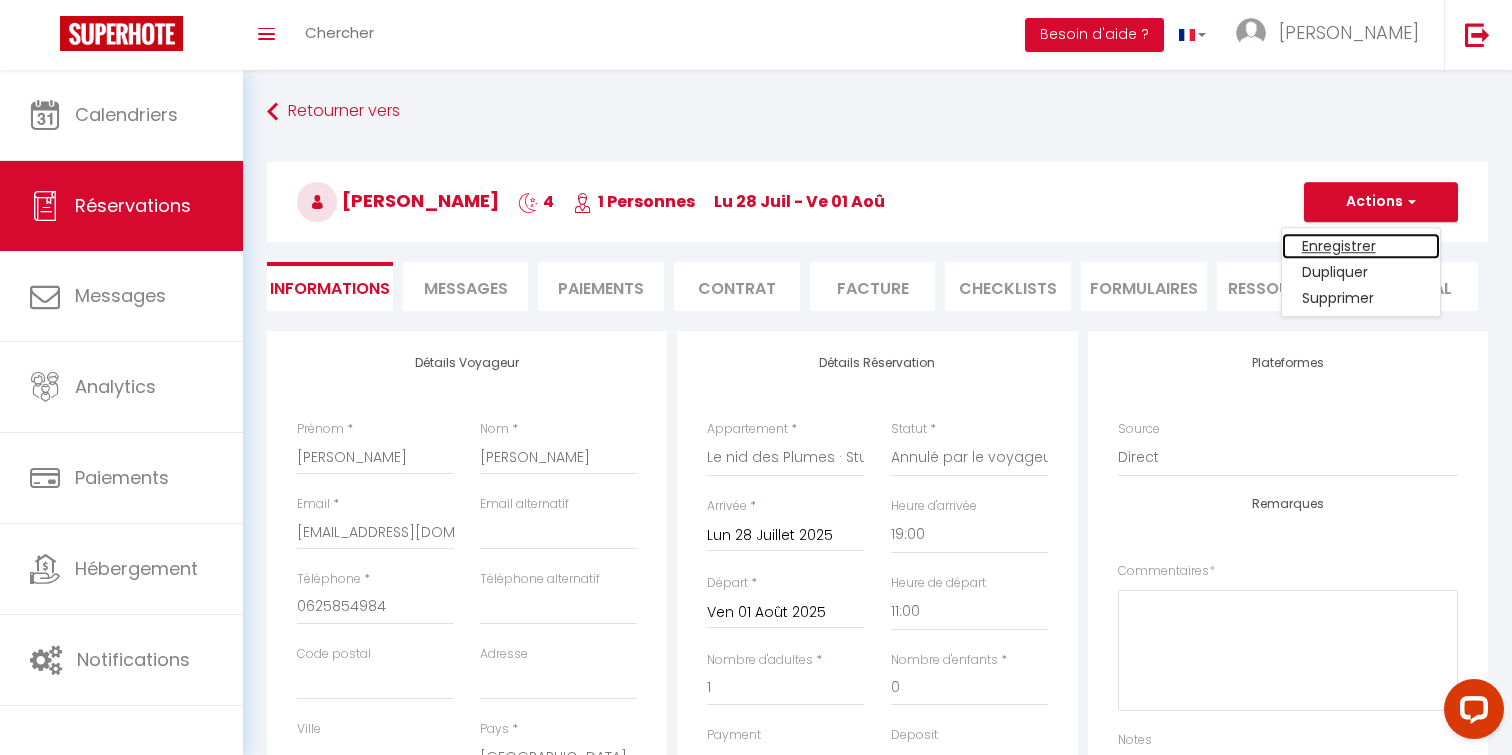 click on "Enregistrer" at bounding box center (1361, 246) 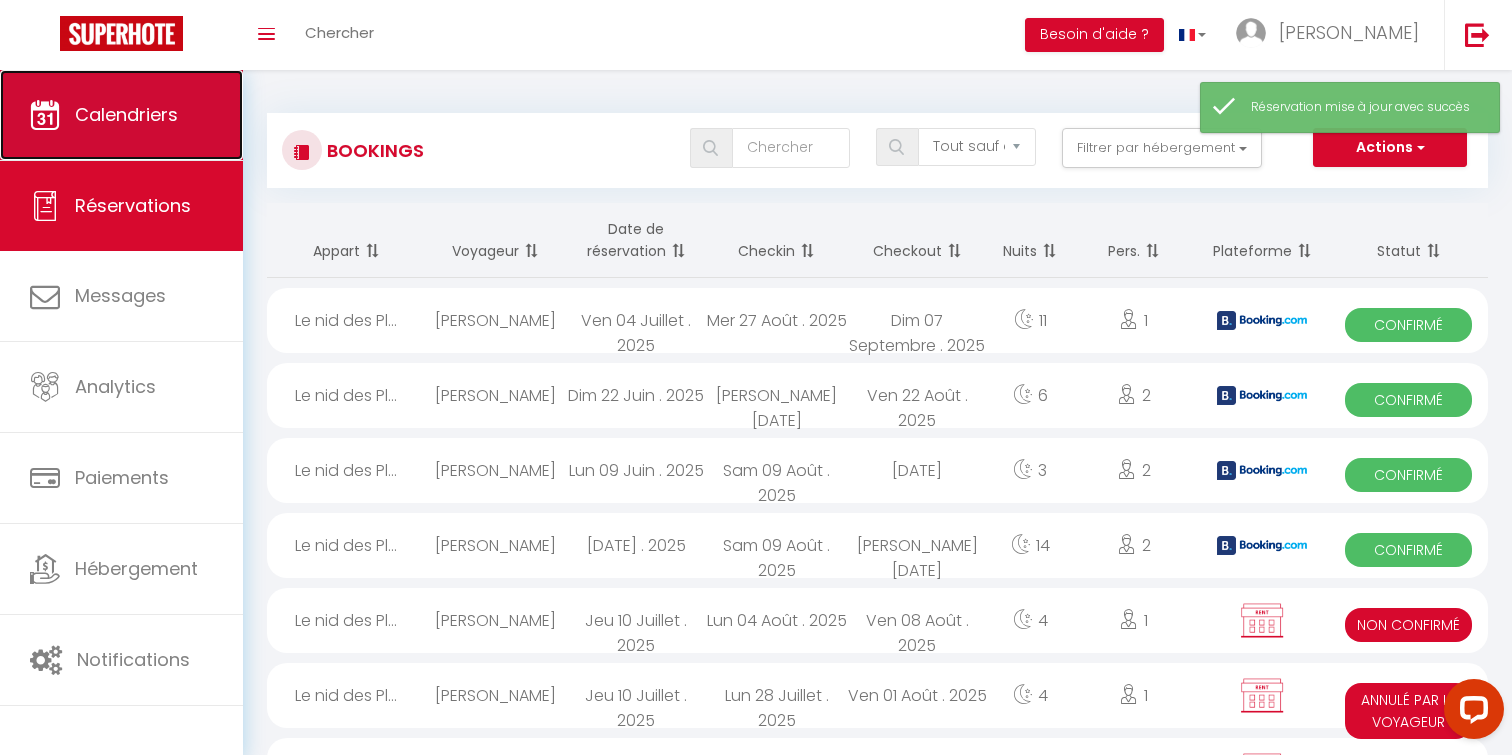 click on "Calendriers" at bounding box center (126, 114) 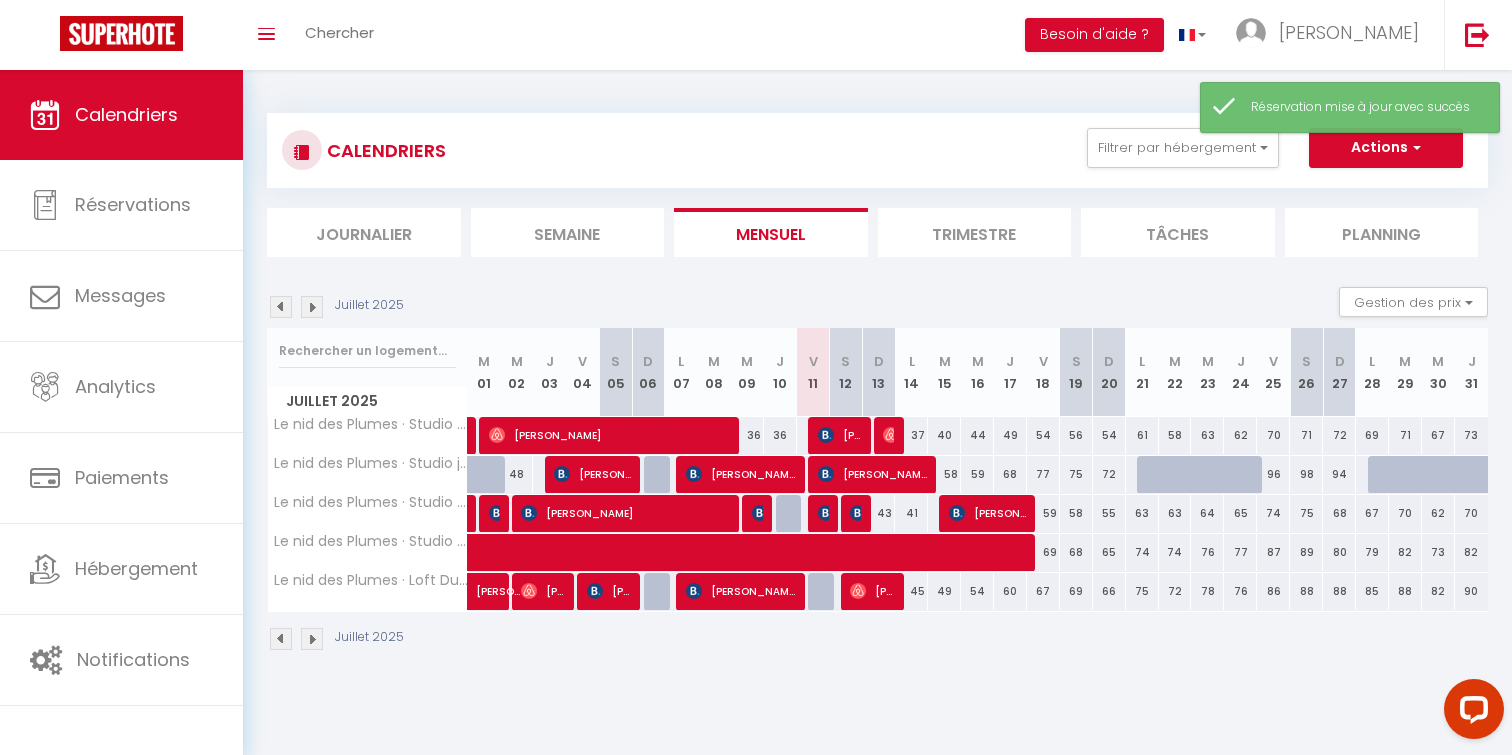 click at bounding box center (312, 307) 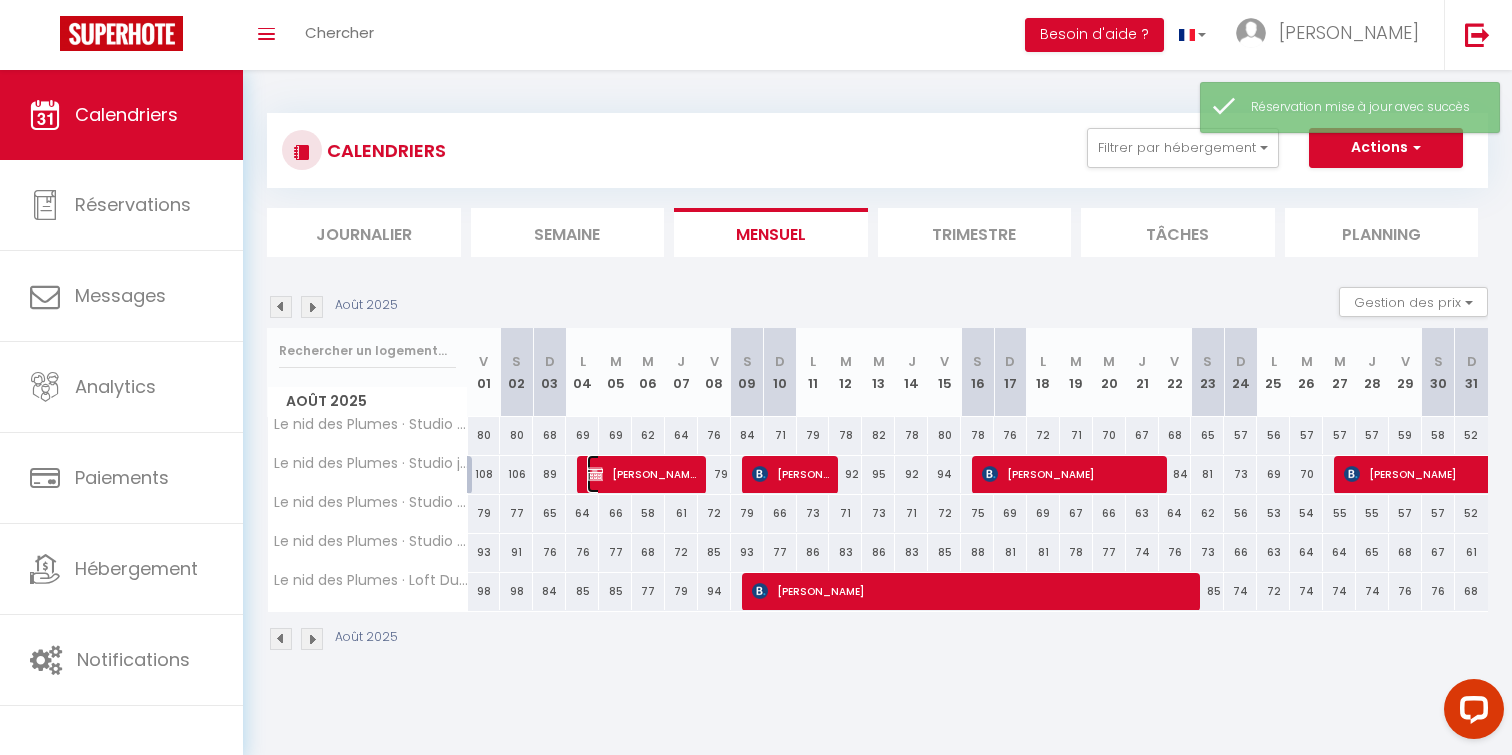 click on "[PERSON_NAME]" at bounding box center [642, 474] 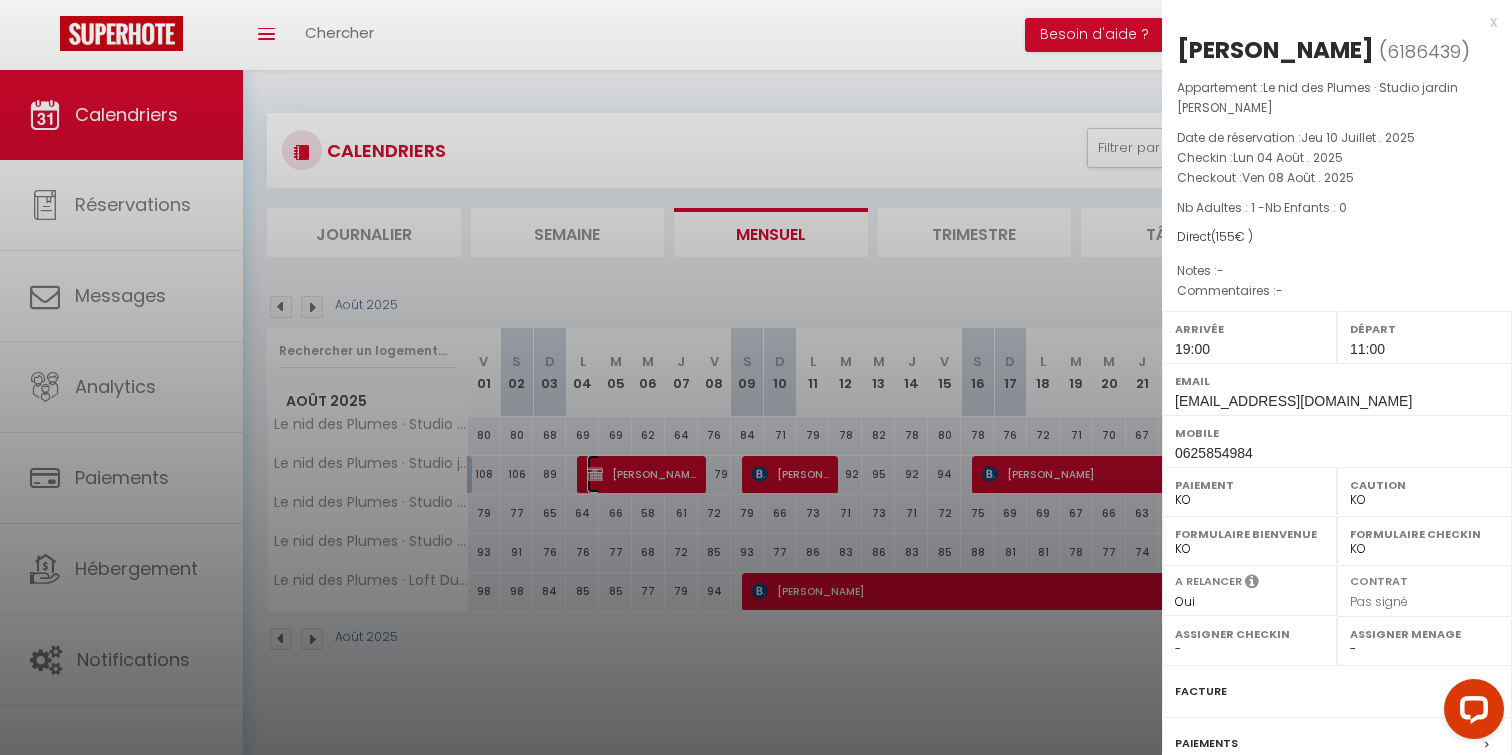 scroll, scrollTop: 197, scrollLeft: 0, axis: vertical 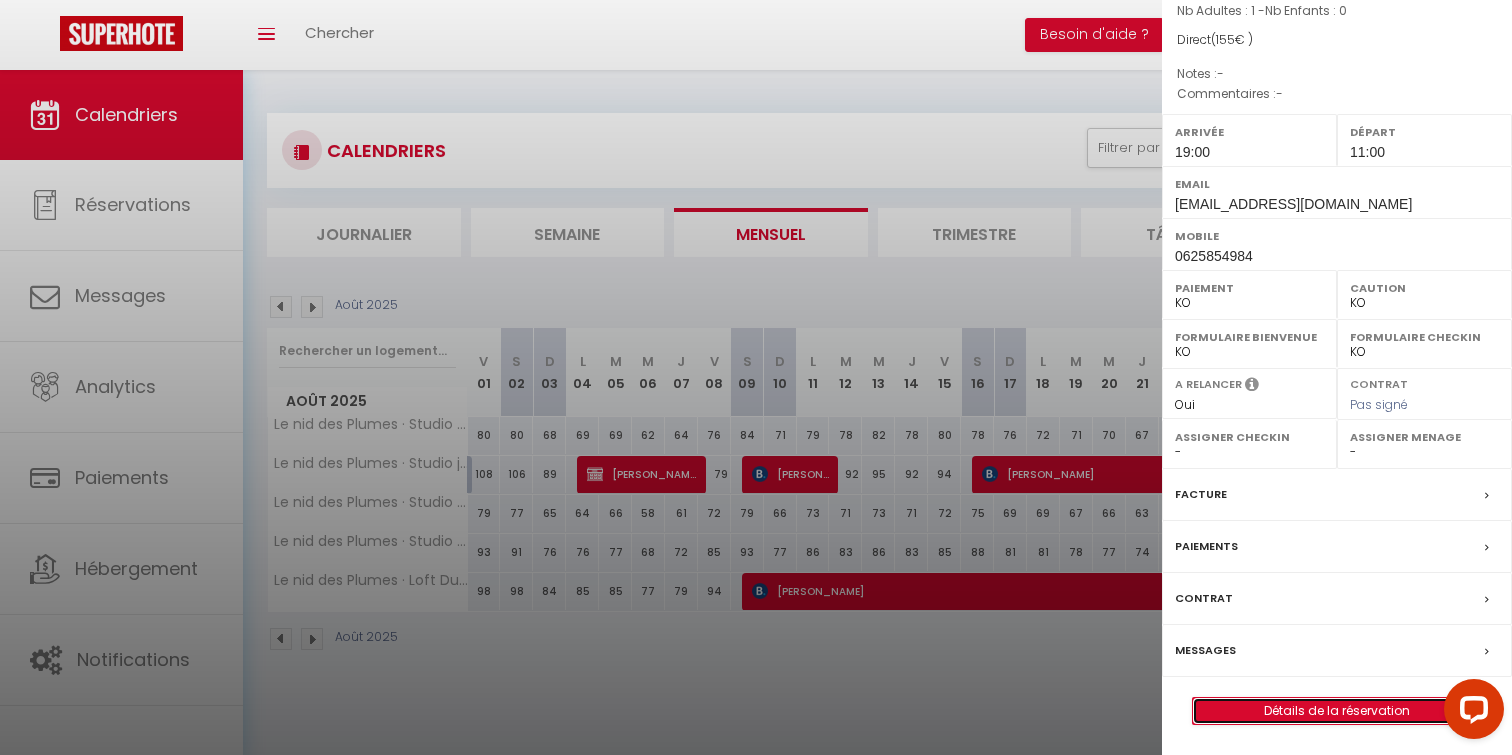click on "Détails de la réservation" at bounding box center (1337, 711) 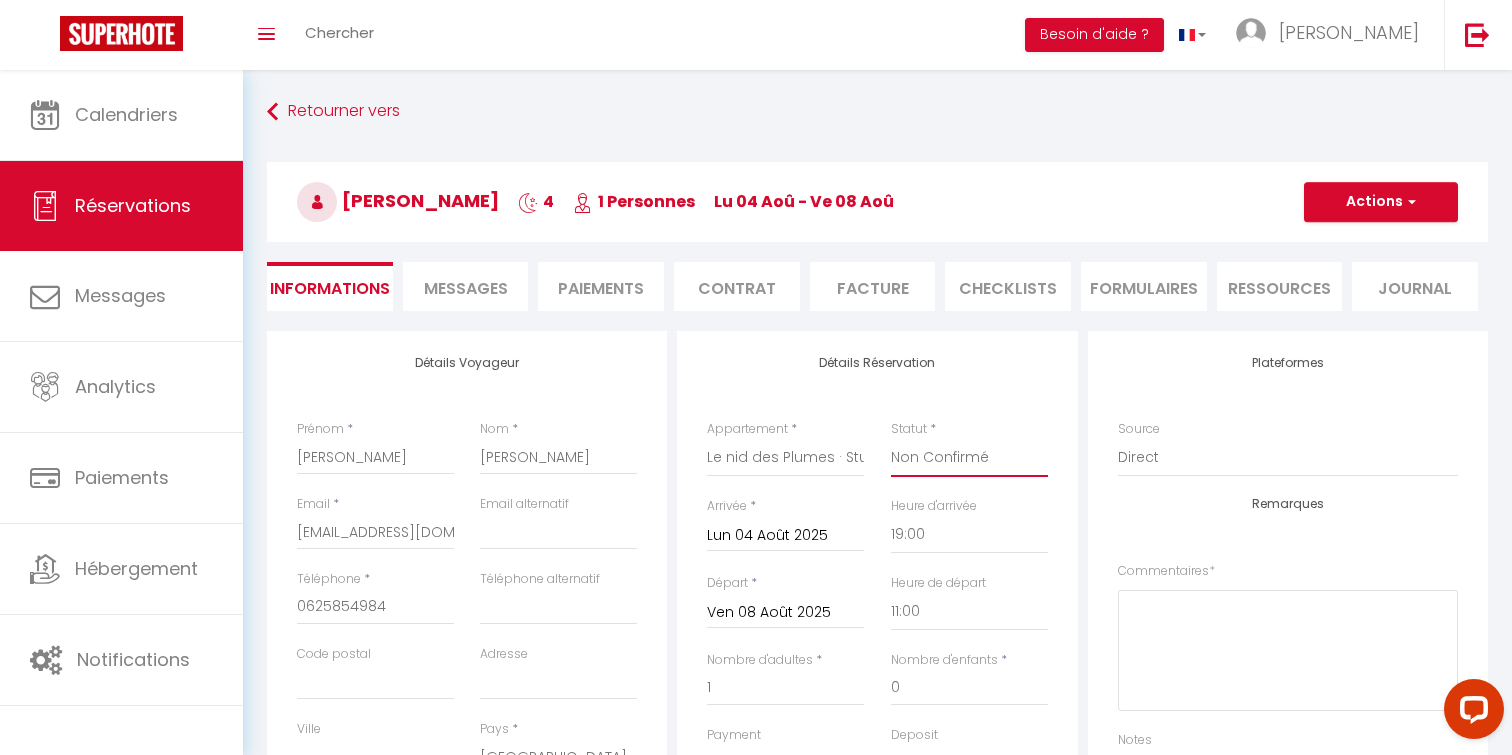 click on "Confirmé Non Confirmé [PERSON_NAME] par le voyageur No Show Request" at bounding box center (969, 458) 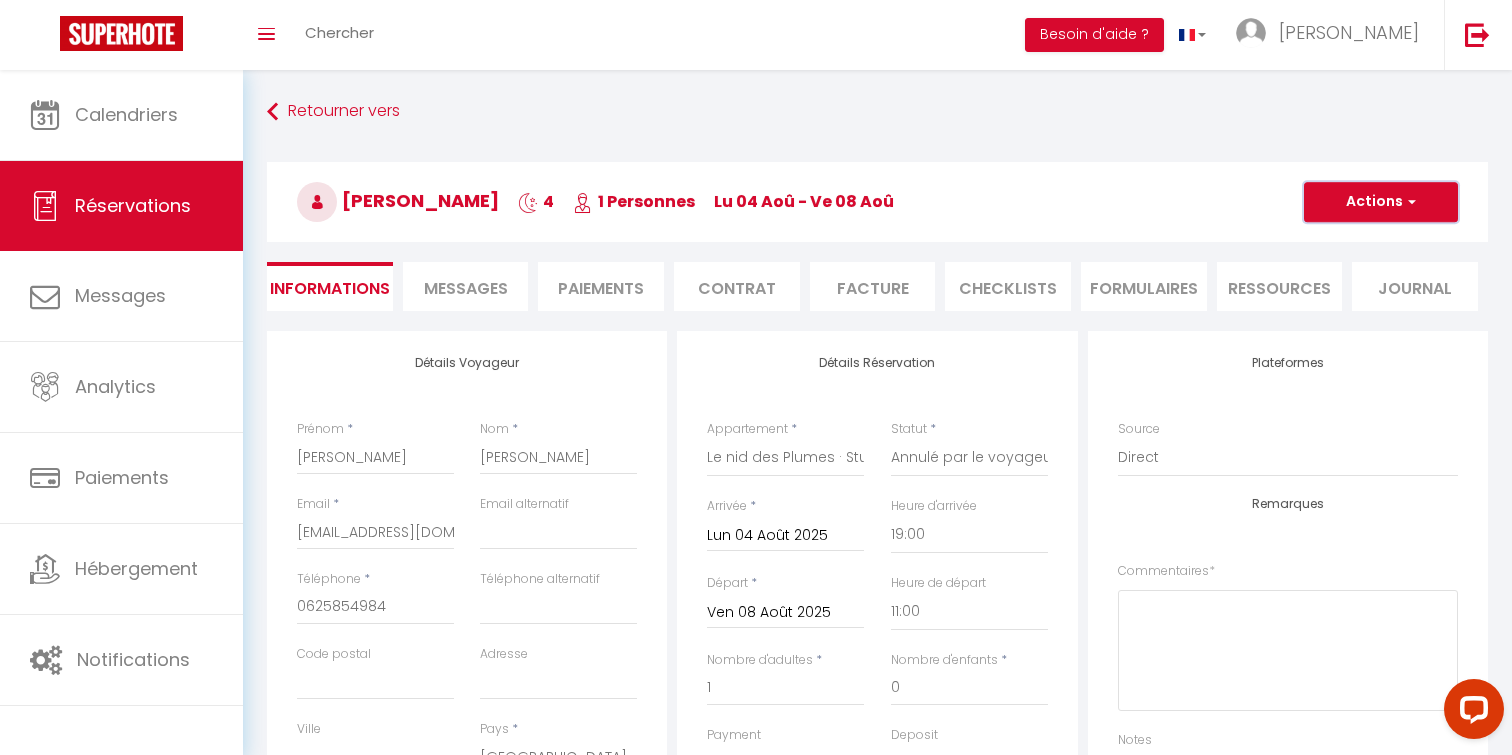 click on "Actions" at bounding box center (1381, 202) 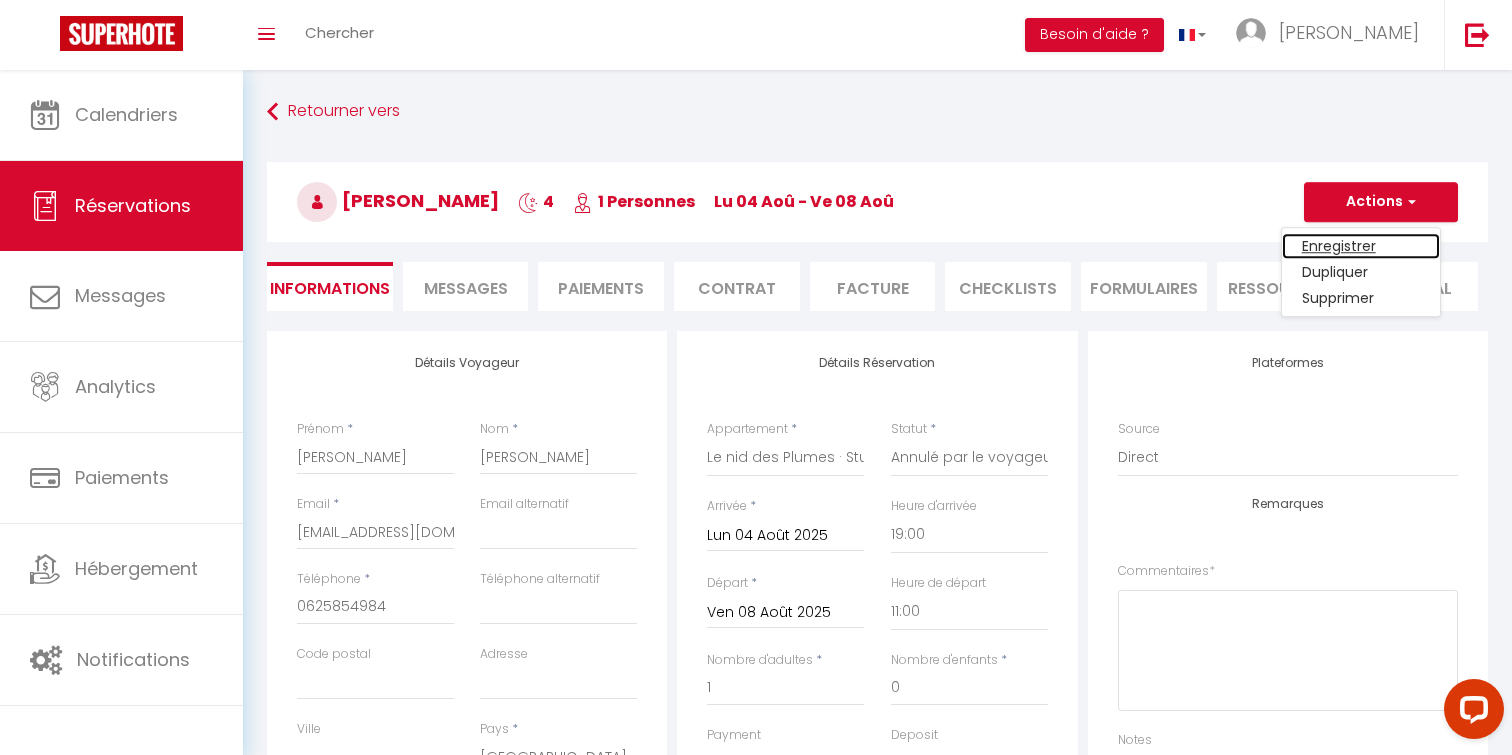 click on "Enregistrer" at bounding box center (1361, 246) 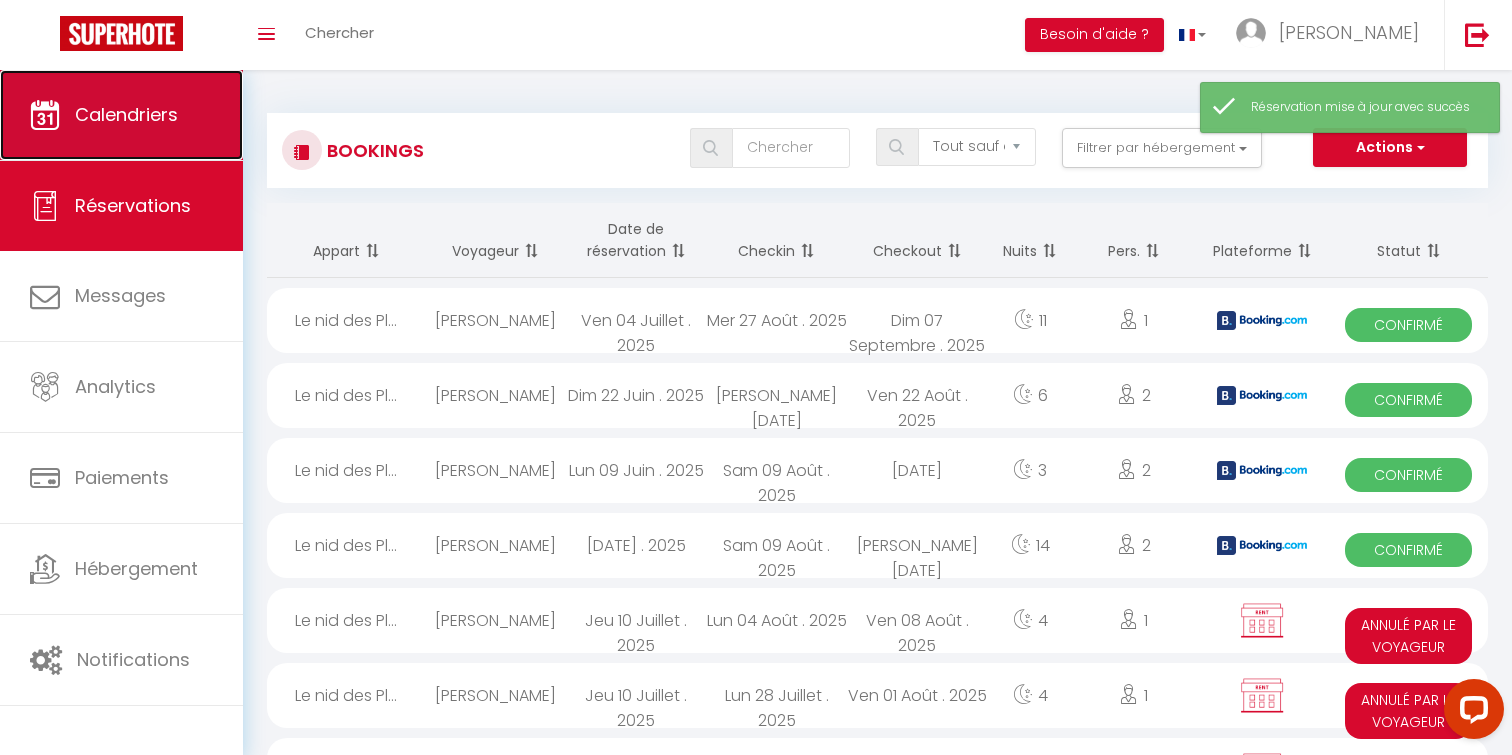 click on "Calendriers" at bounding box center [126, 114] 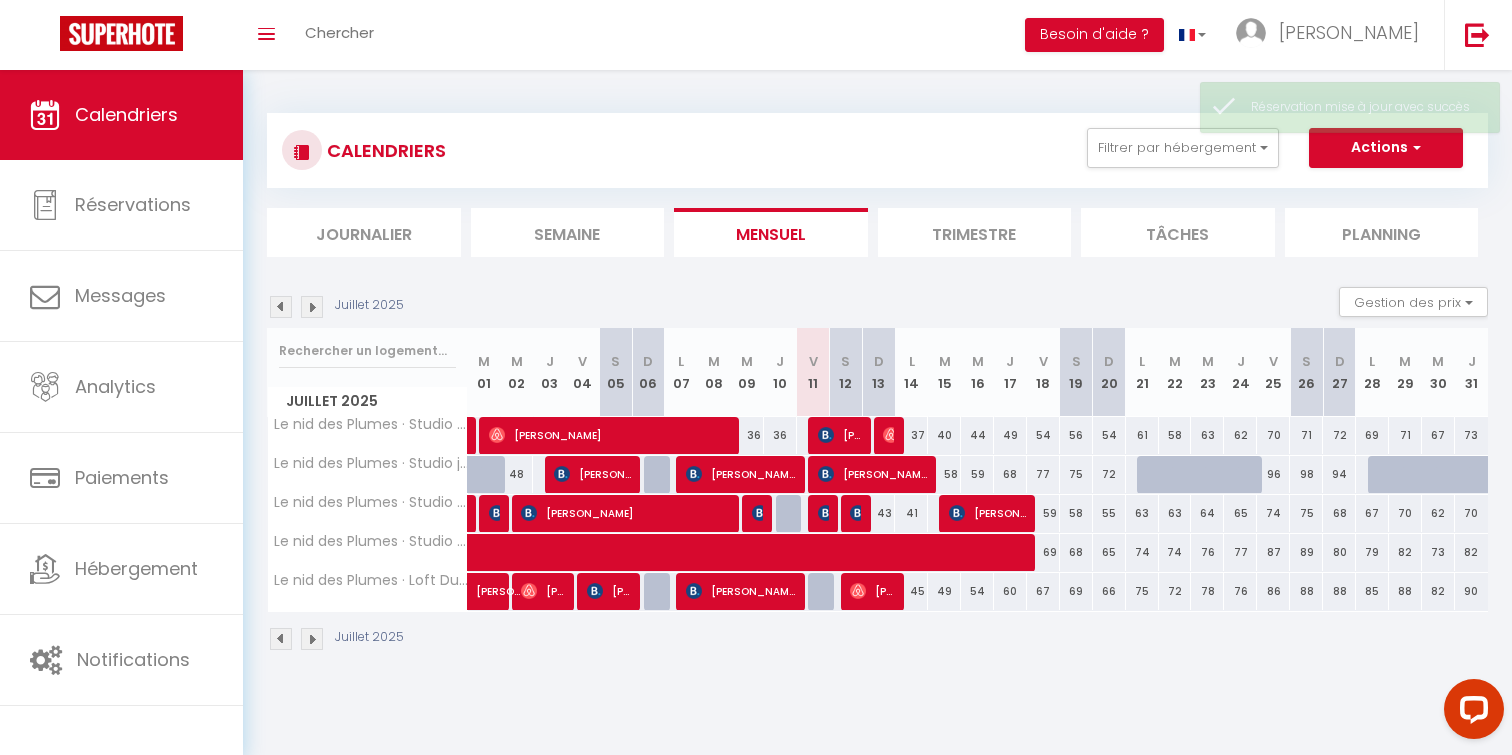 click on "59" at bounding box center [977, 474] 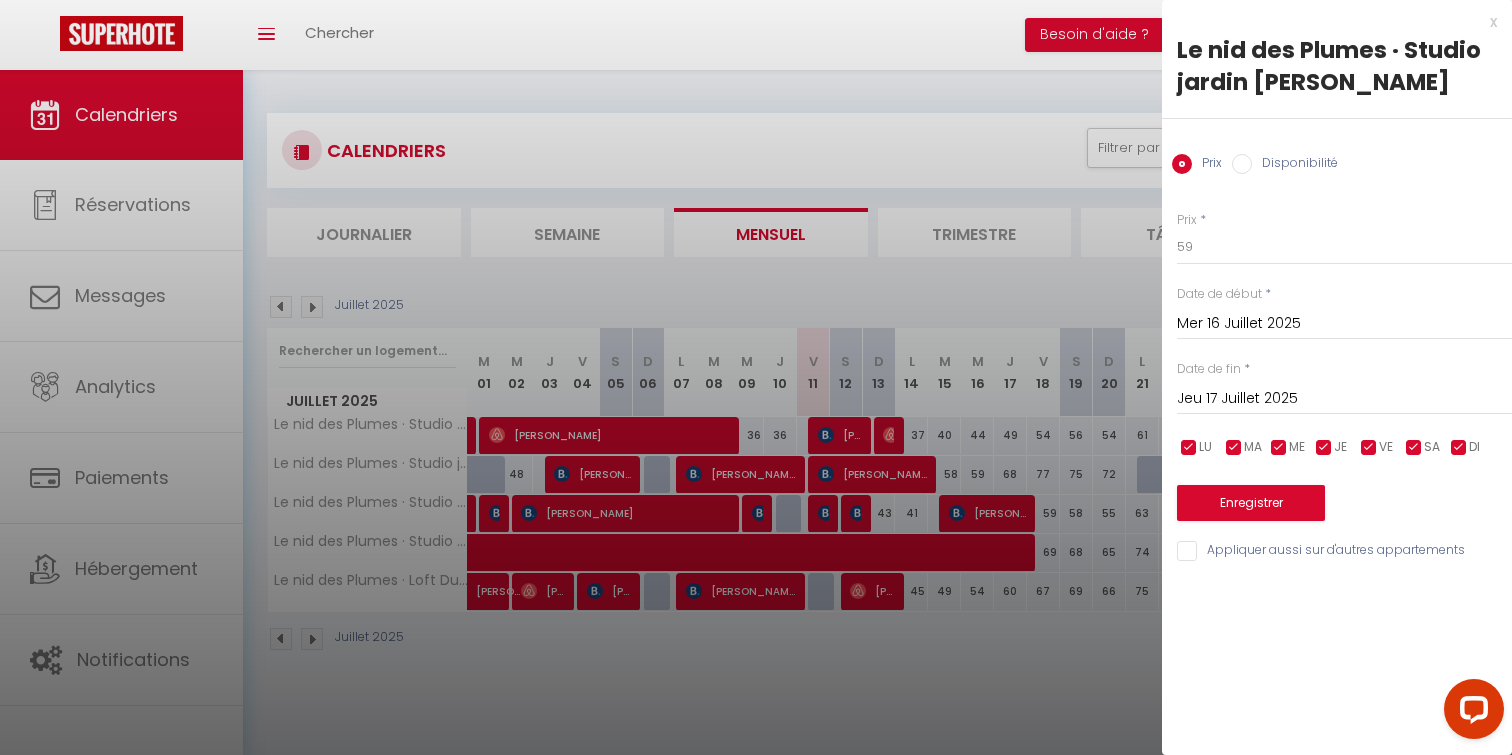 click on "Disponibilité" at bounding box center (1295, 165) 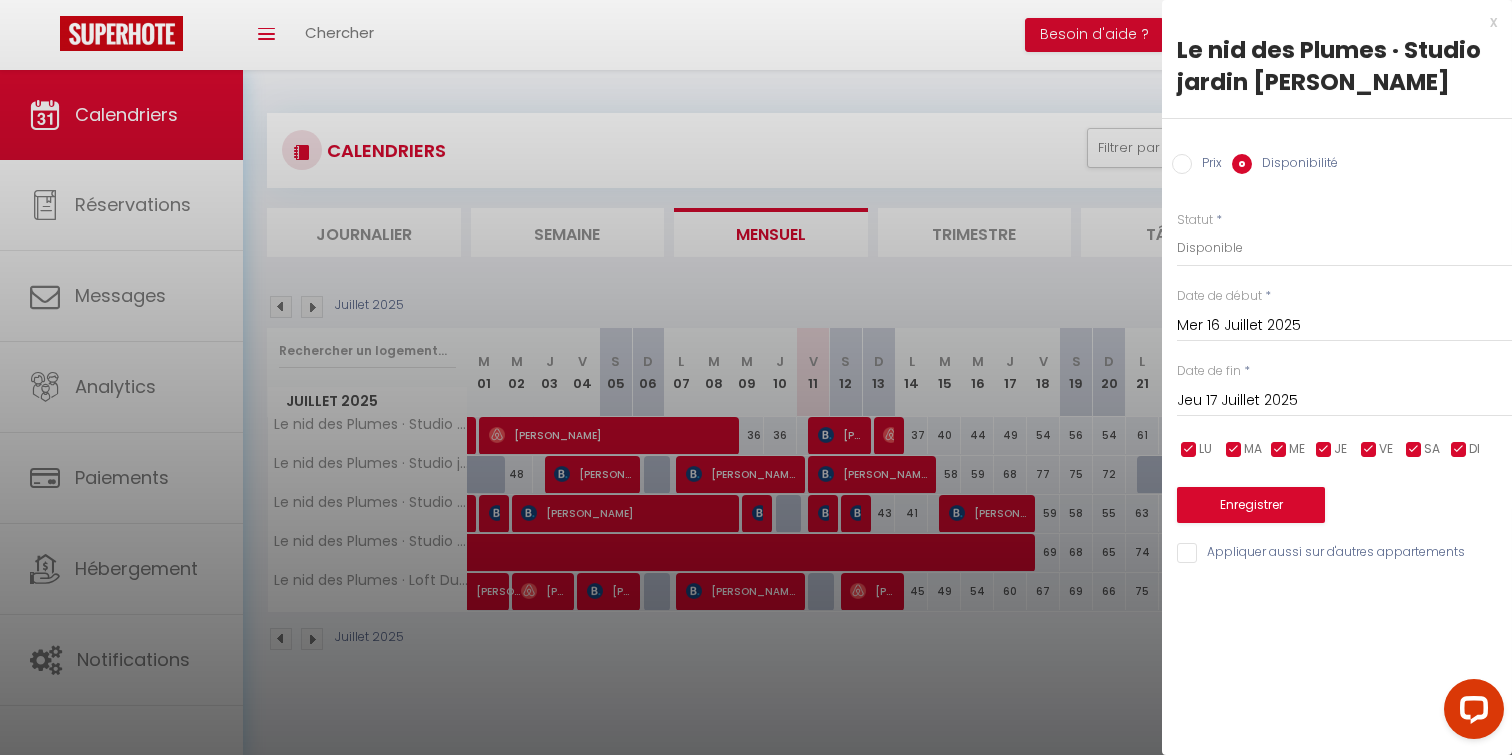 click on "Jeu 17 Juillet 2025" at bounding box center [1344, 401] 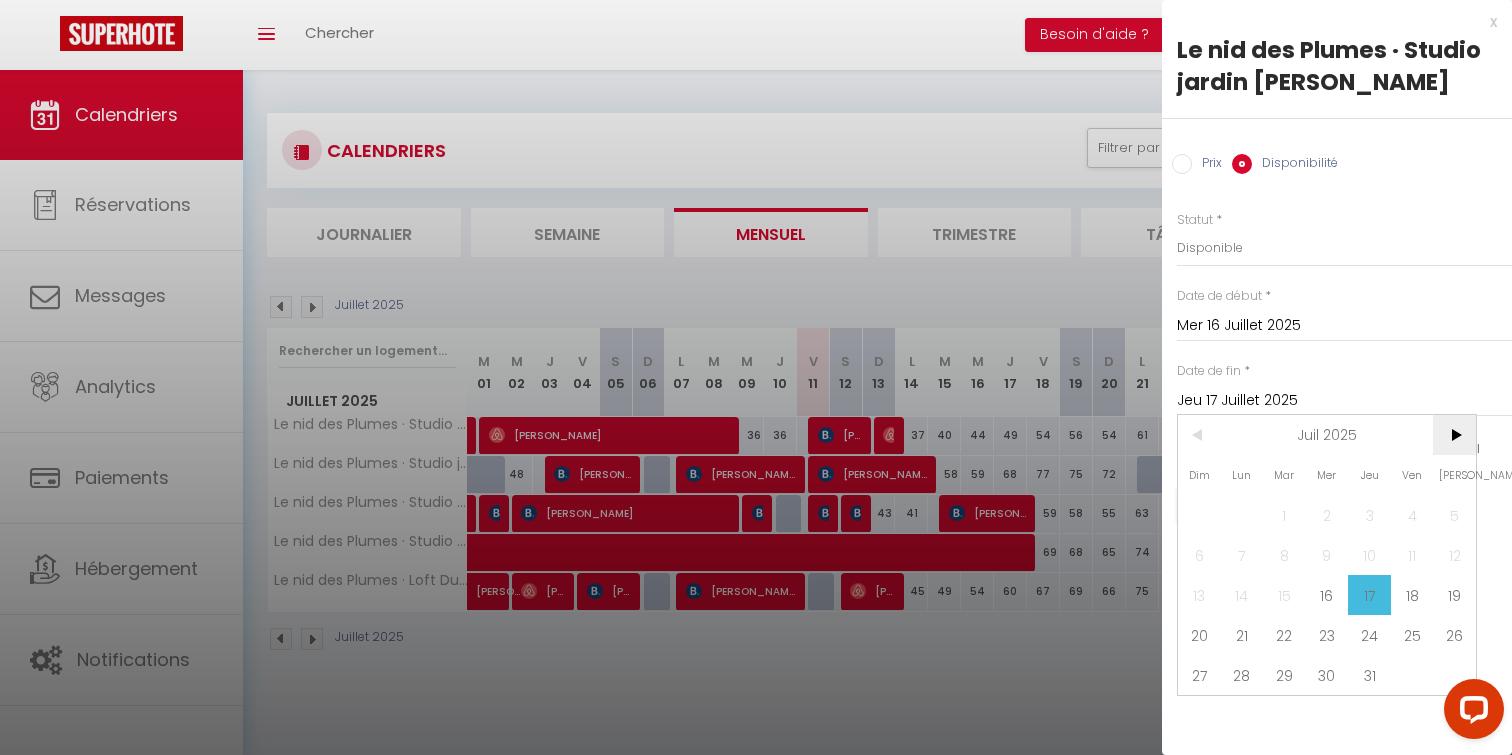 click on ">" at bounding box center (1454, 435) 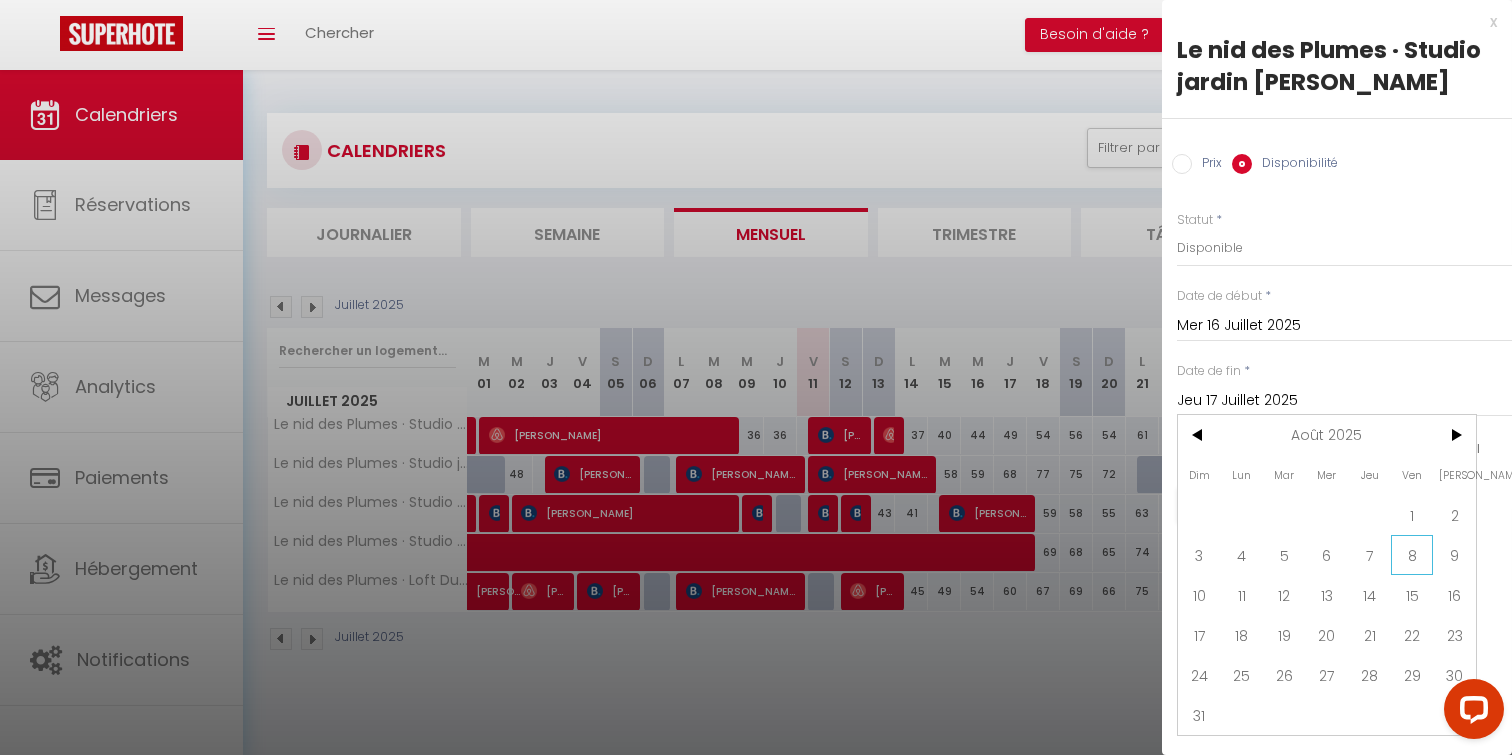 click on "8" at bounding box center [1412, 555] 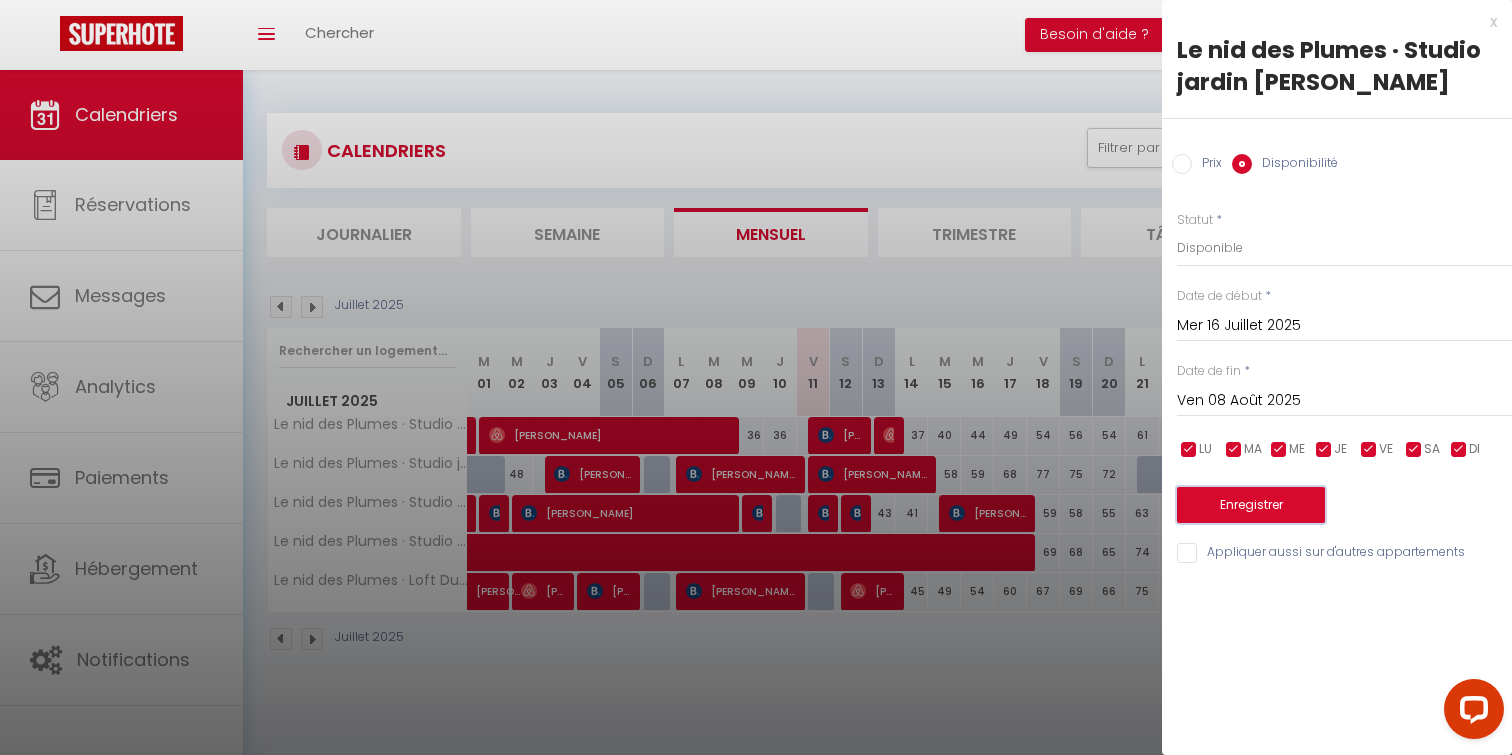 click on "Enregistrer" at bounding box center (1251, 505) 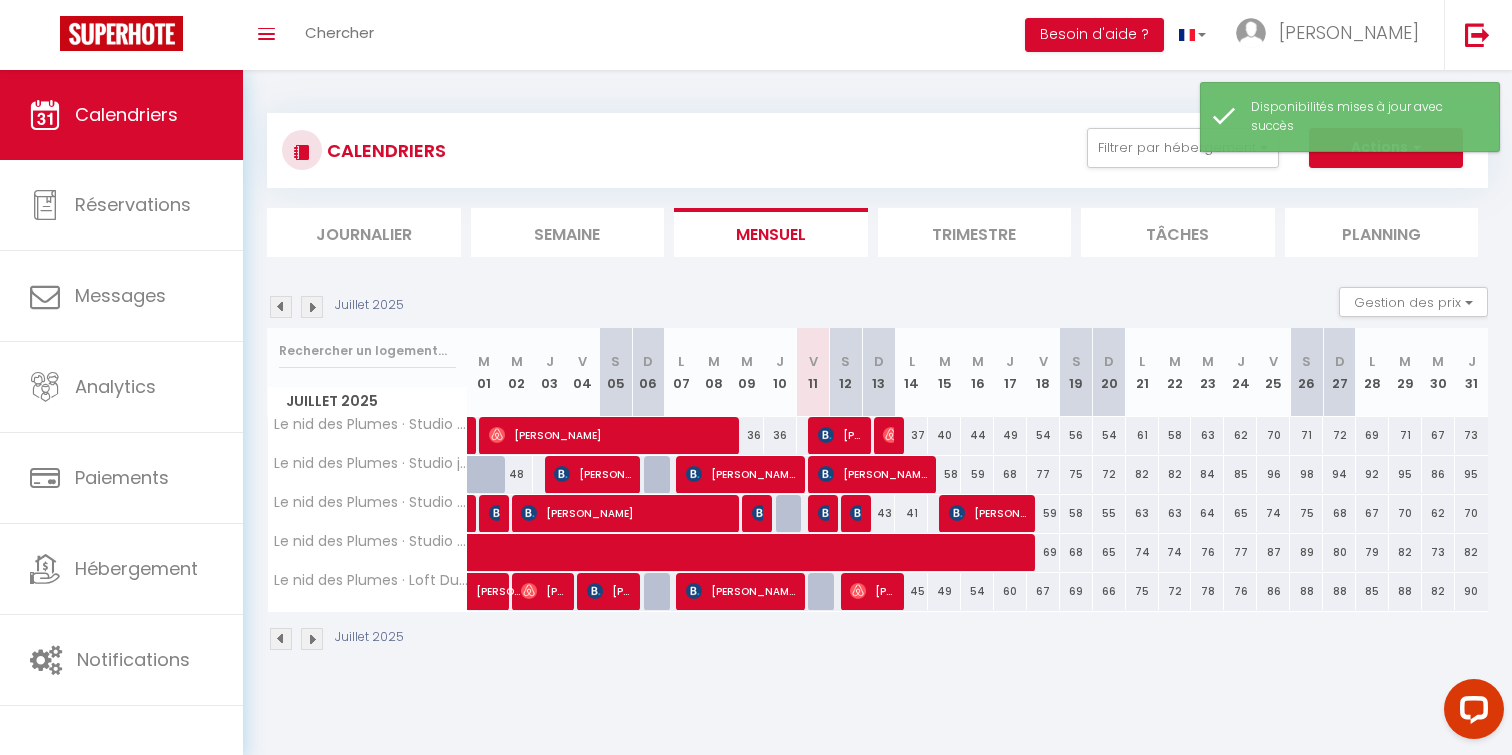 click at bounding box center (312, 307) 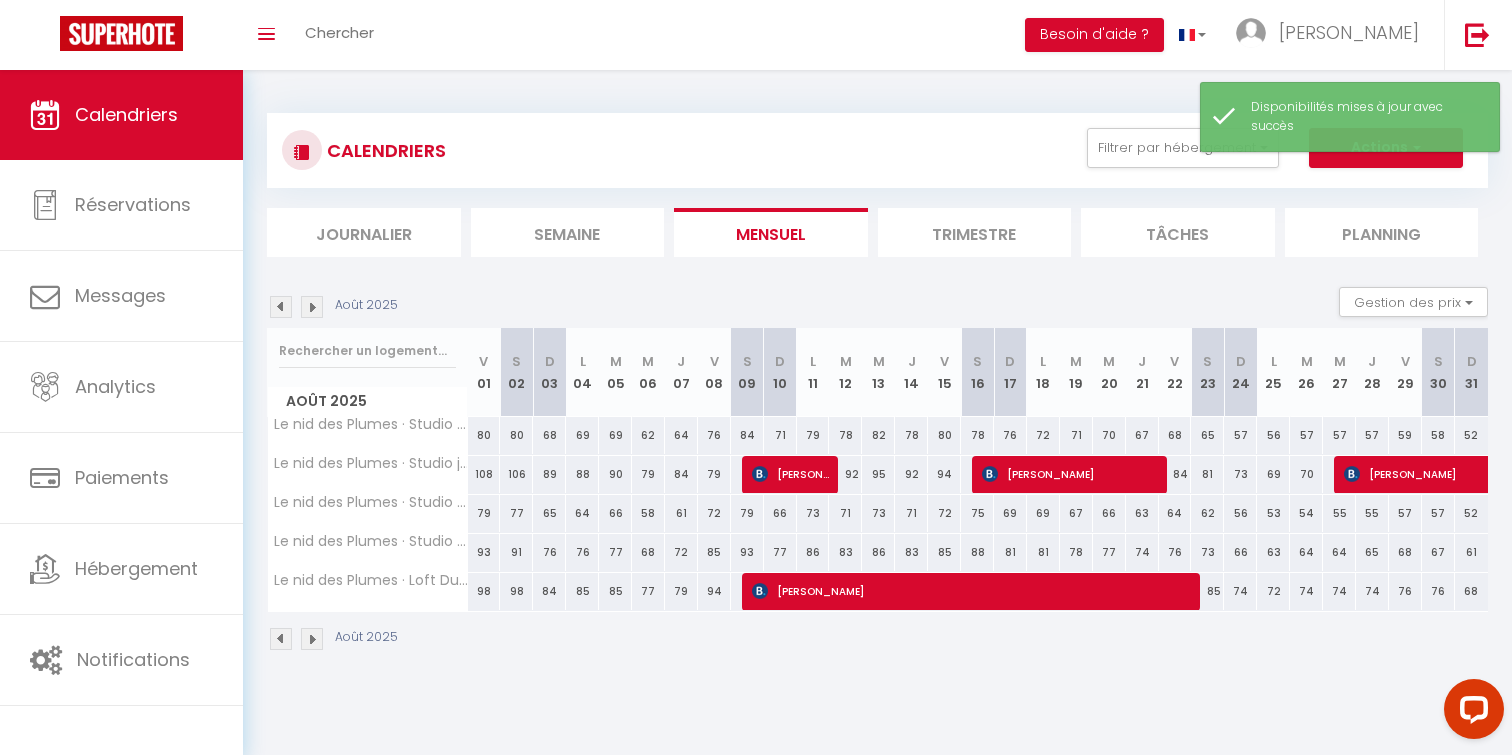 click at bounding box center [281, 307] 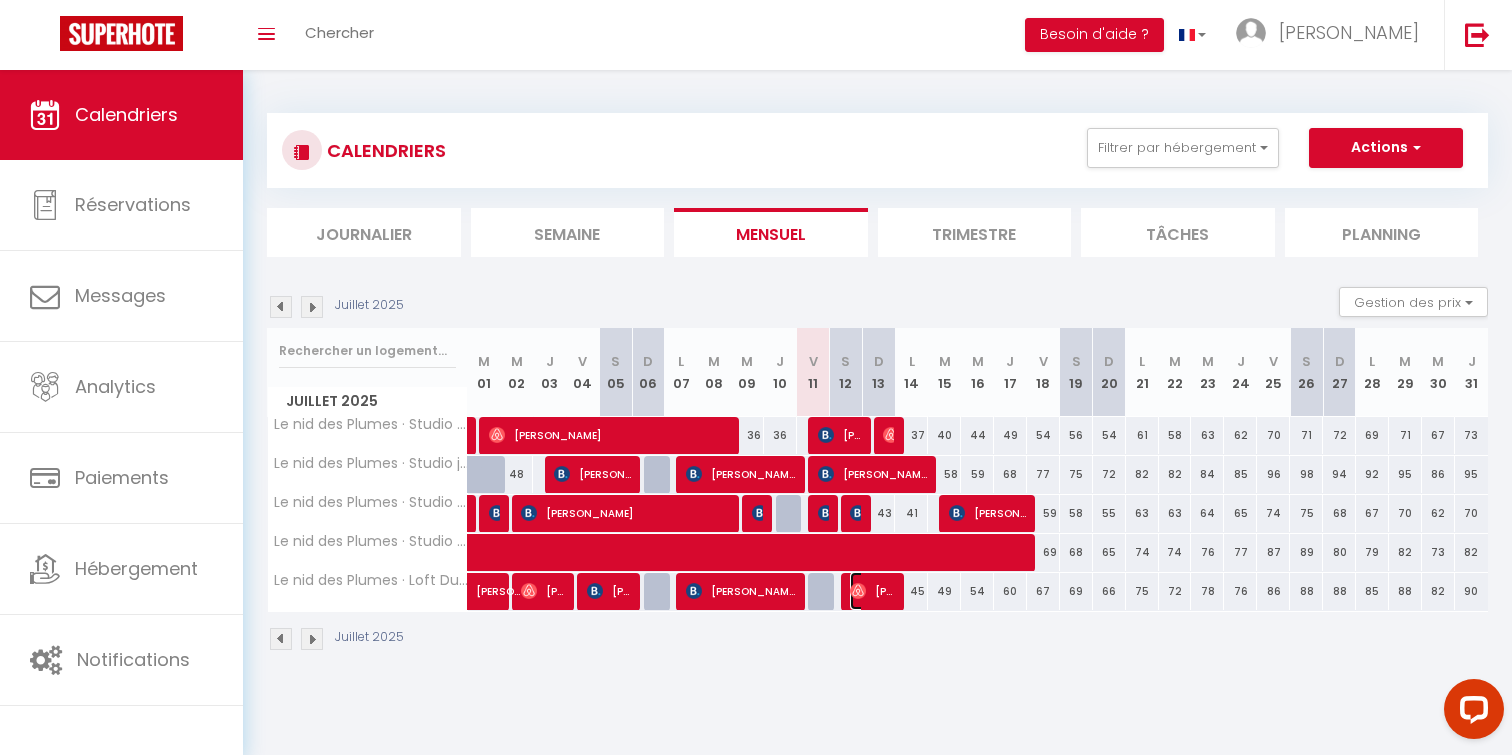 click on "[PERSON_NAME]" at bounding box center [872, 591] 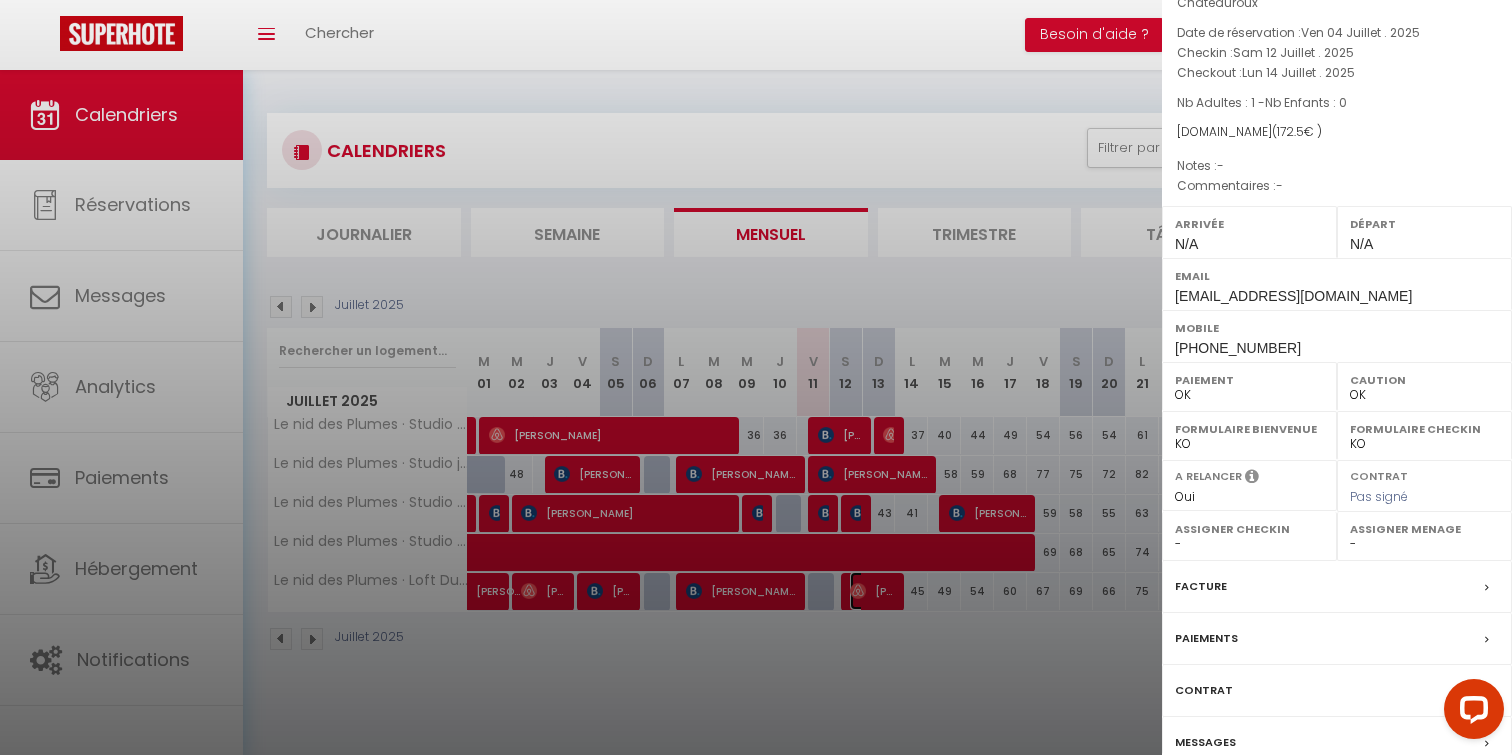 scroll, scrollTop: 0, scrollLeft: 0, axis: both 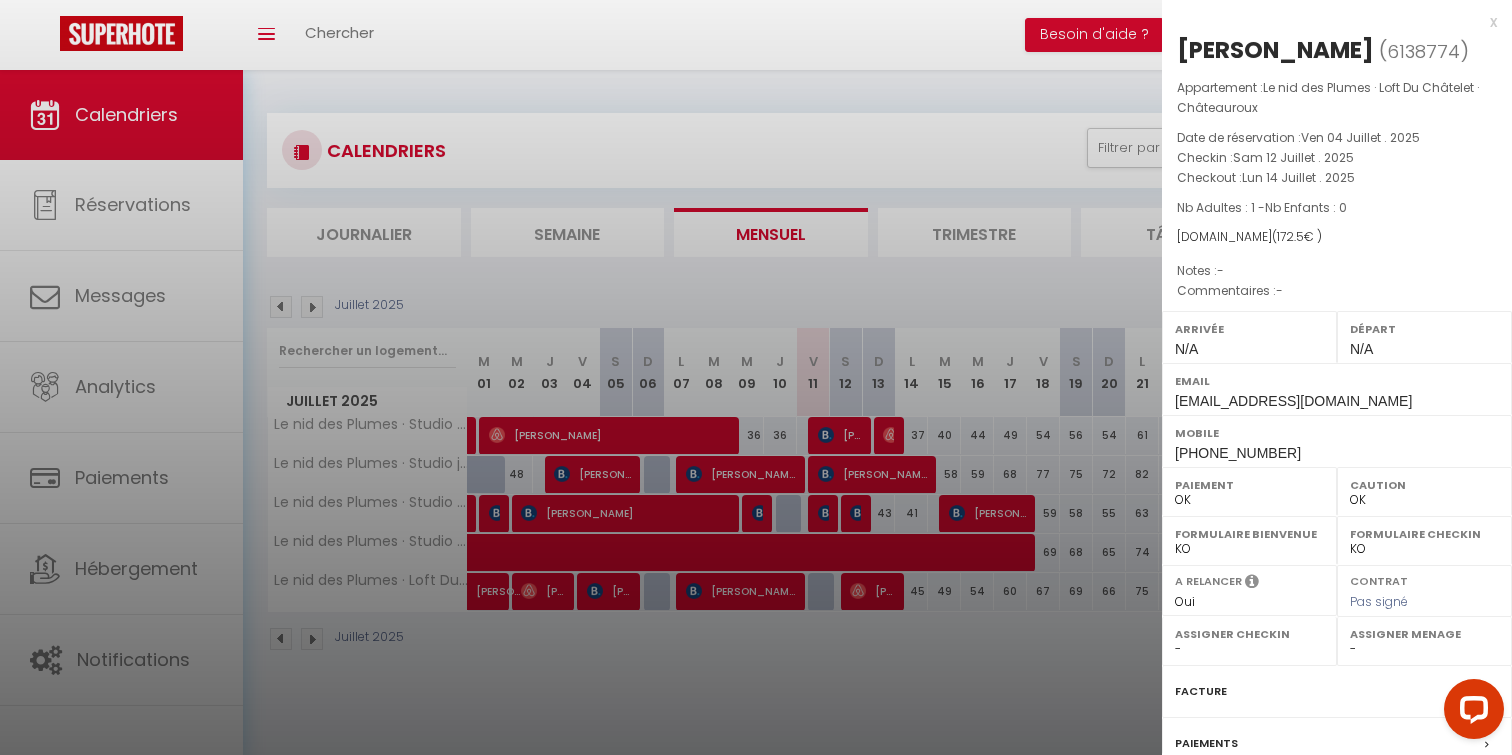 click at bounding box center (756, 377) 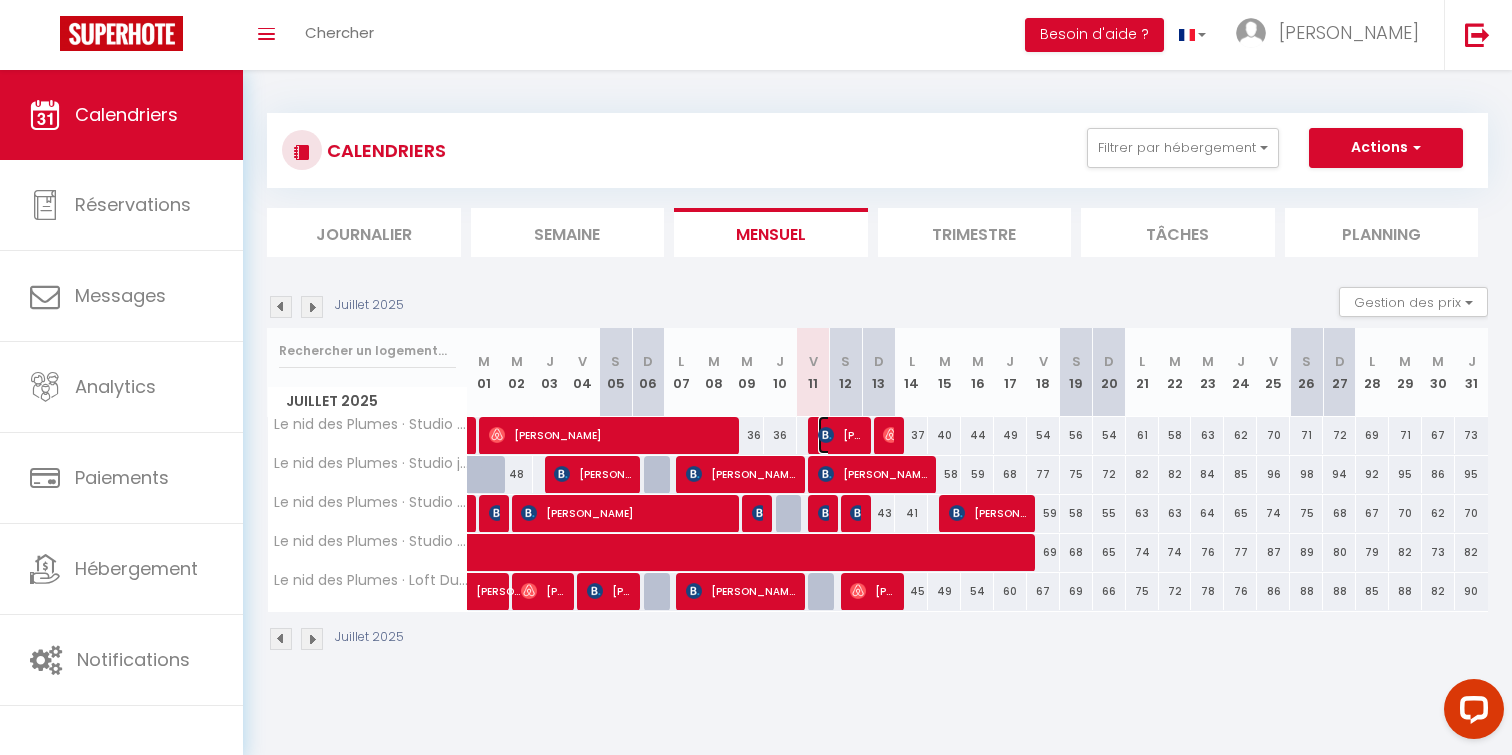 click at bounding box center (826, 435) 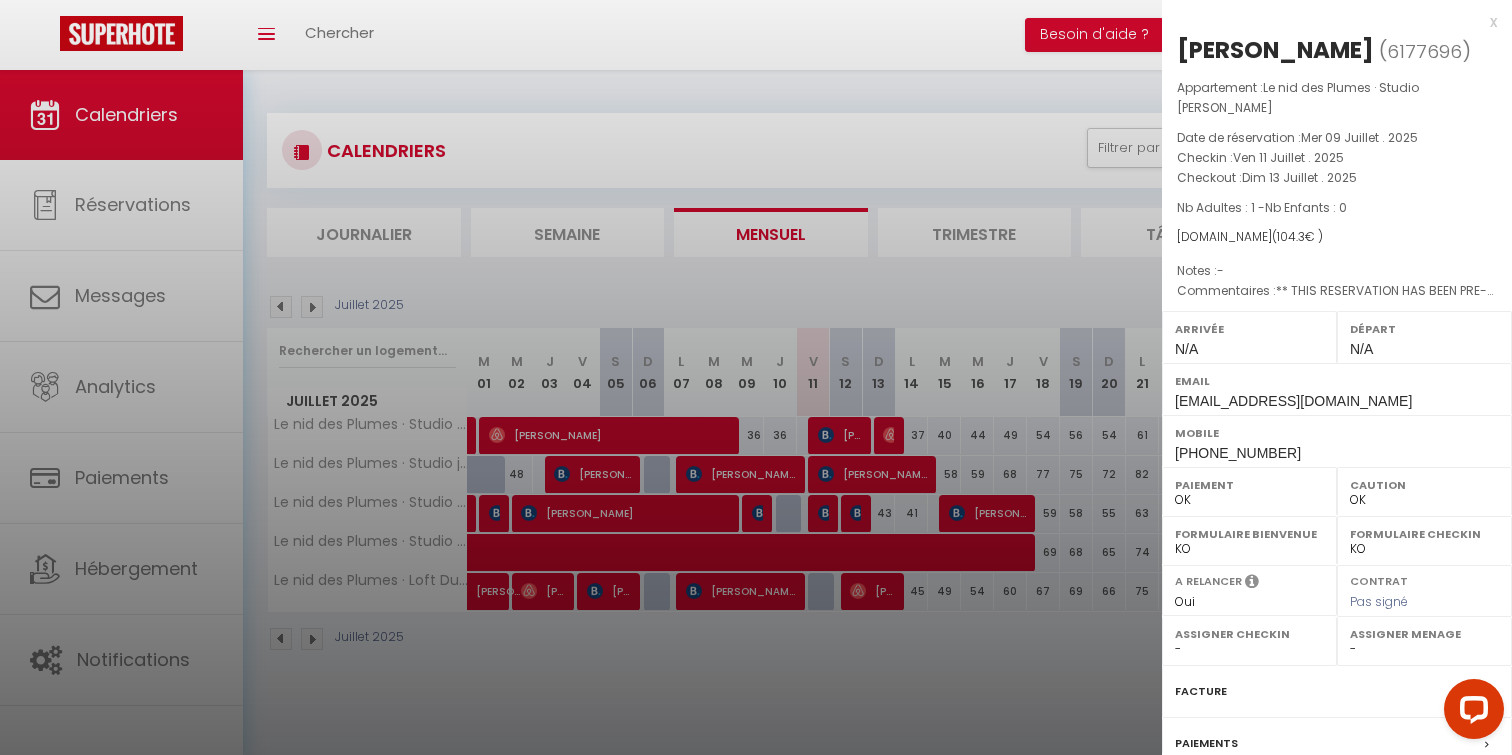 click at bounding box center [756, 377] 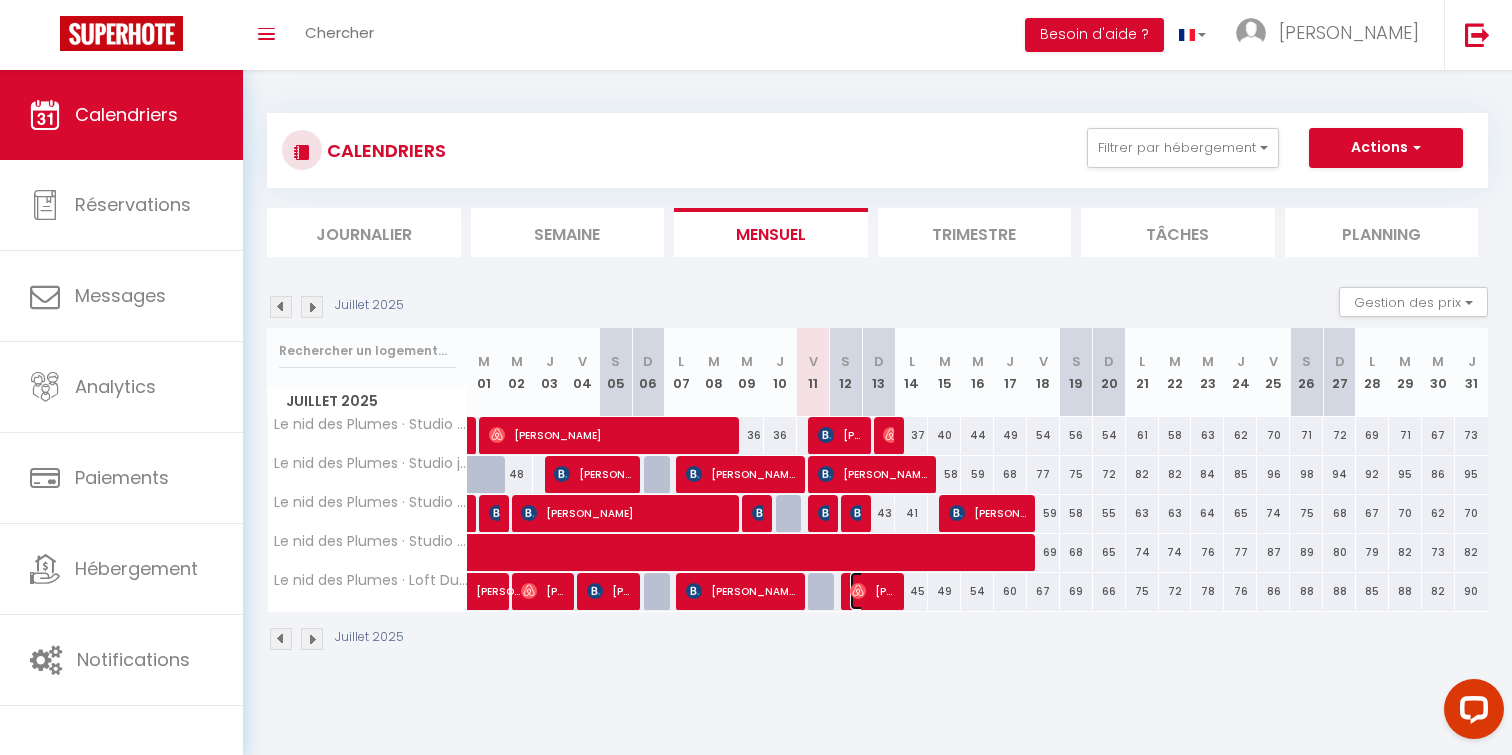 click on "[PERSON_NAME]" at bounding box center (872, 591) 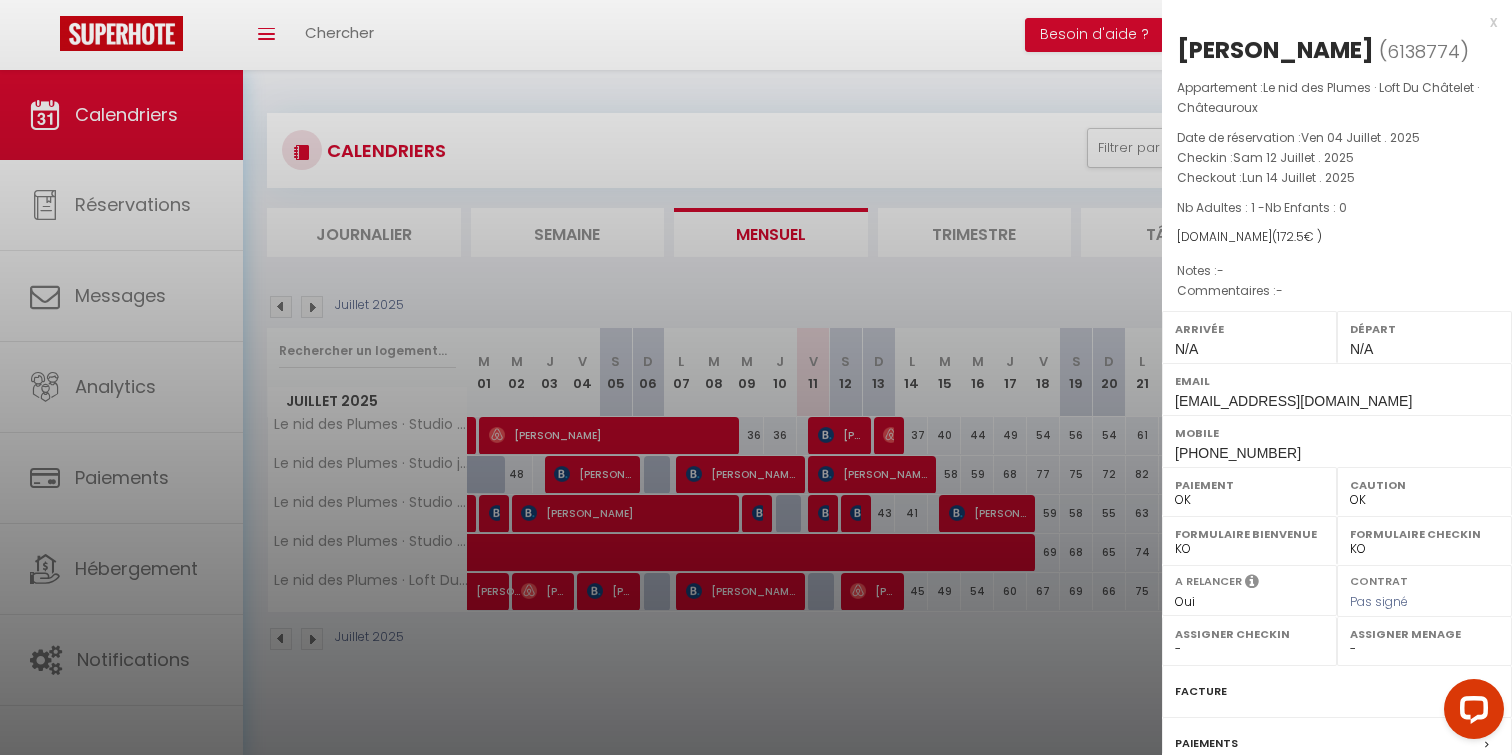 click on "x" at bounding box center [1329, 22] 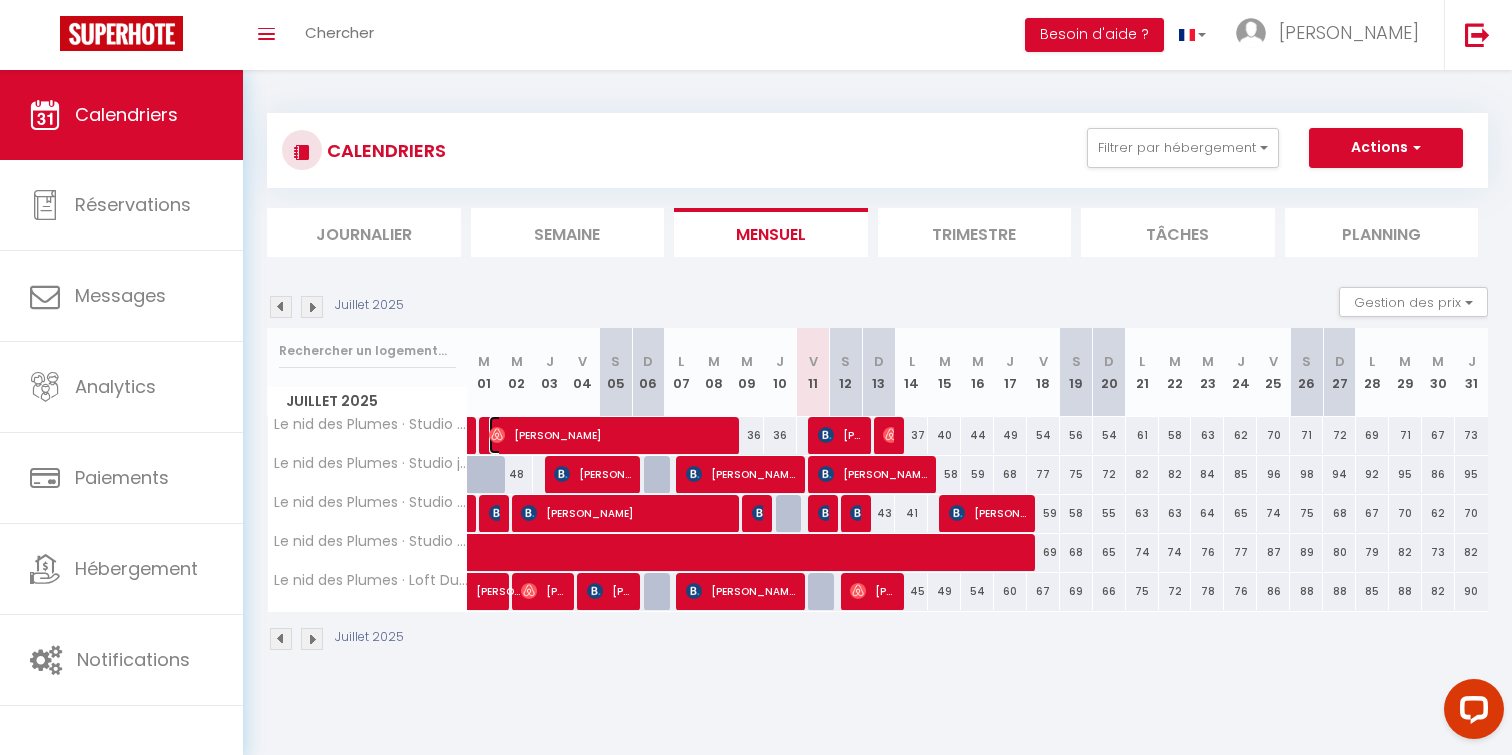 click on "[PERSON_NAME]" at bounding box center [610, 435] 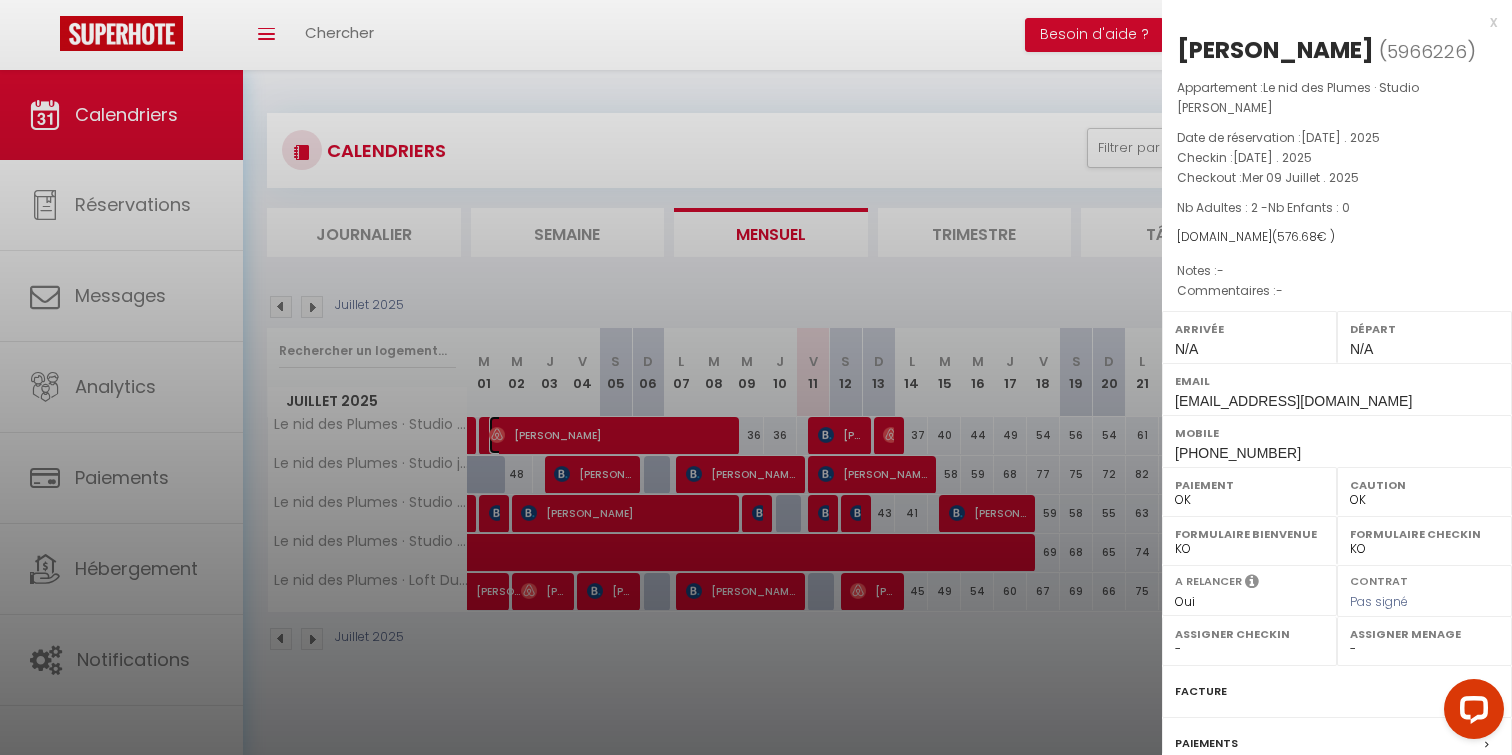 scroll, scrollTop: 197, scrollLeft: 0, axis: vertical 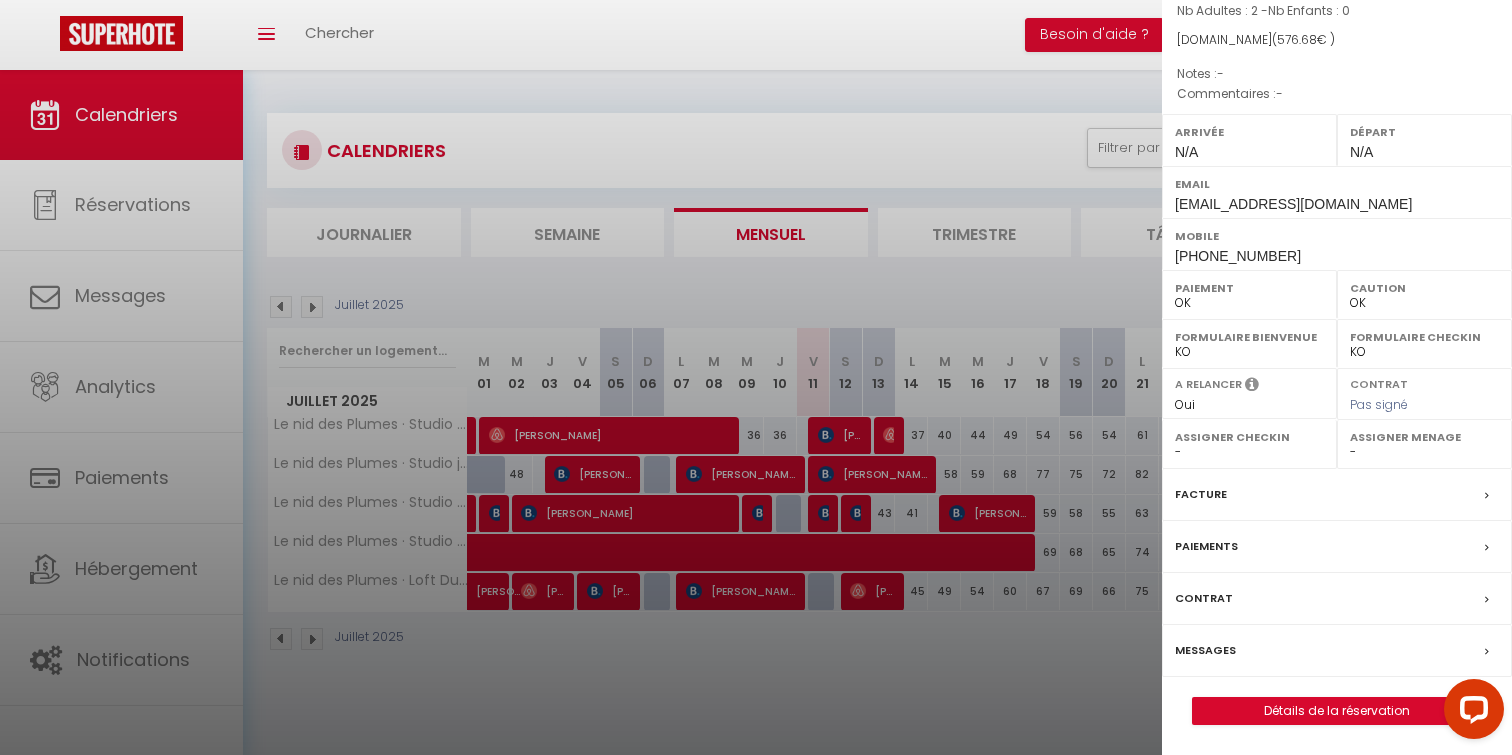 click on "Facture" at bounding box center (1201, 494) 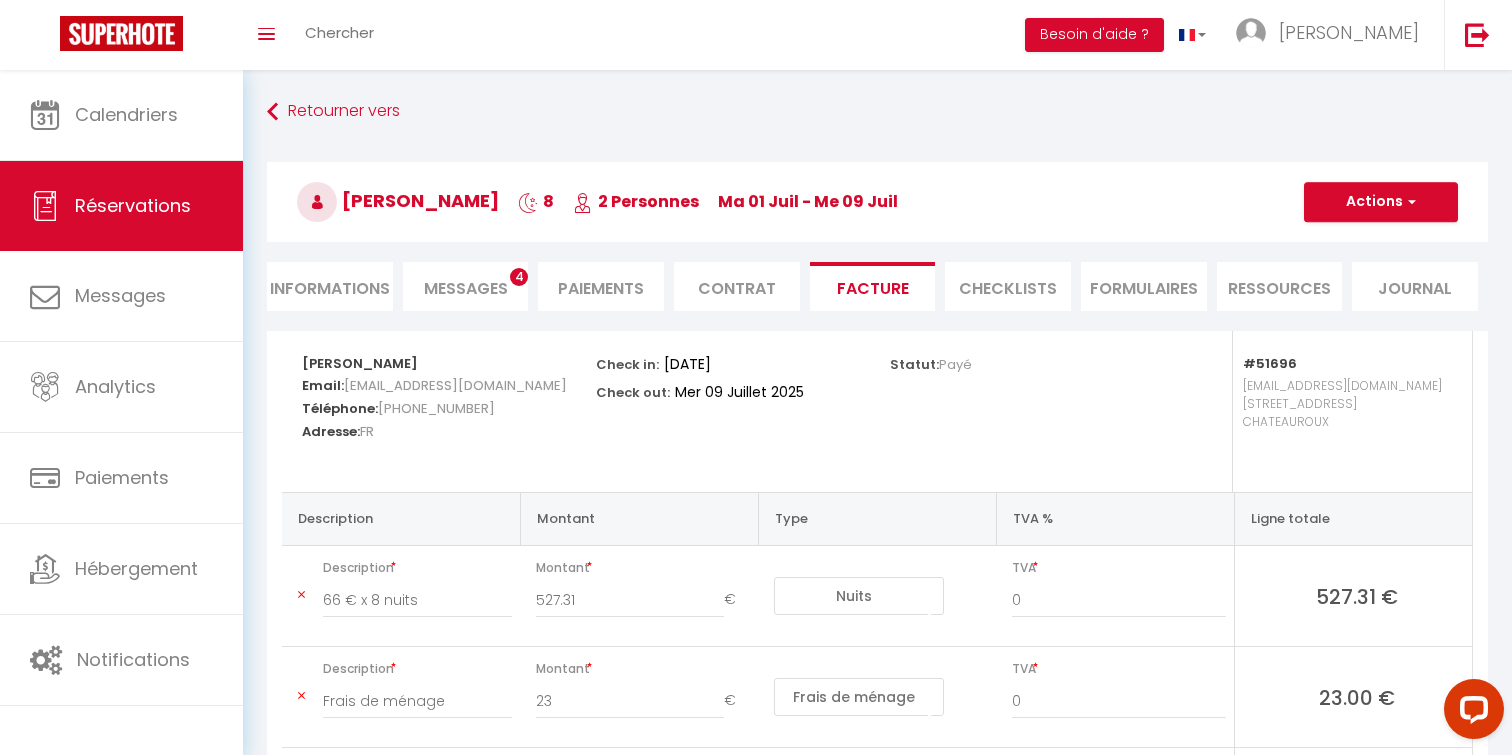 click on "Messages" at bounding box center [466, 288] 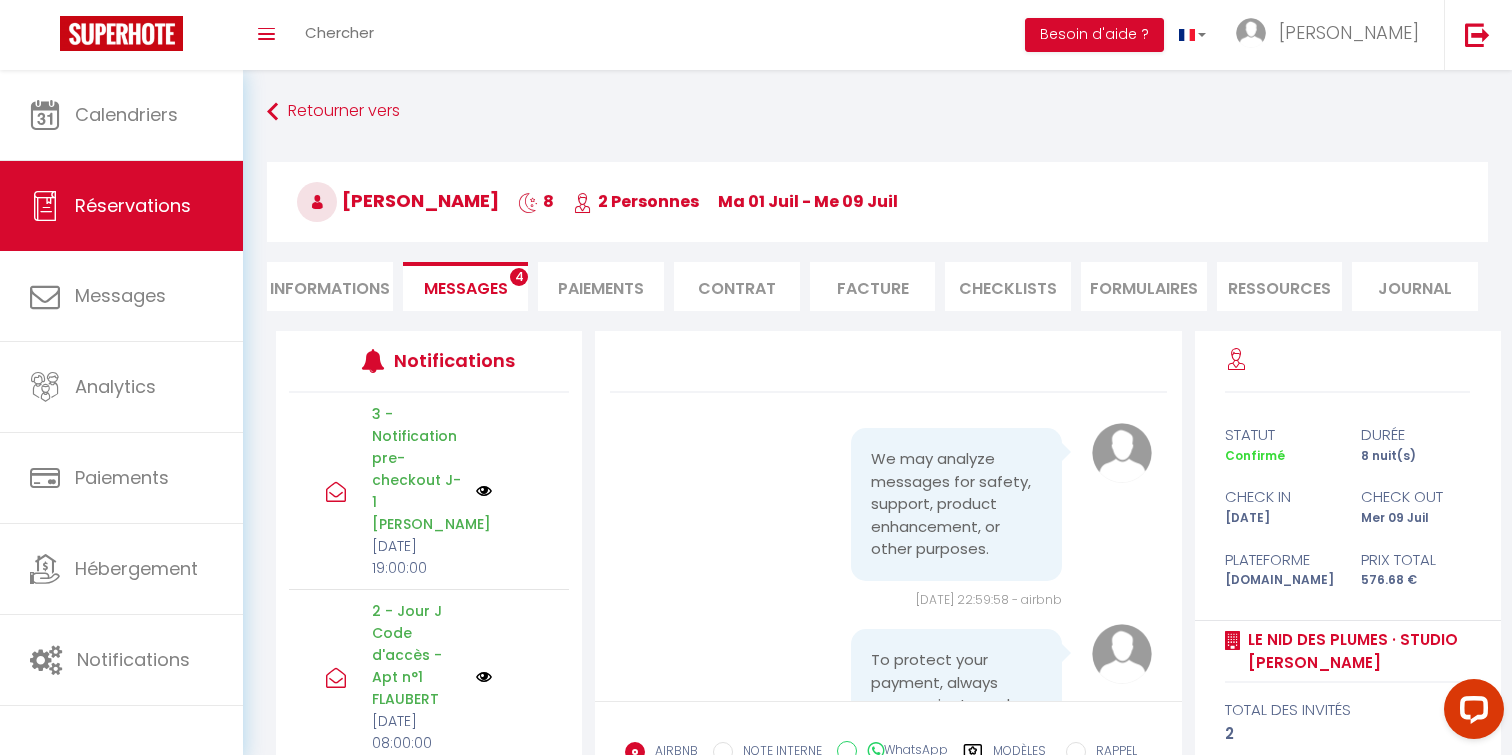 click on "Informations" at bounding box center (330, 286) 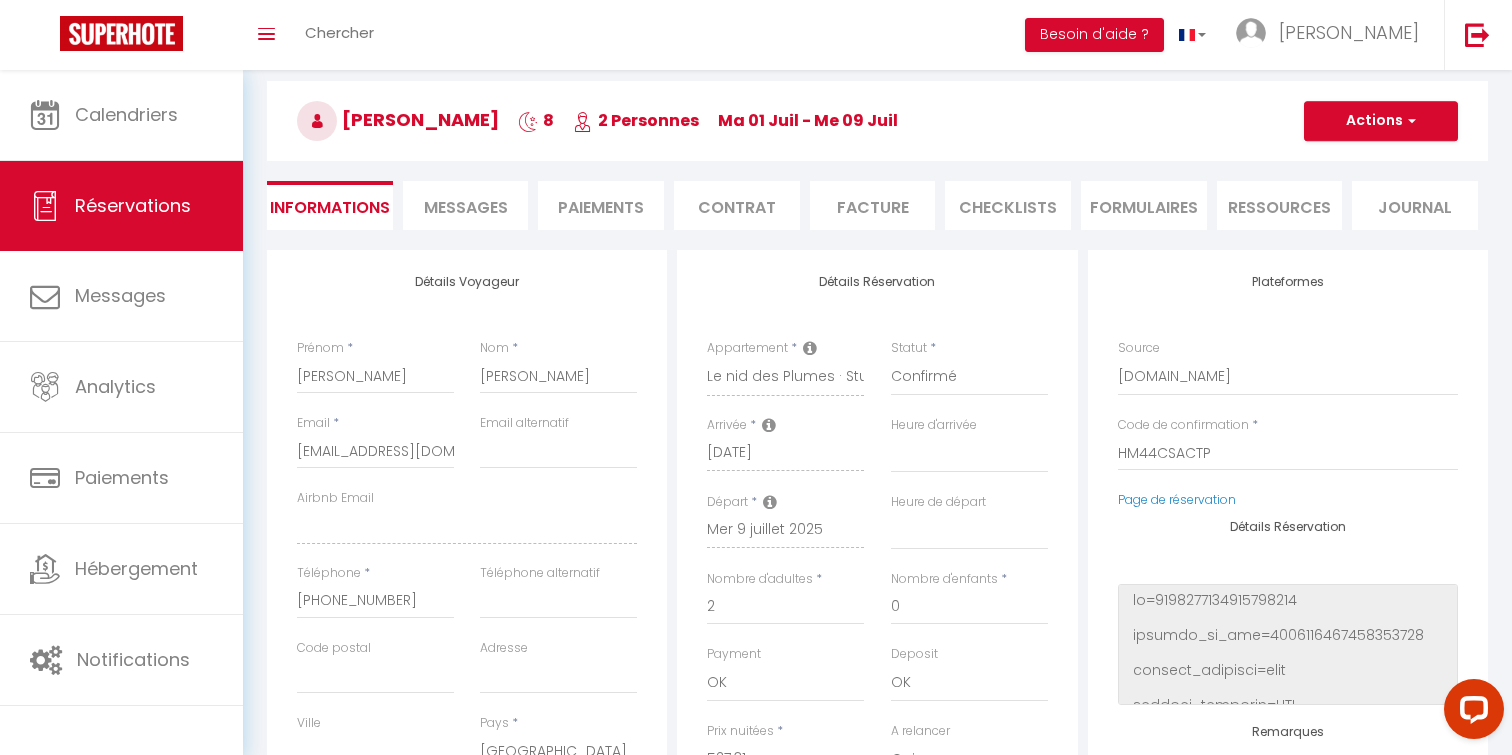 scroll, scrollTop: 79, scrollLeft: 0, axis: vertical 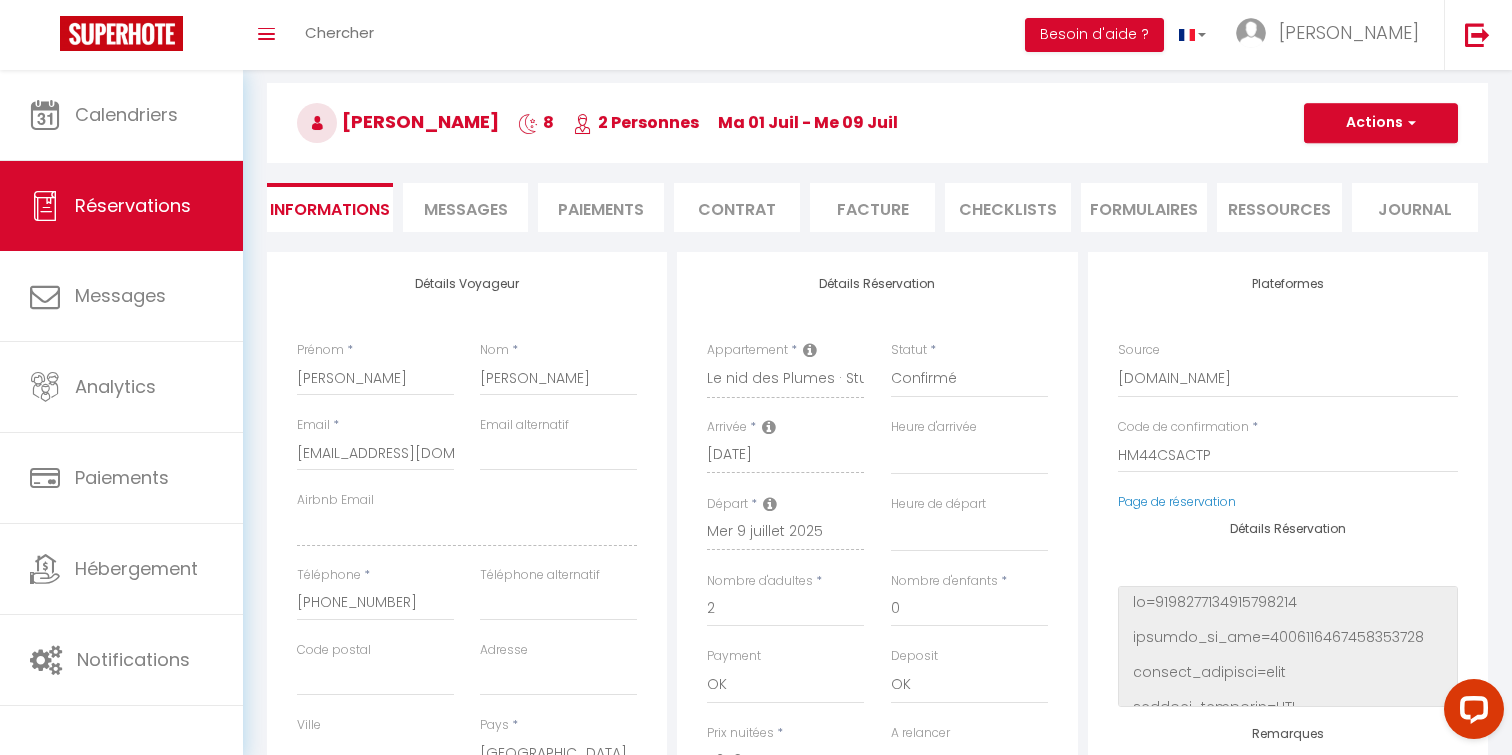 click on "Retourner vers    [PERSON_NAME]   8    2 Personnes
[DATE] - [DATE]
Actions
Enregistrer   Dupliquer   Supprimer
Actions
Enregistrer   Aperçu et éditer   Envoyer la facture   Copier le lien
Actions
Voir le contrat   Envoyer le contrat   Copier le lien
Actions
Encaisser un paiement     Encaisser une caution     Créer nouveau lien paiement     Créer nouveau lien caution     Envoyer un paiement global
Actions
Informations   Messages     Paiements   Contrat   Facture   CHECKLISTS   FORMULAIRES   Ressources   Journal" at bounding box center [877, 133] 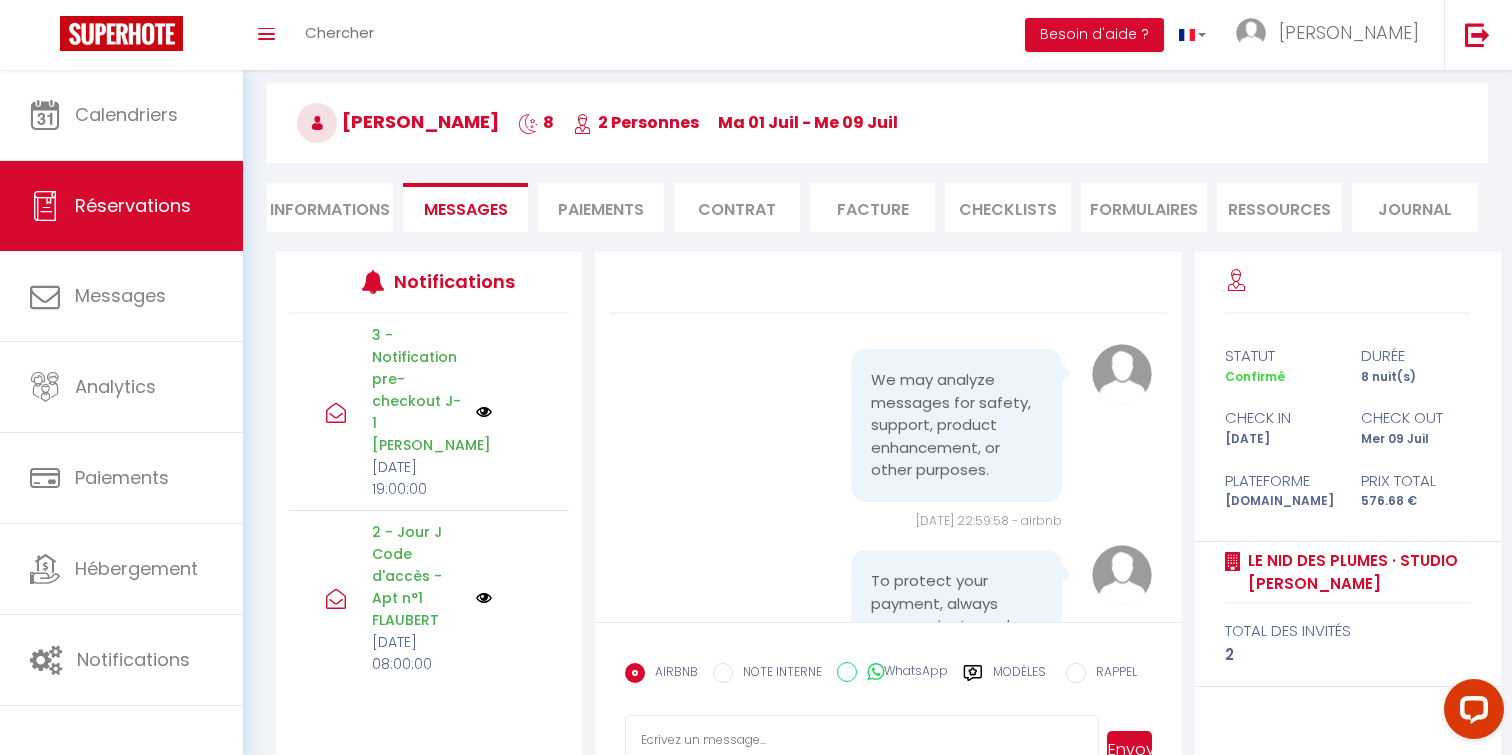 click on "Paiements" at bounding box center (601, 207) 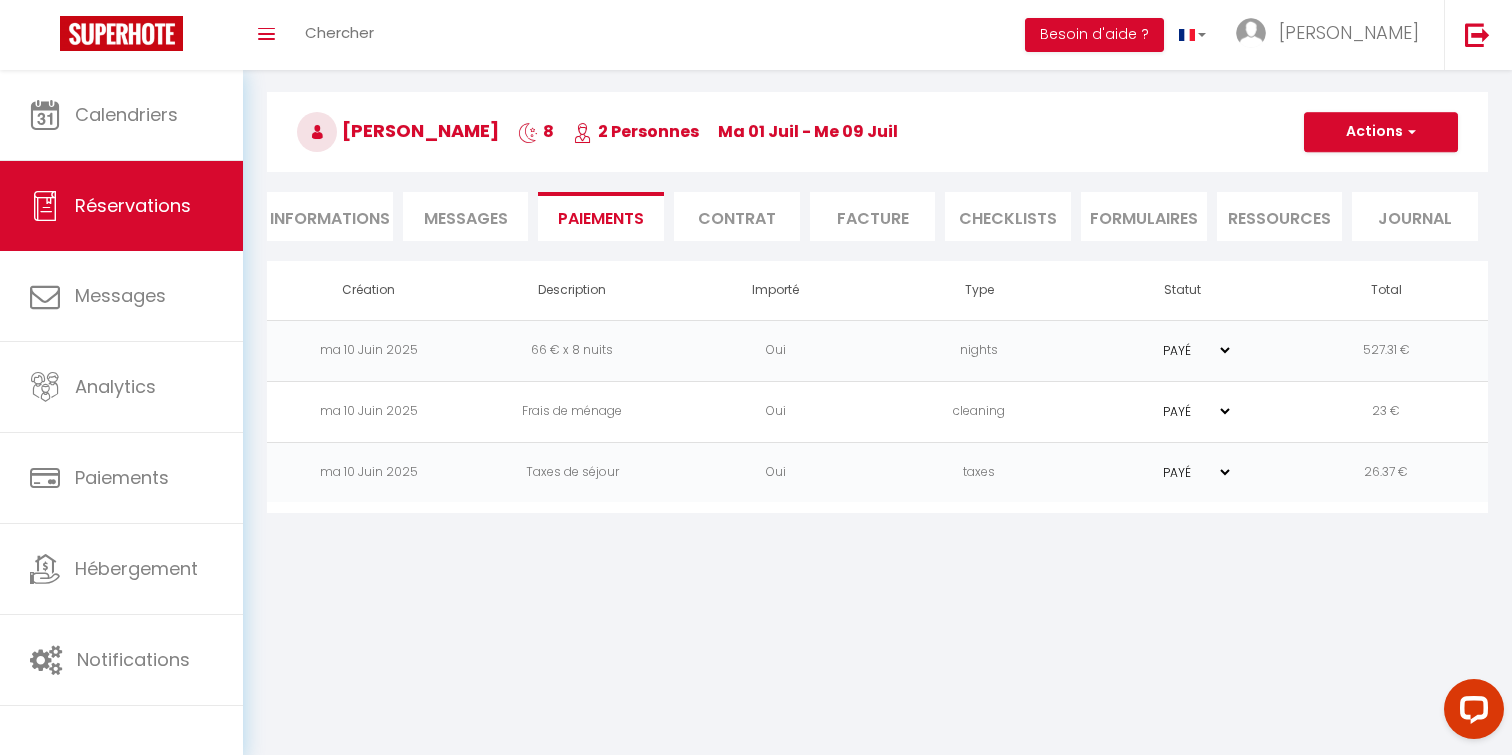 click on "Facture" at bounding box center [873, 216] 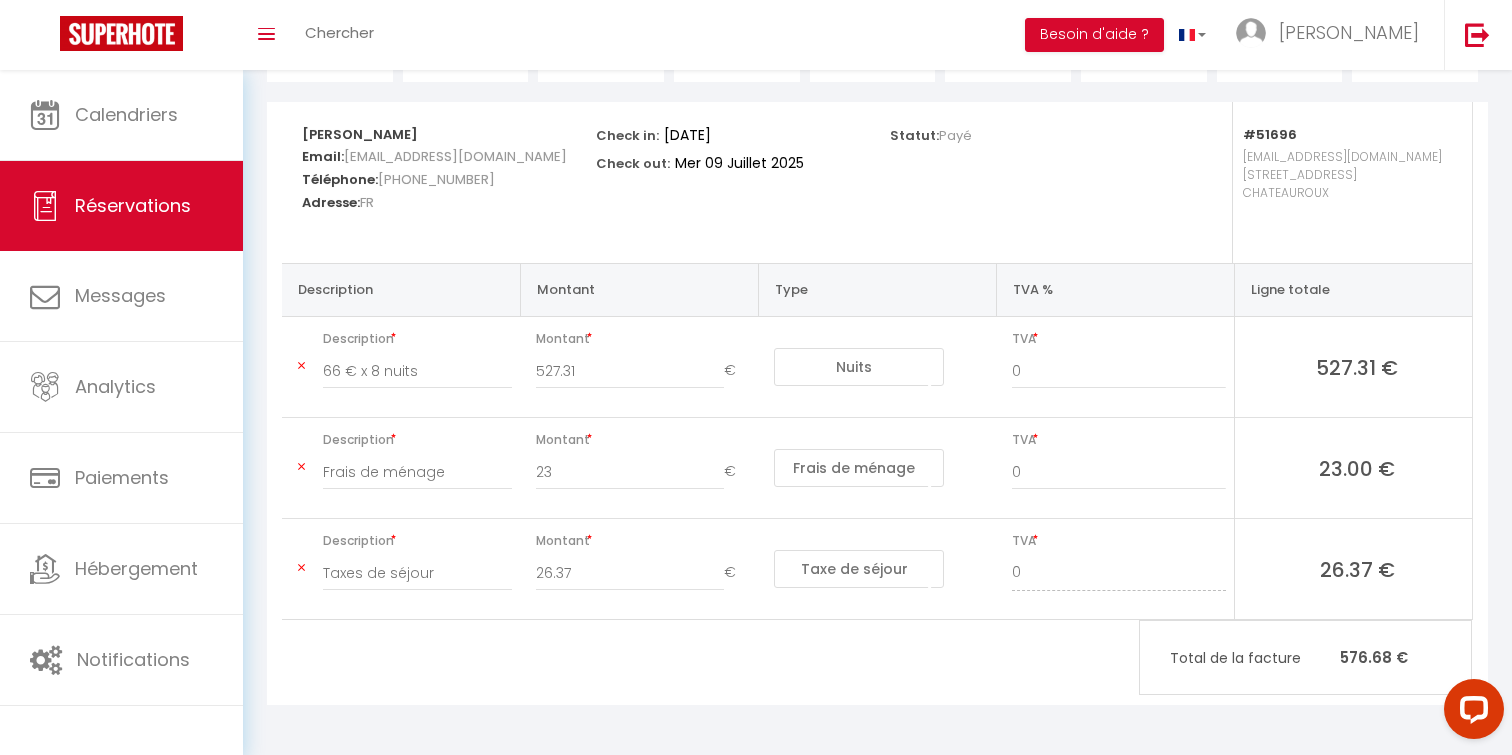 scroll, scrollTop: 0, scrollLeft: 0, axis: both 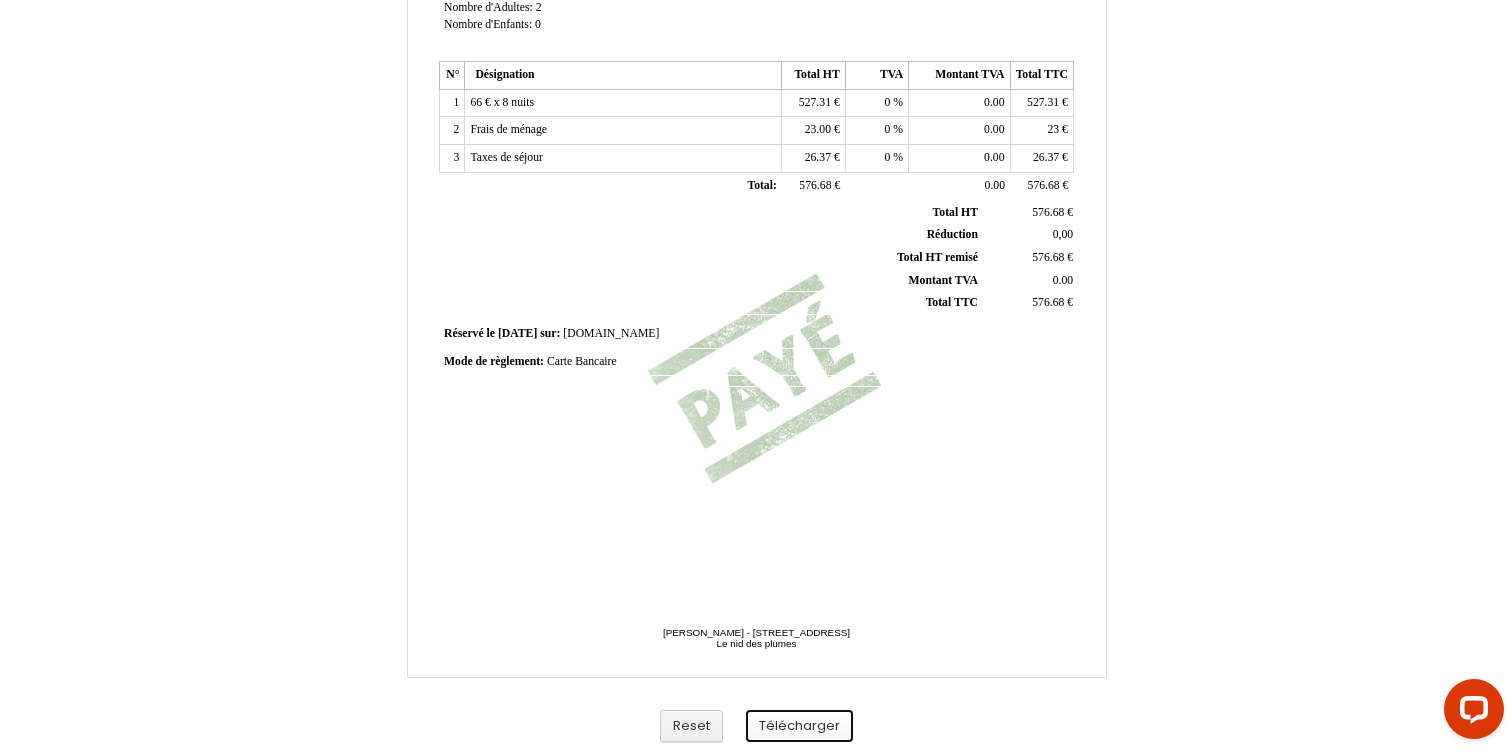 click on "Télécharger" at bounding box center [799, 726] 